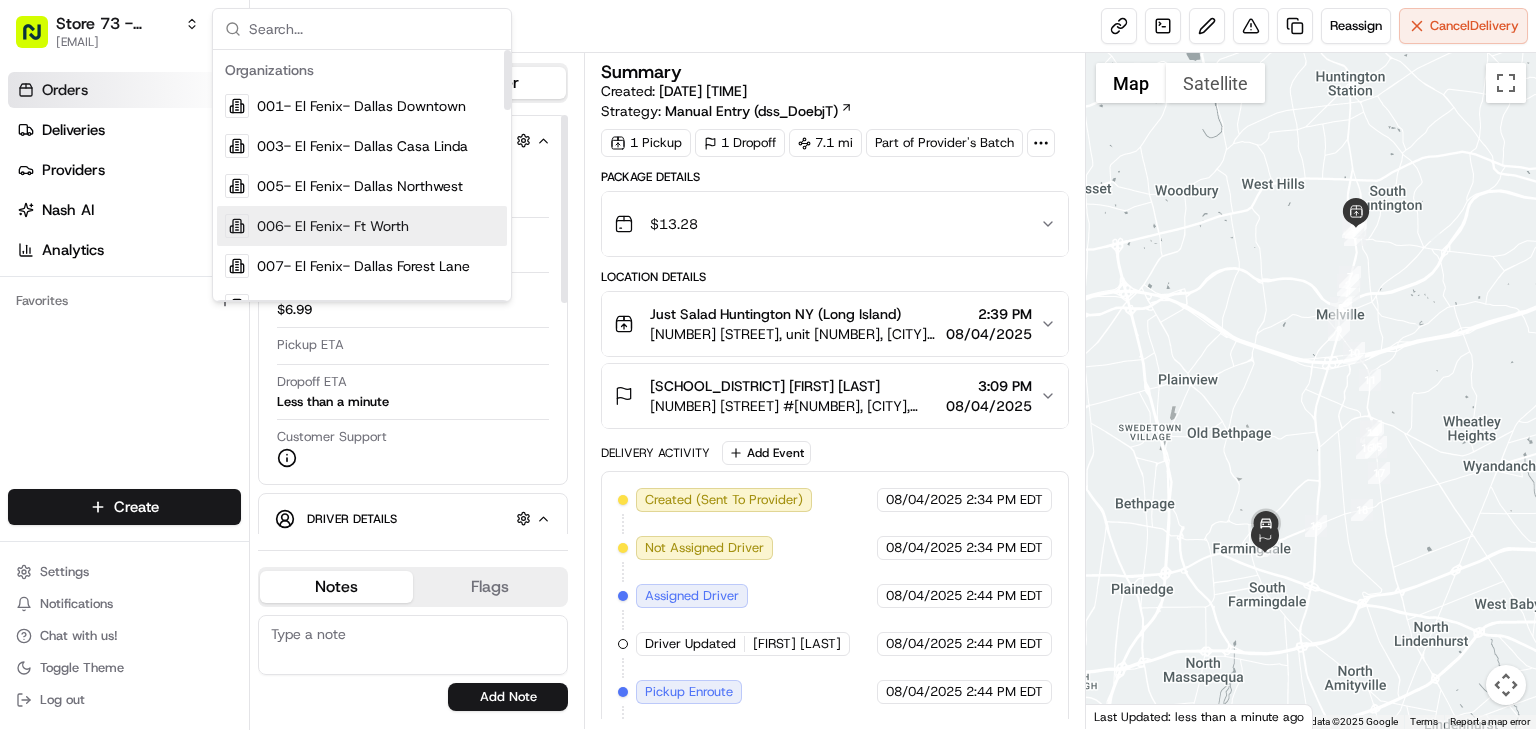 scroll, scrollTop: 0, scrollLeft: 0, axis: both 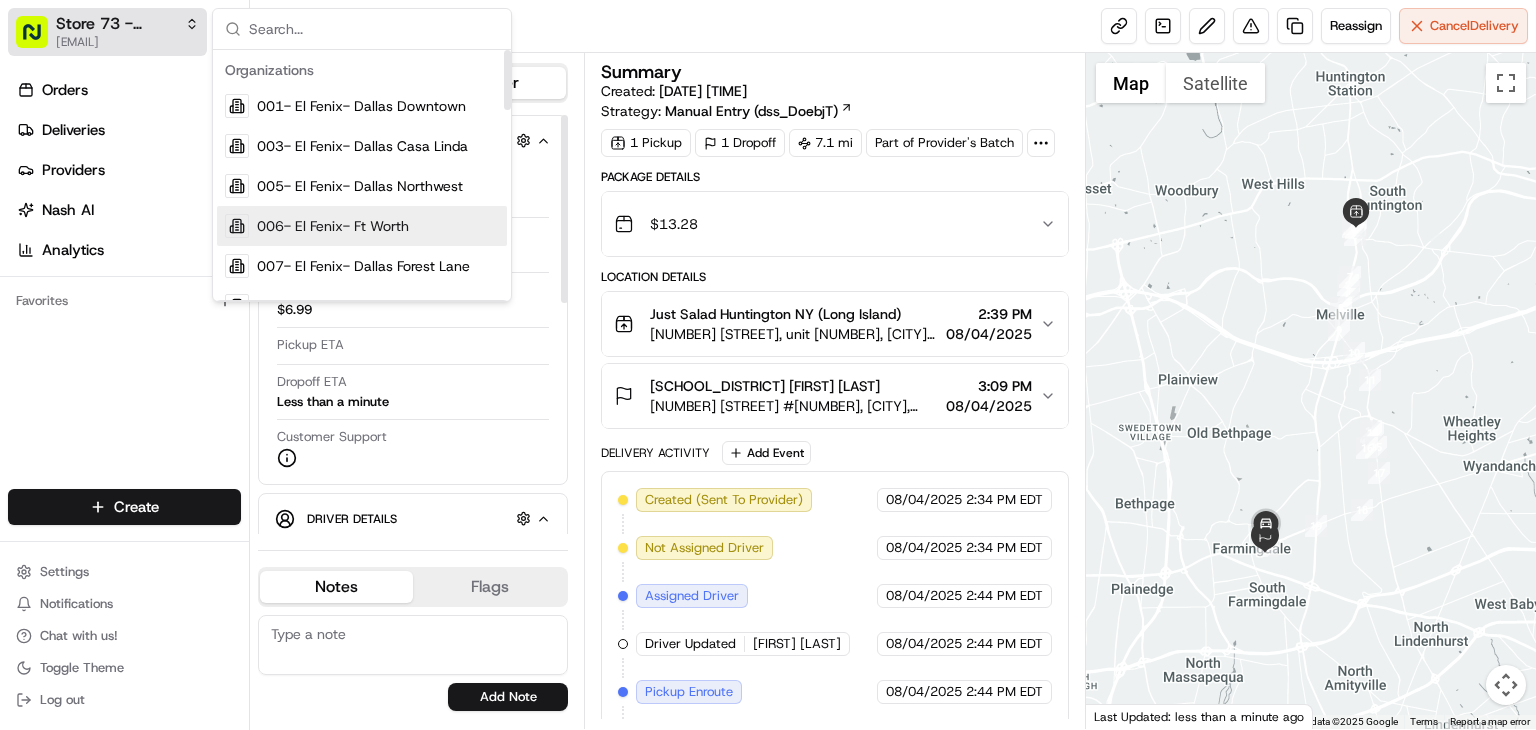click on "[EMAIL]" at bounding box center [127, 42] 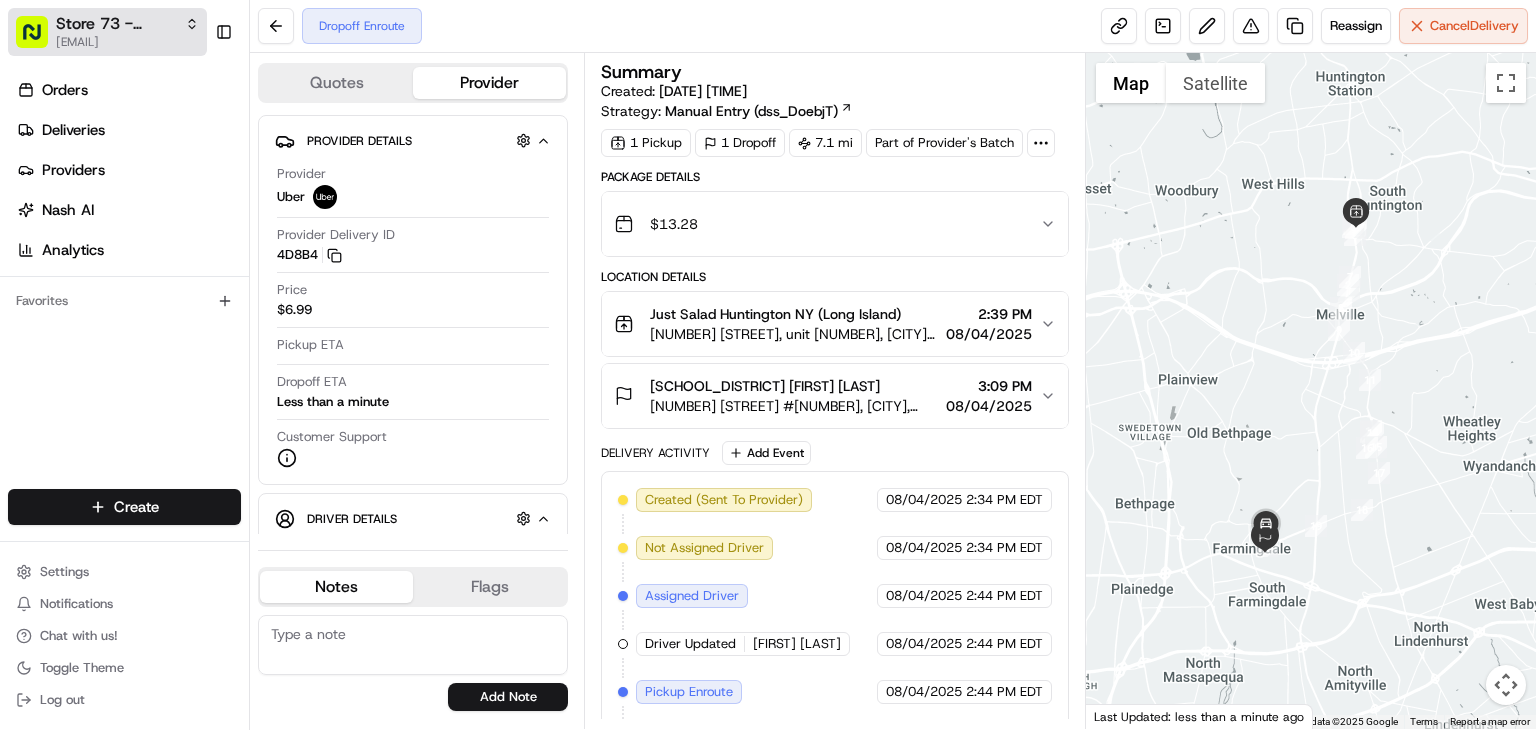 click on "Store 73 - Huntington NY (Long Island) (Just Salad)" at bounding box center [116, 24] 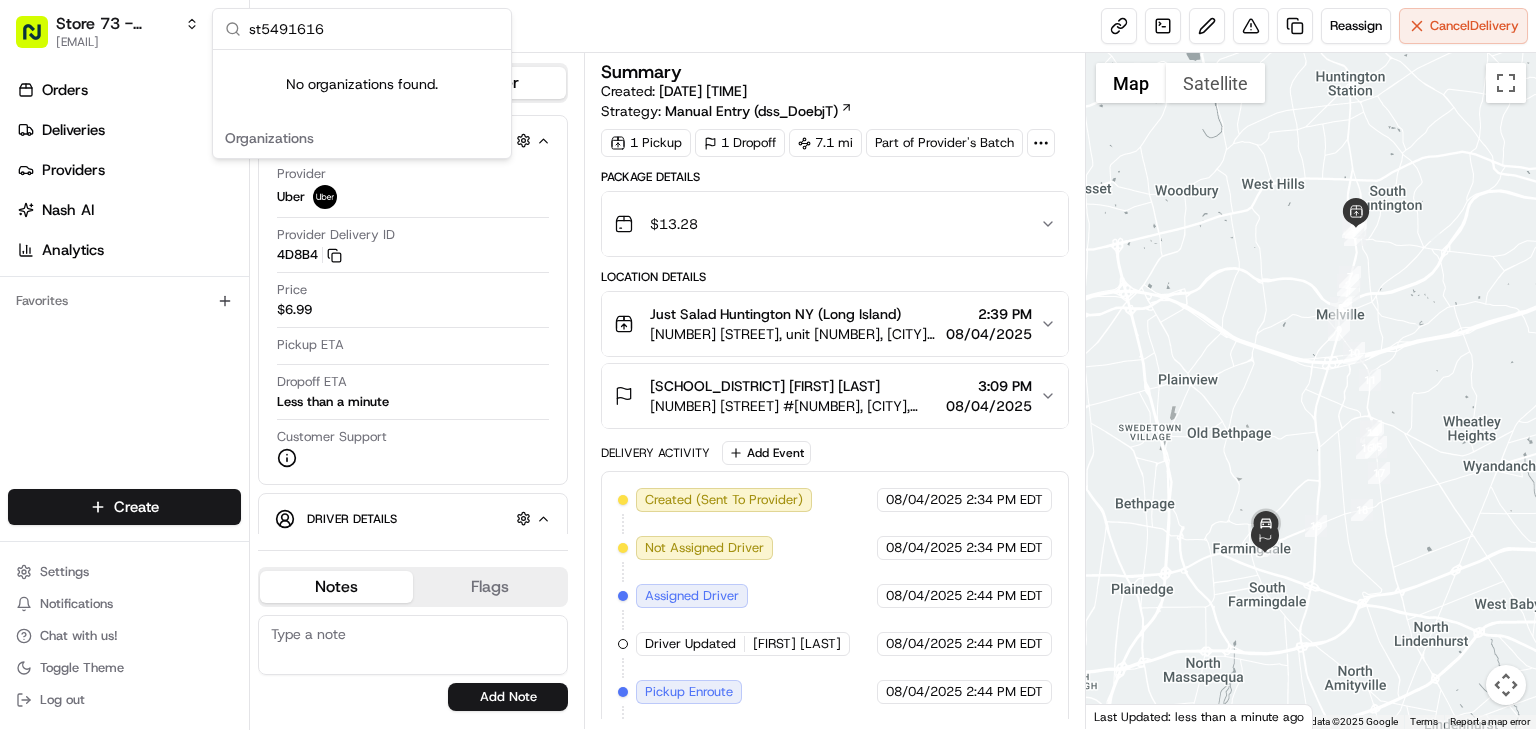 click on "st5491616" at bounding box center [374, 29] 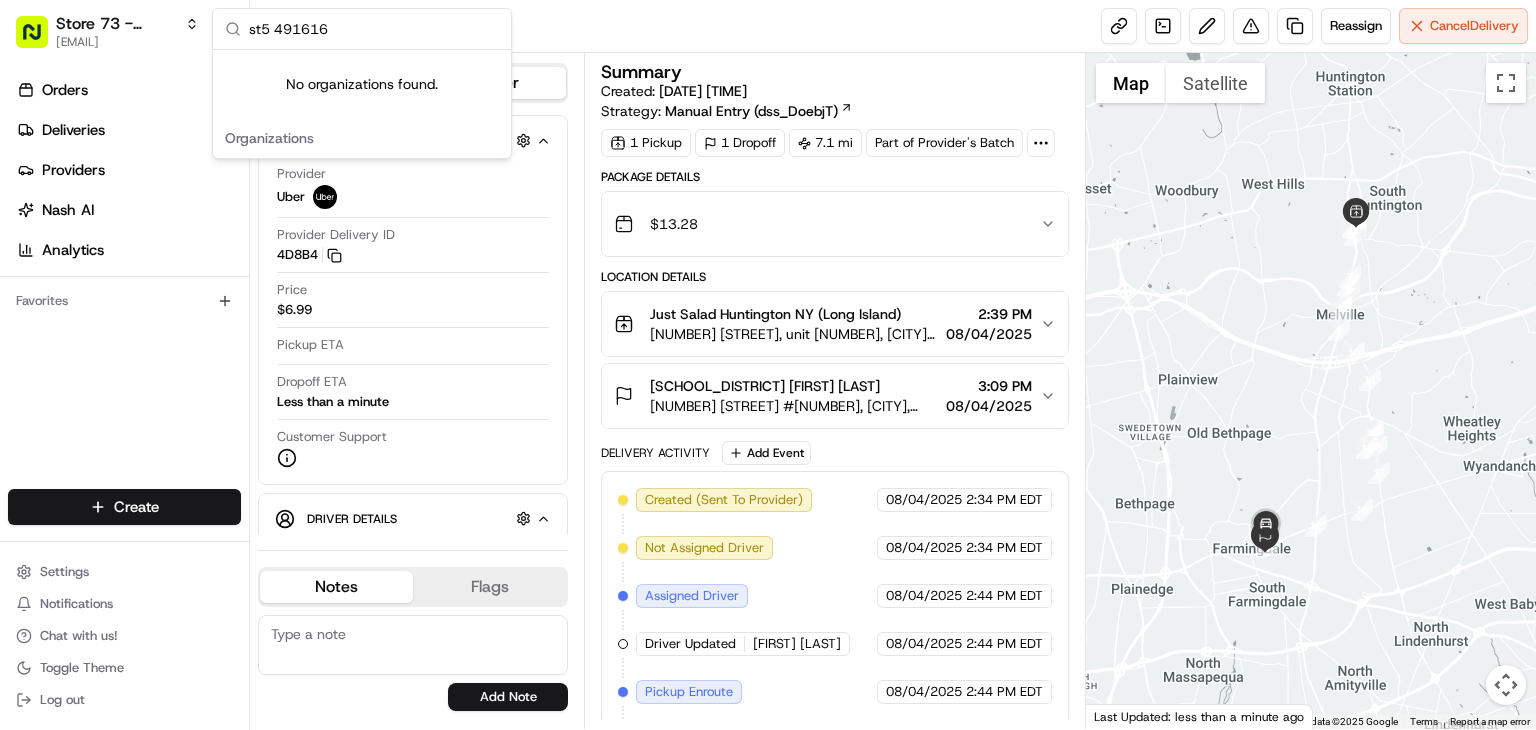click on "st5 491616" at bounding box center [374, 29] 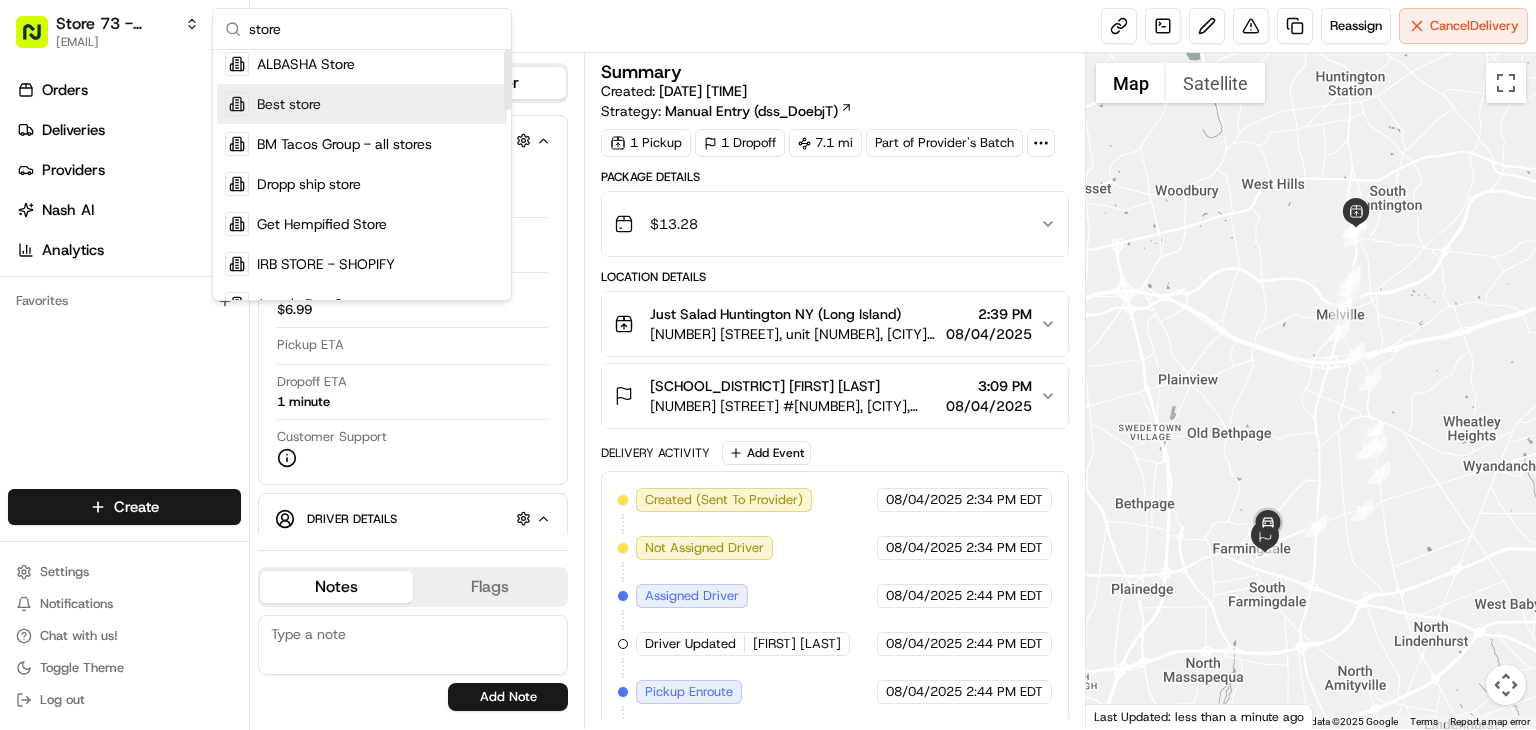 scroll, scrollTop: 0, scrollLeft: 0, axis: both 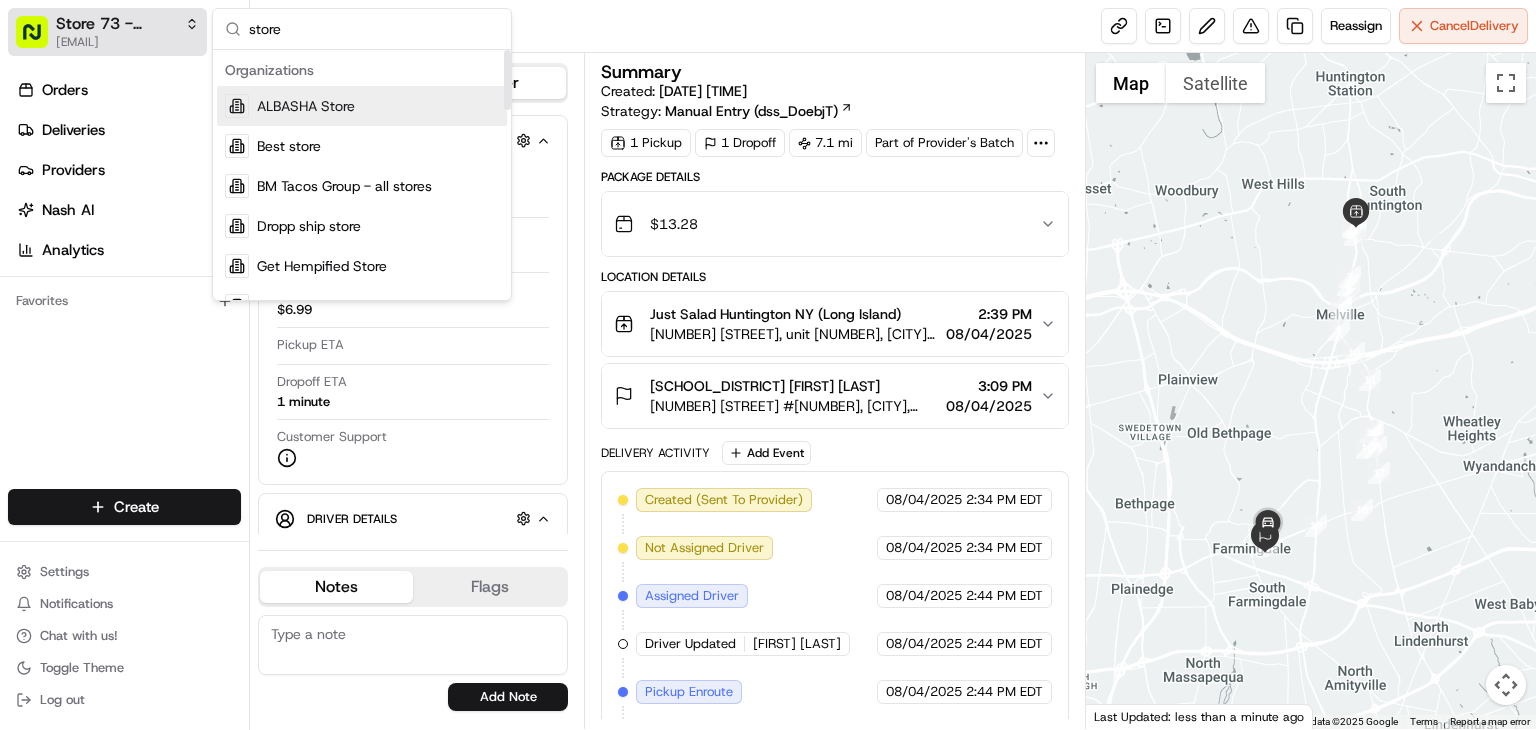 drag, startPoint x: 293, startPoint y: 27, endPoint x: 176, endPoint y: 25, distance: 117.01709 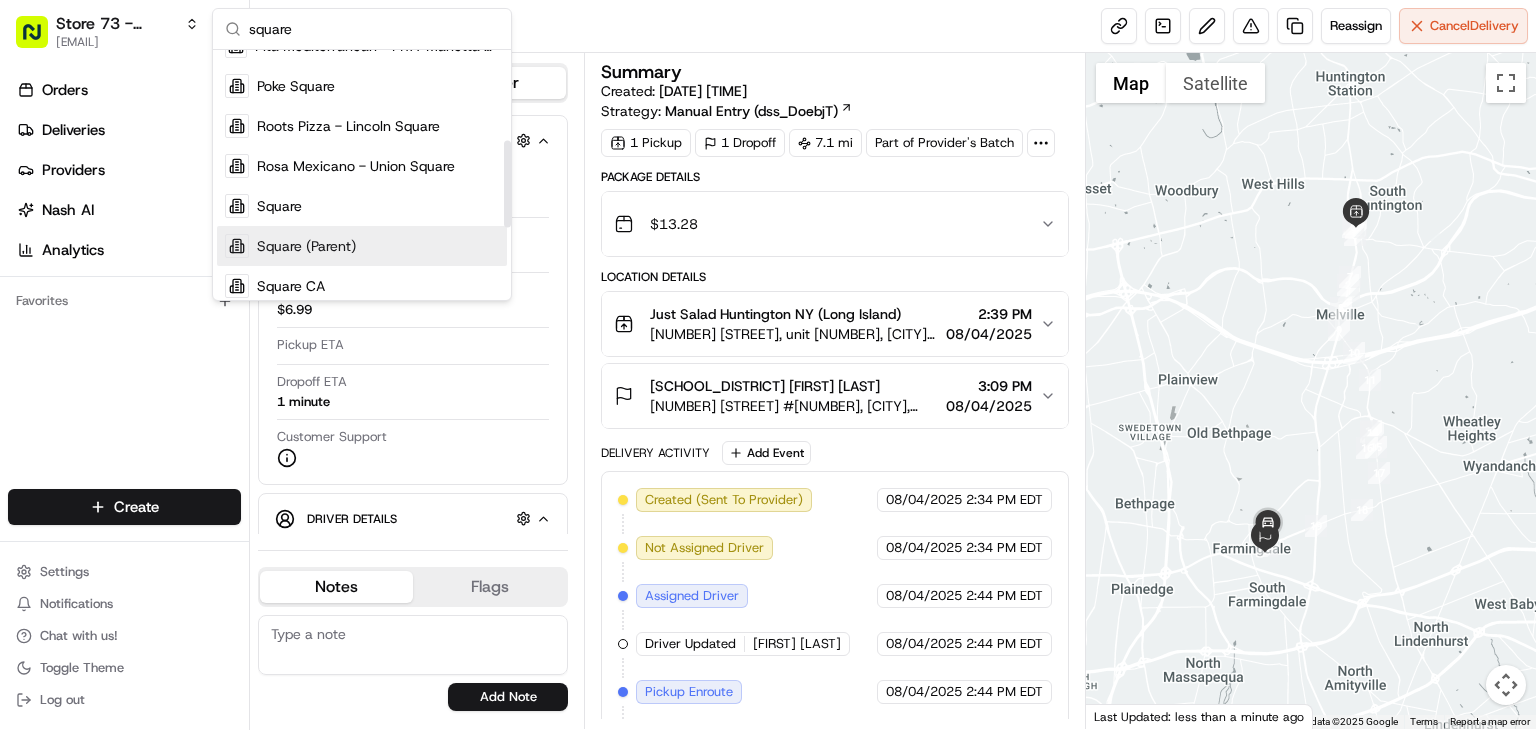 scroll, scrollTop: 272, scrollLeft: 0, axis: vertical 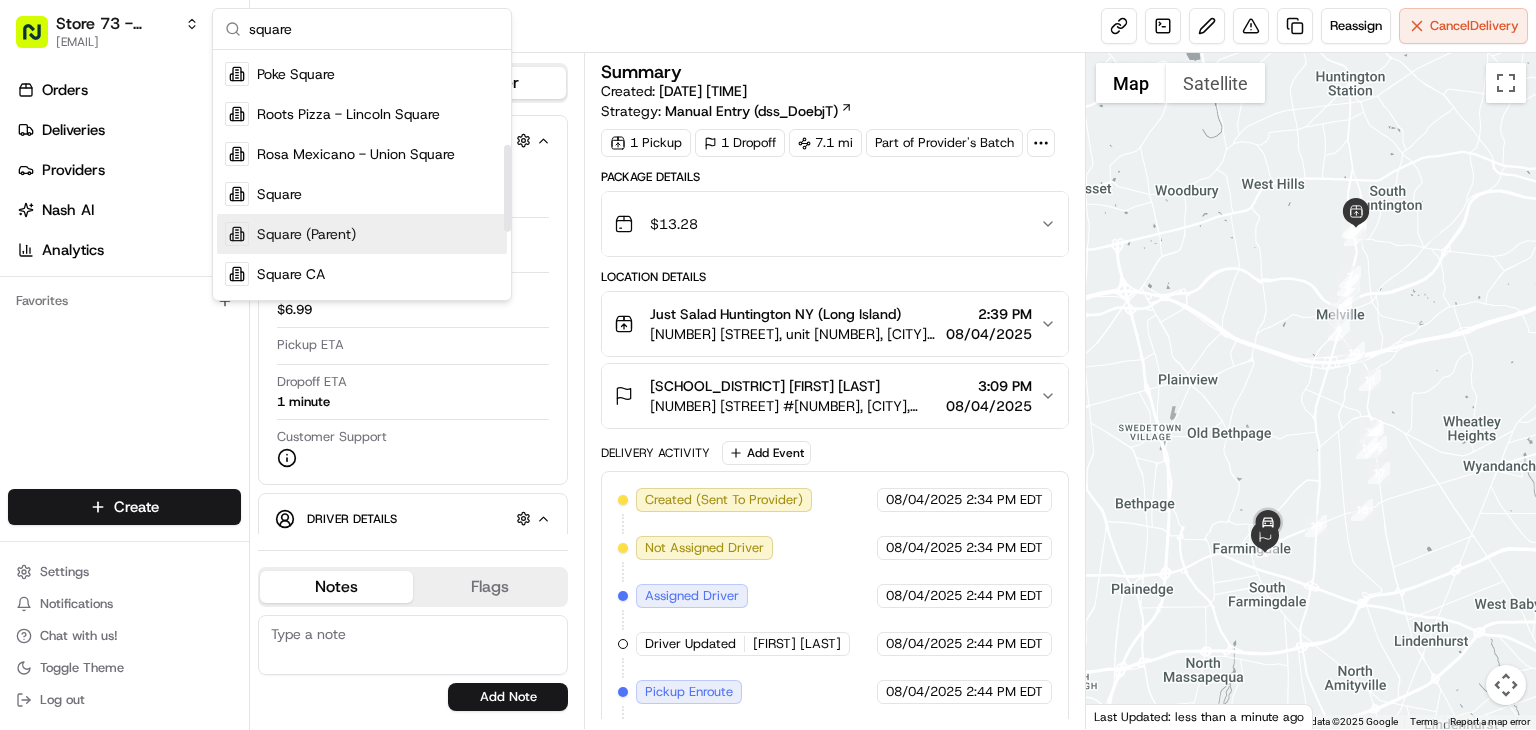 type on "square" 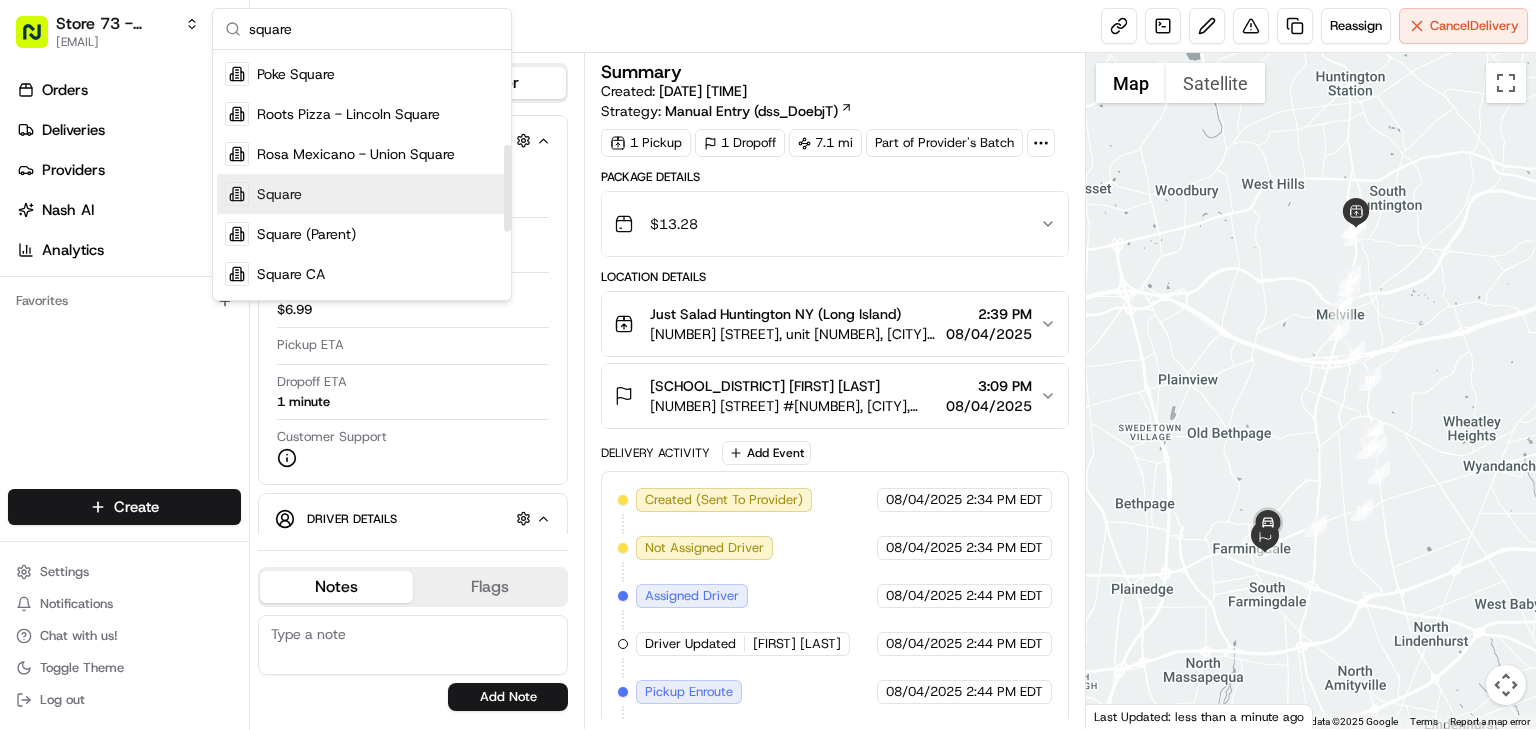 click on "Square" at bounding box center [279, 194] 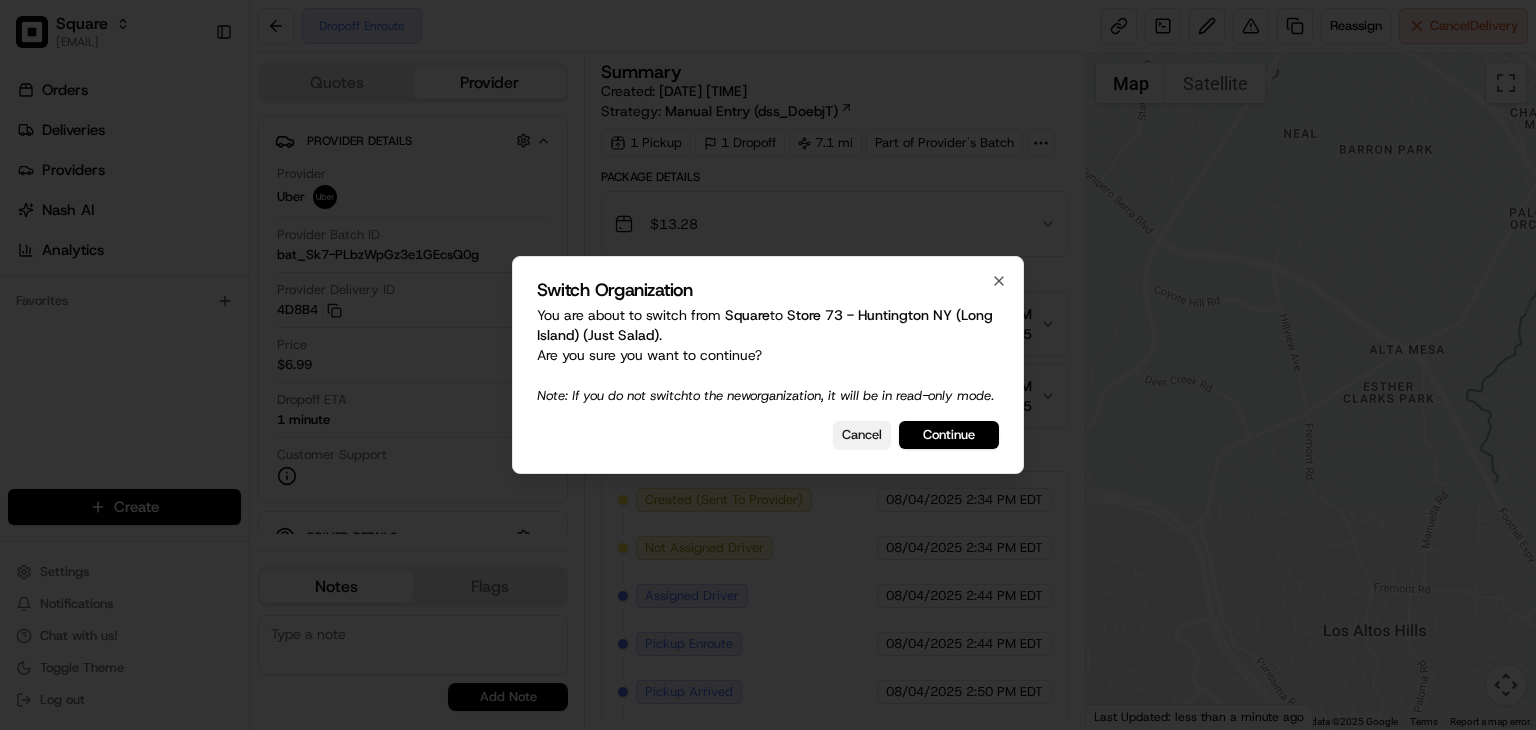 click on "Cancel" at bounding box center (862, 435) 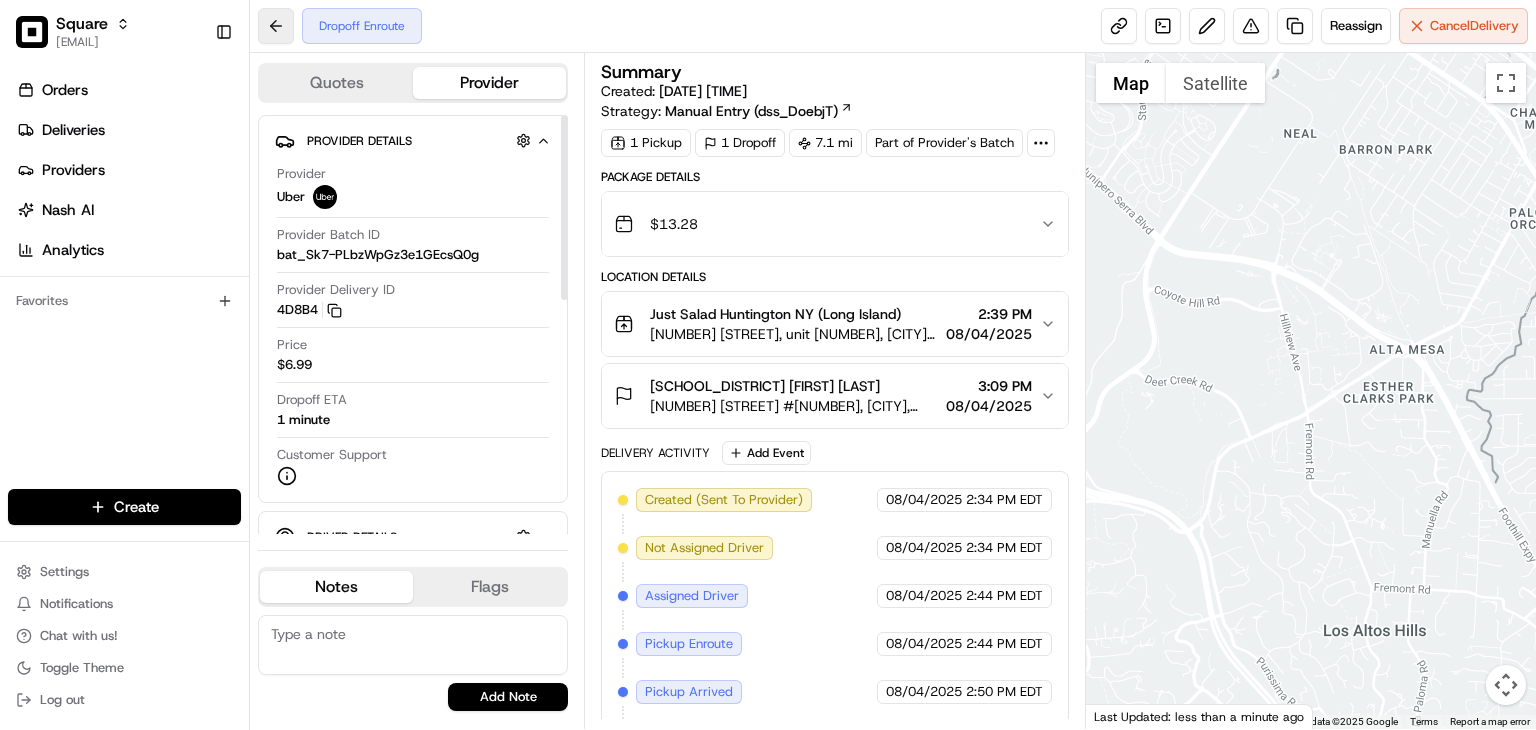 click at bounding box center [276, 26] 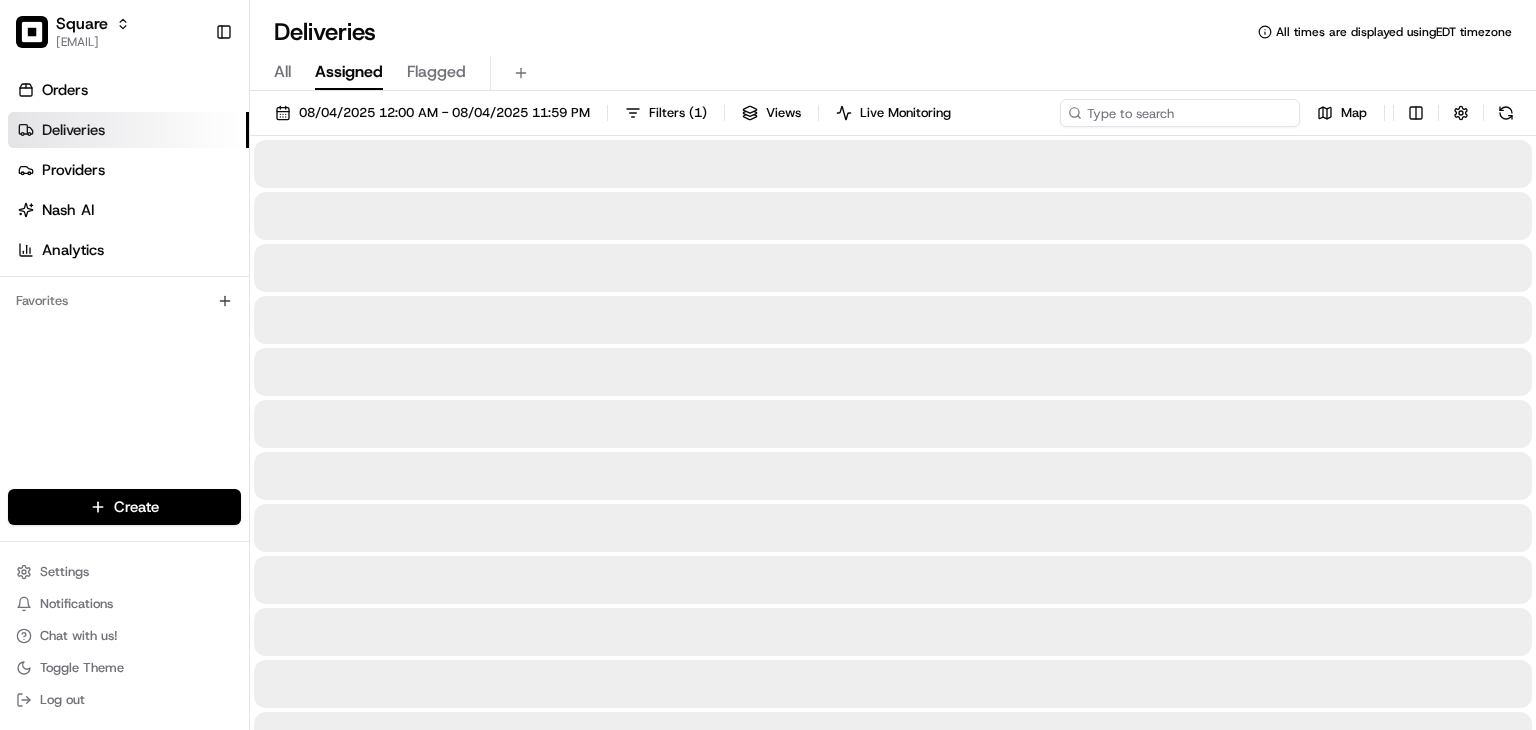 click at bounding box center (1180, 113) 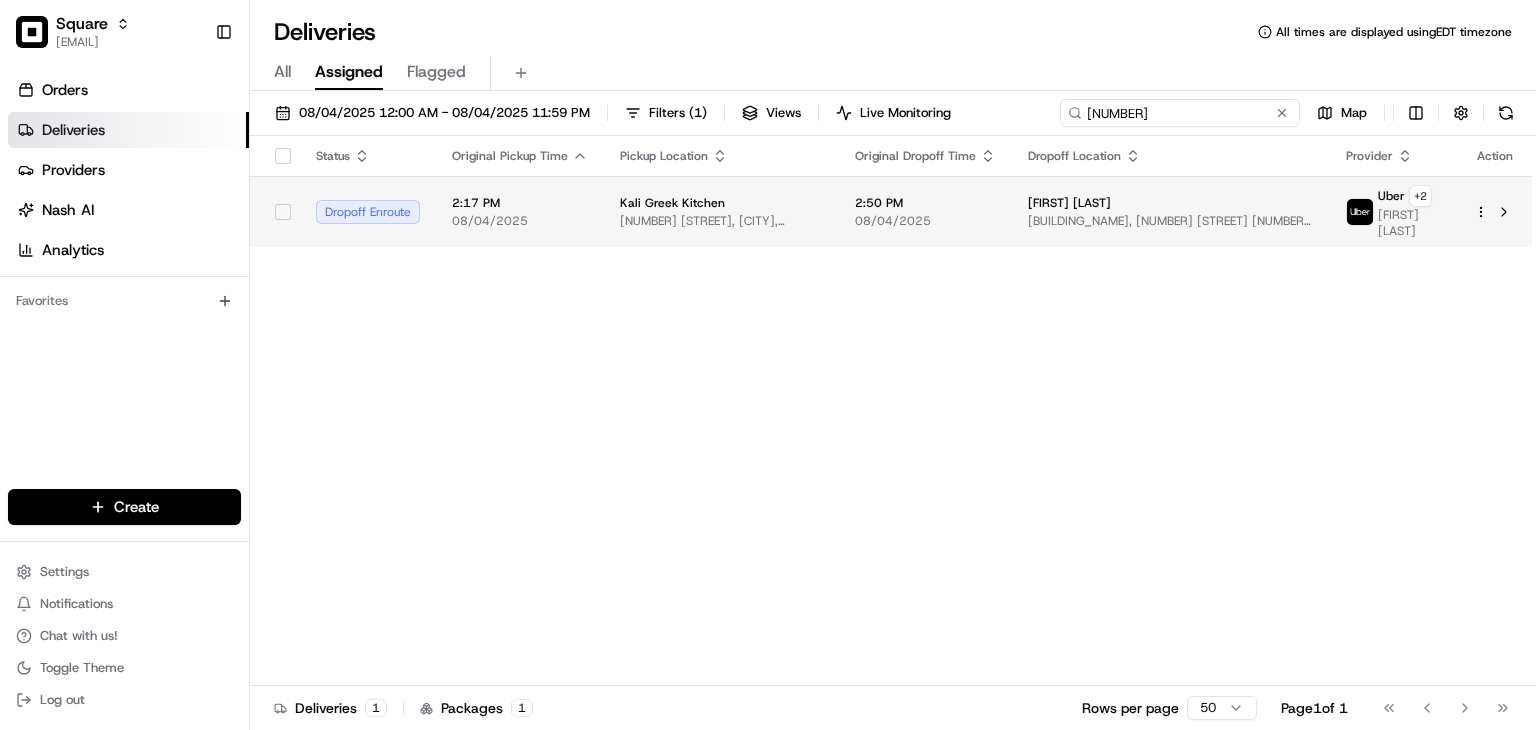 type on "491616" 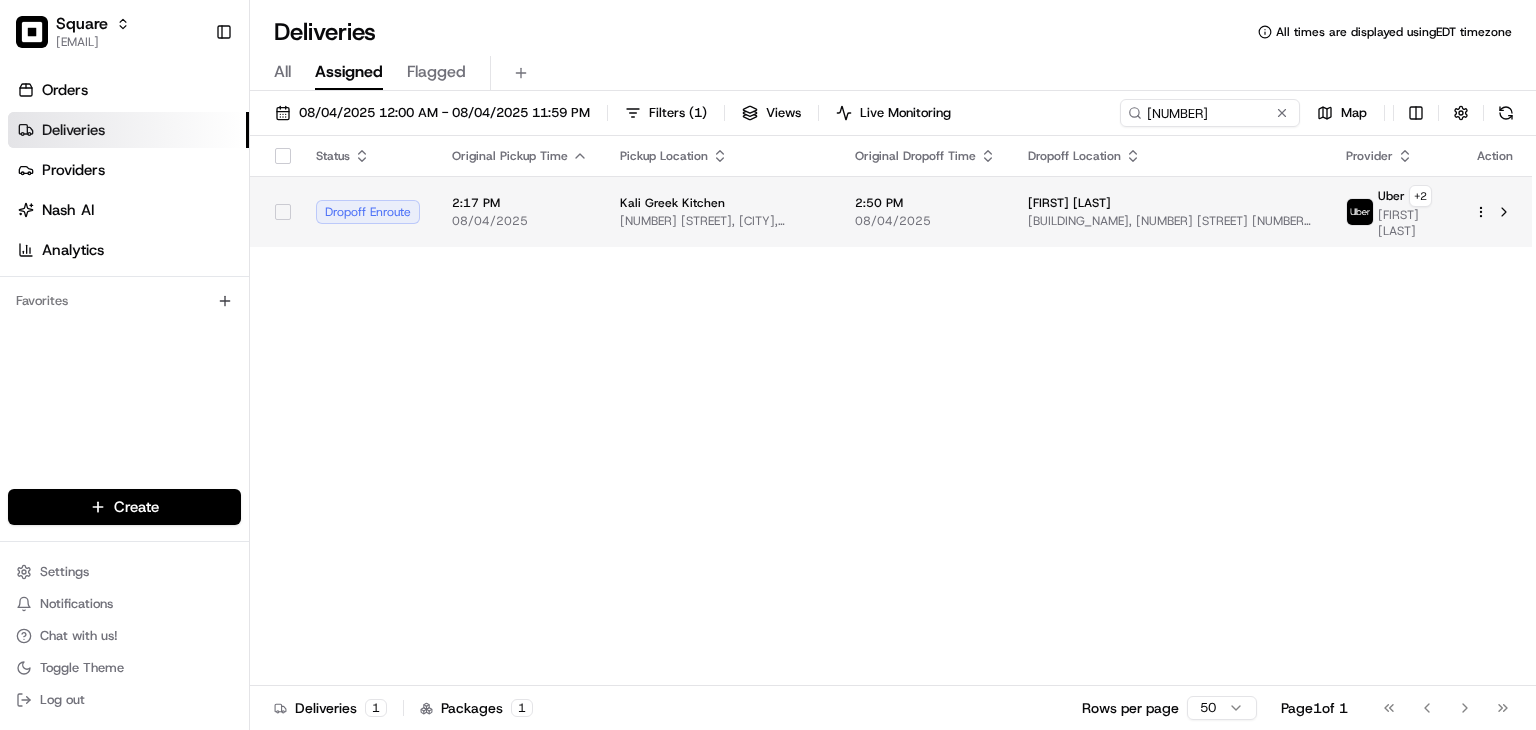 click on "2:50 PM 08/04/2025" at bounding box center [925, 211] 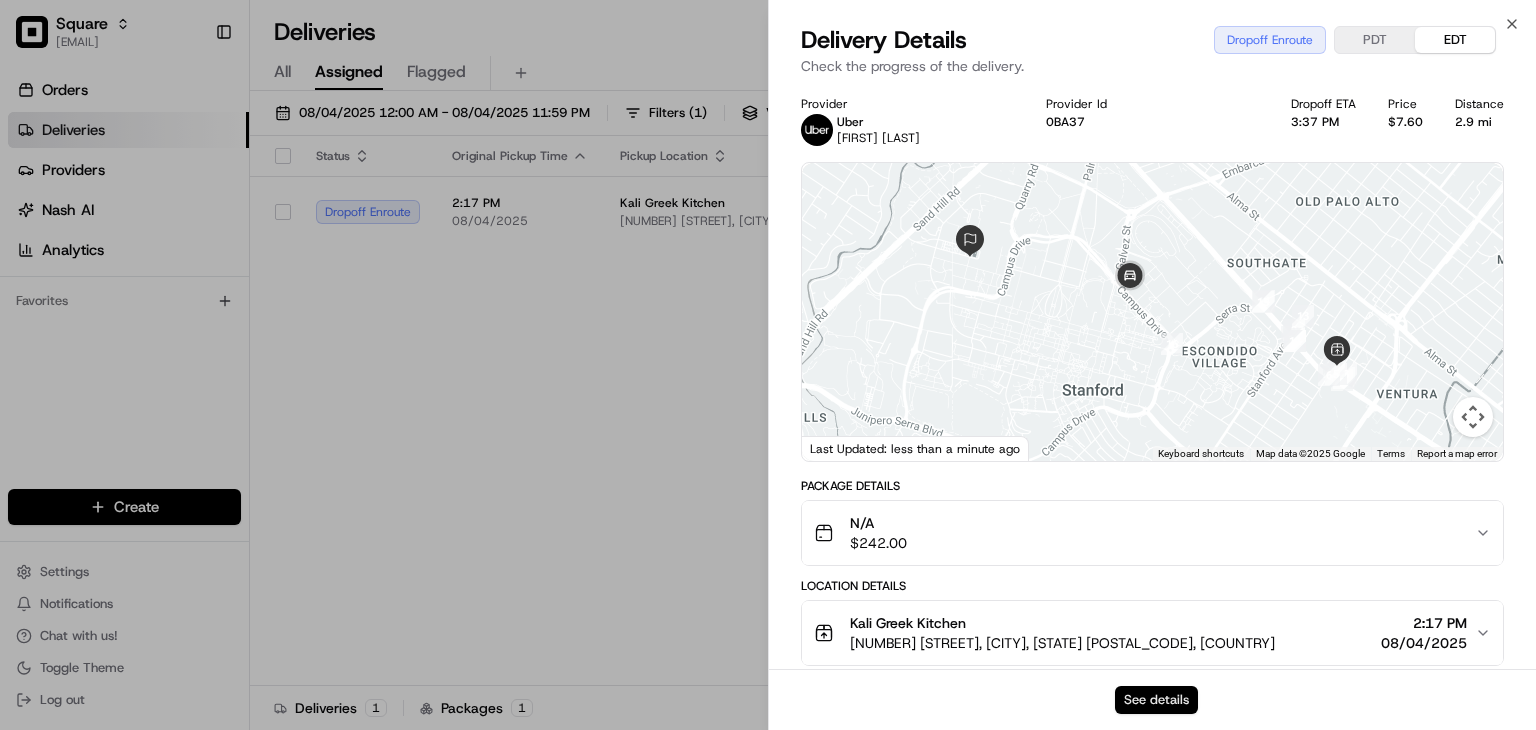 click on "See details" at bounding box center [1156, 700] 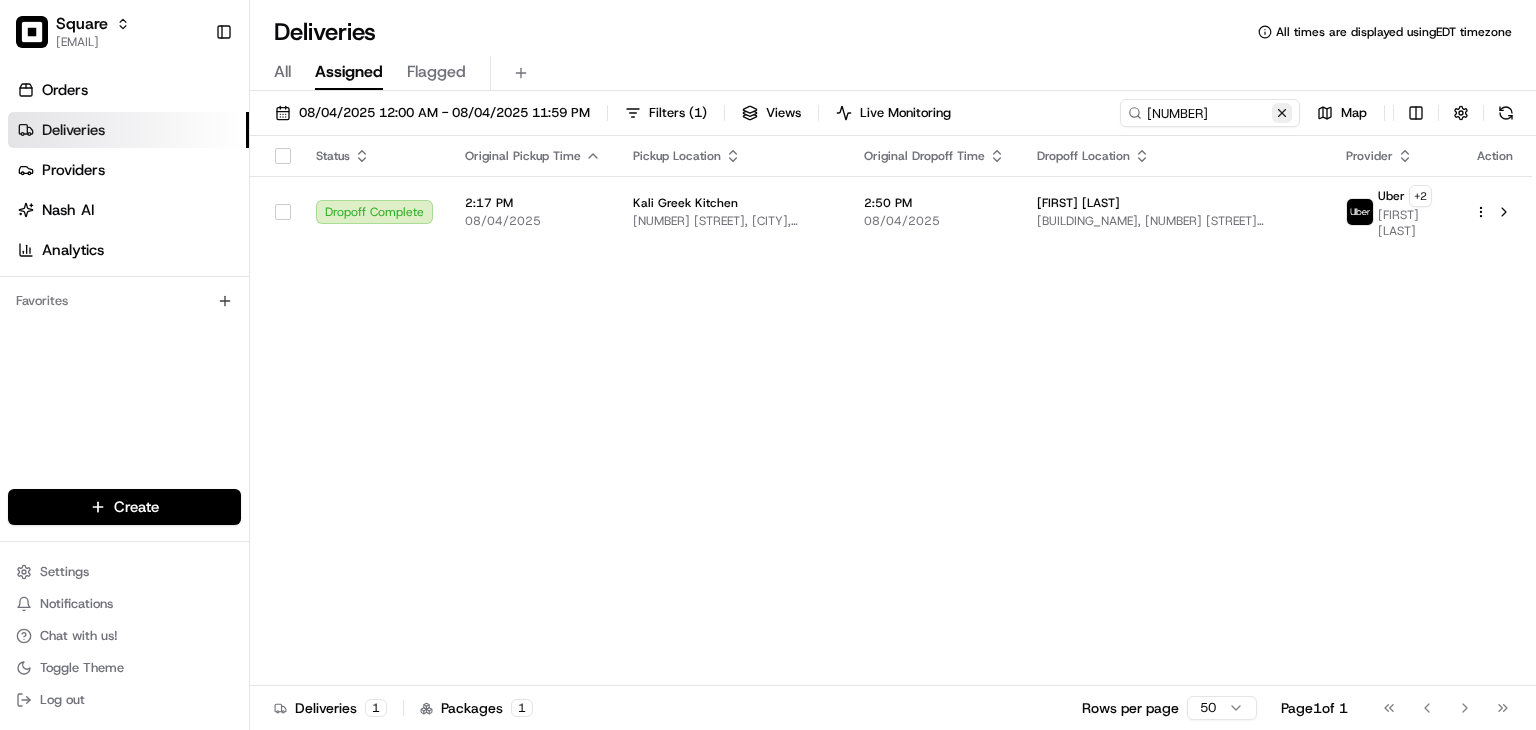 click at bounding box center (1282, 113) 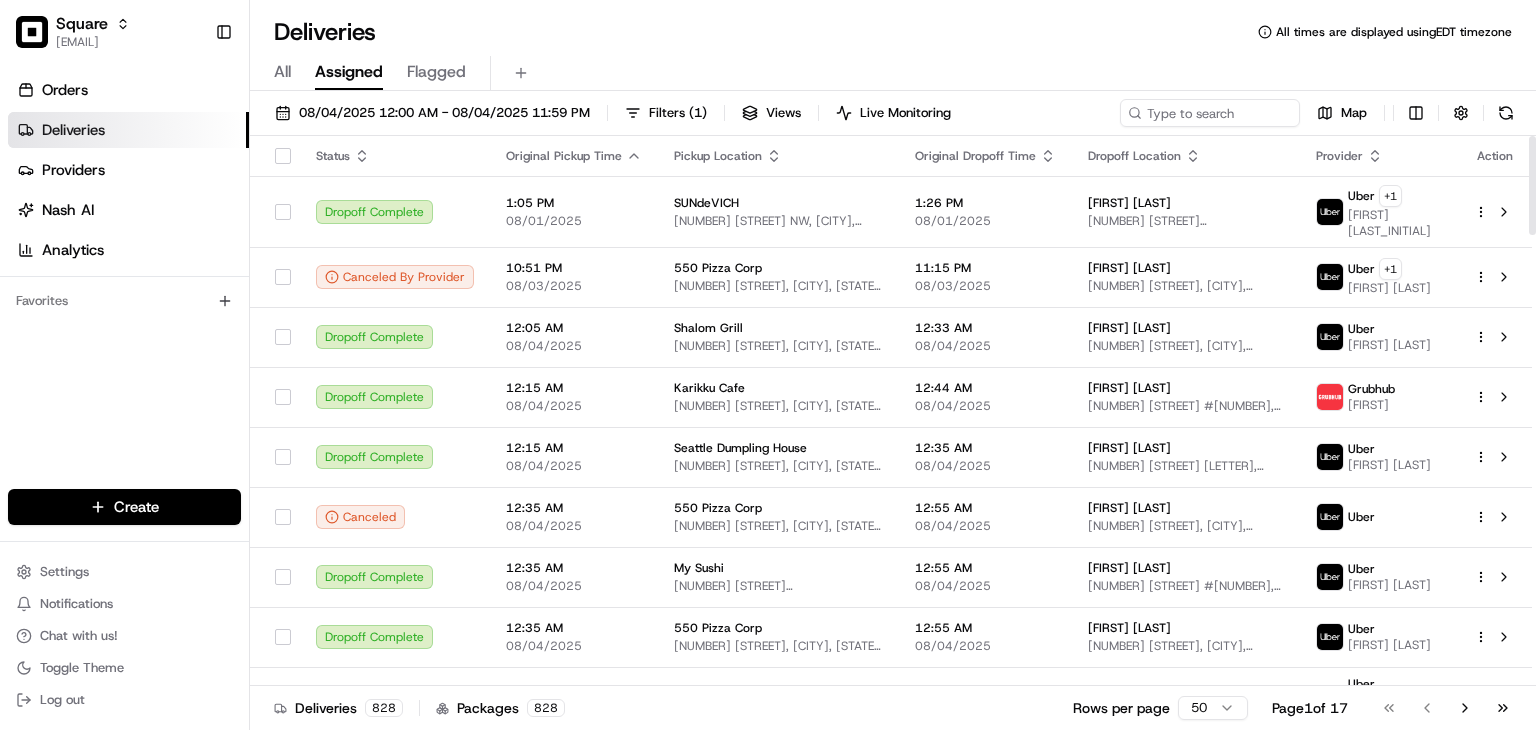 click on "Deliveries All times are displayed using  EDT   timezone" at bounding box center (893, 32) 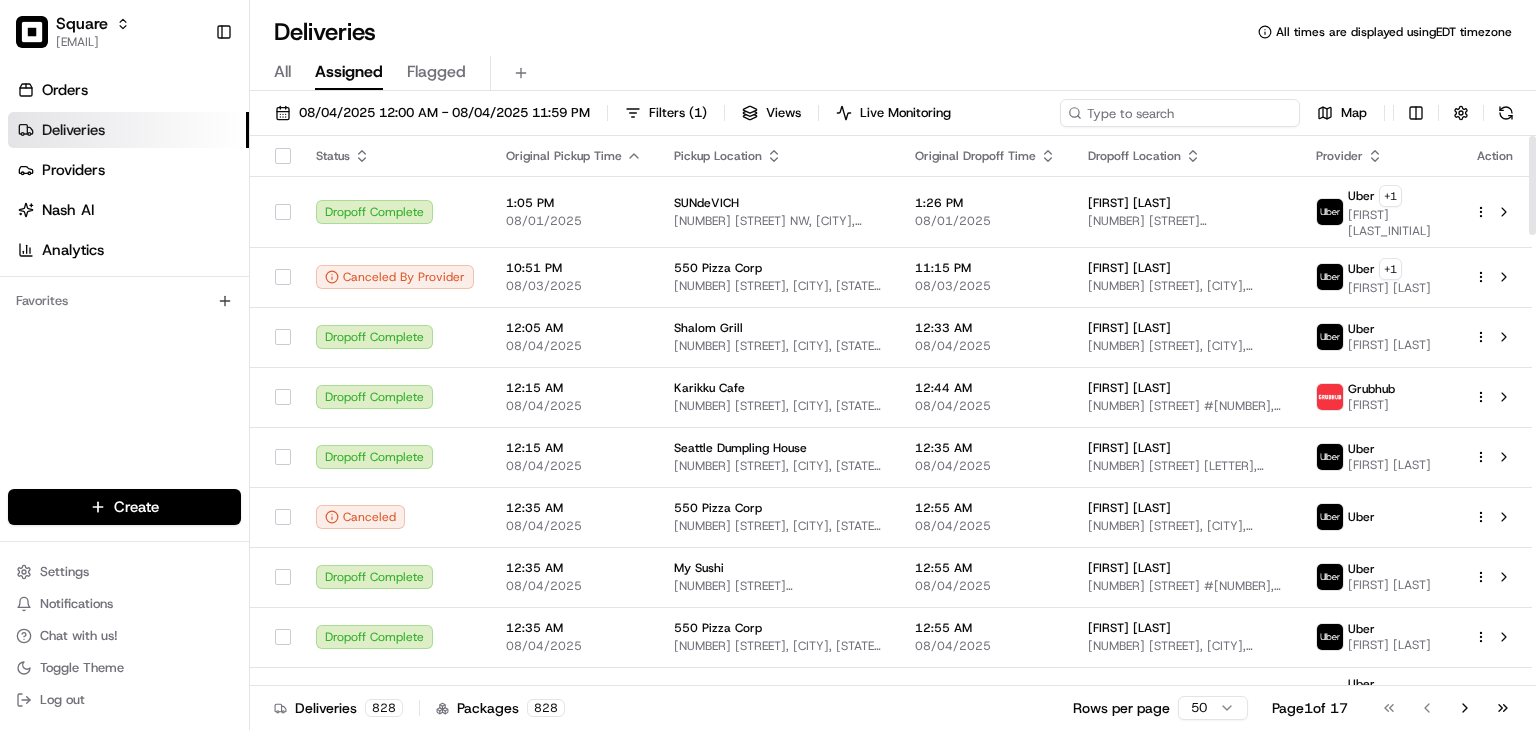 click at bounding box center [1180, 113] 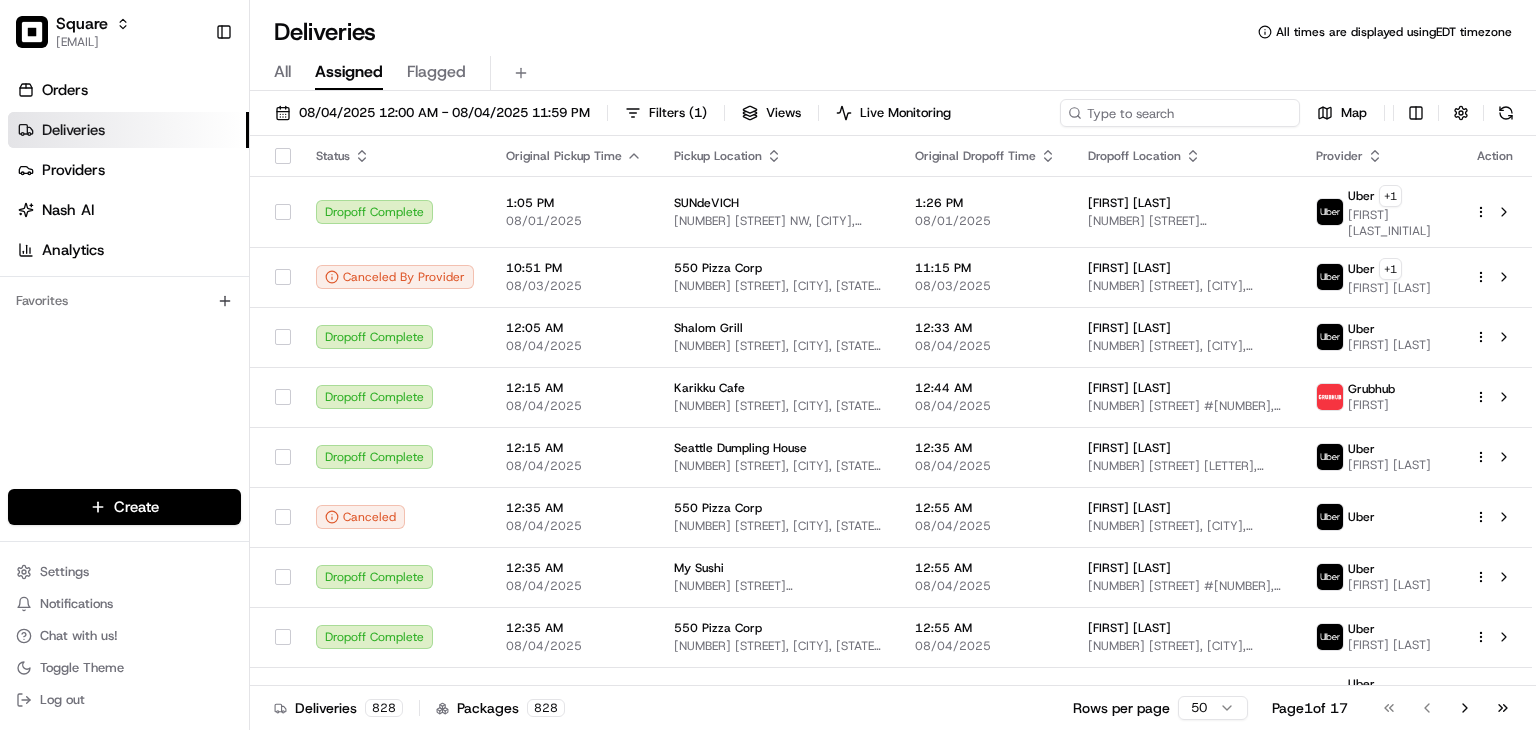 click at bounding box center [1180, 113] 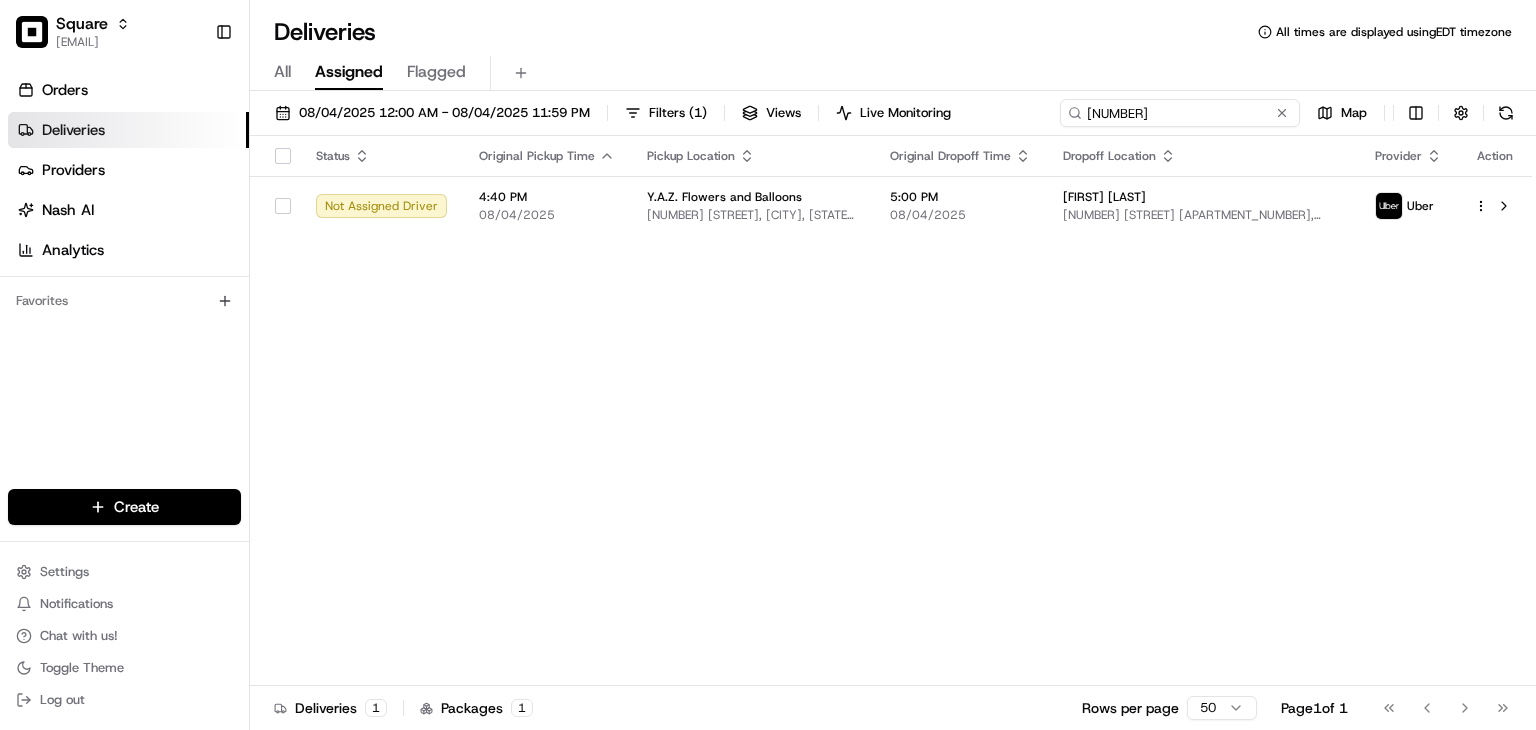 type on "8672078" 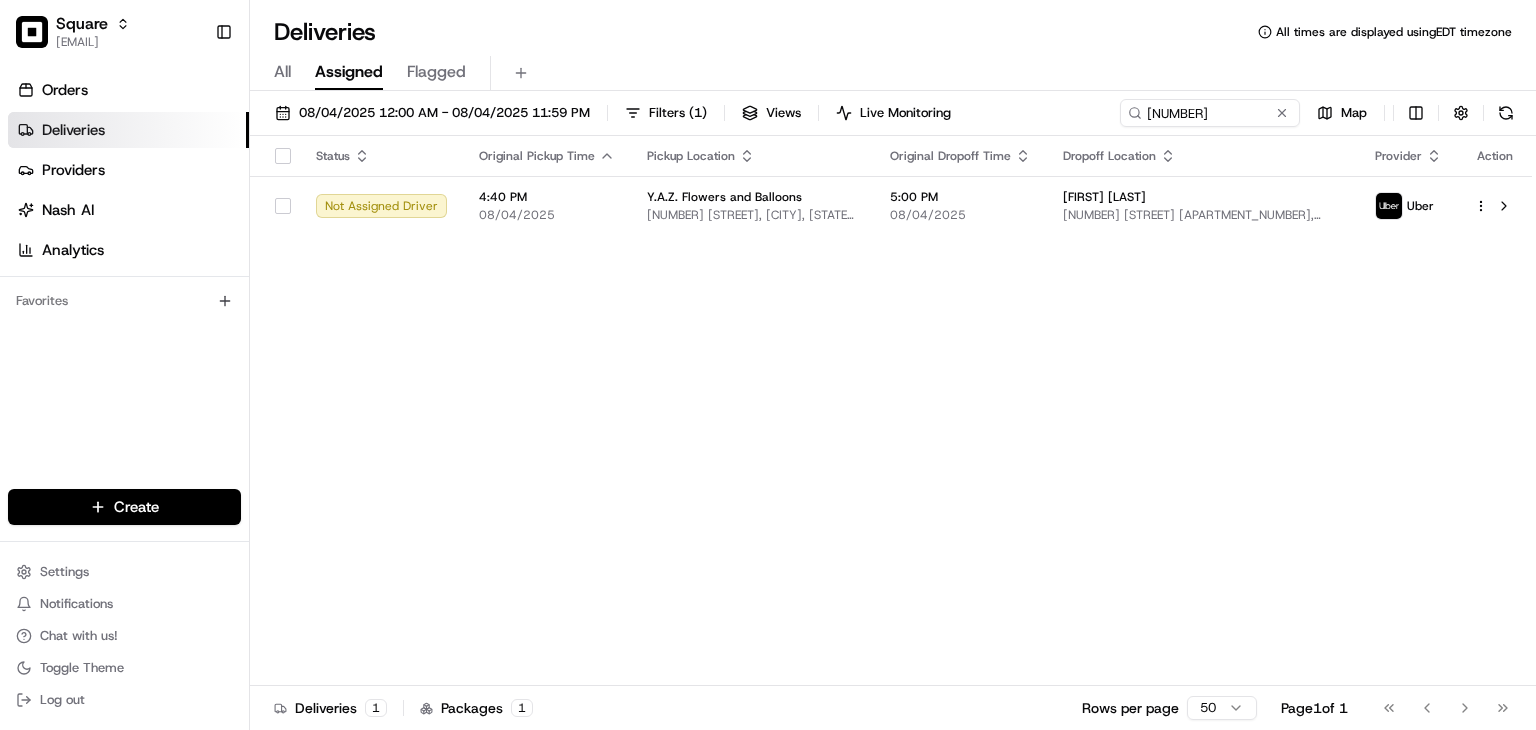 click on "Status Original Pickup Time Pickup Location Original Dropoff Time Dropoff Location Provider Action Not Assigned Driver 4:40 PM 08/04/2025 Y.A.Z. Flowers and Balloons 6923 Ogden Ave, Berwyn, IL 60402, USA 5:00 PM 08/04/2025 Brian Lamas 1801 Kenilworth Ave Apartment 2, Berwyn, IL 60402, USA Uber" at bounding box center [891, 411] 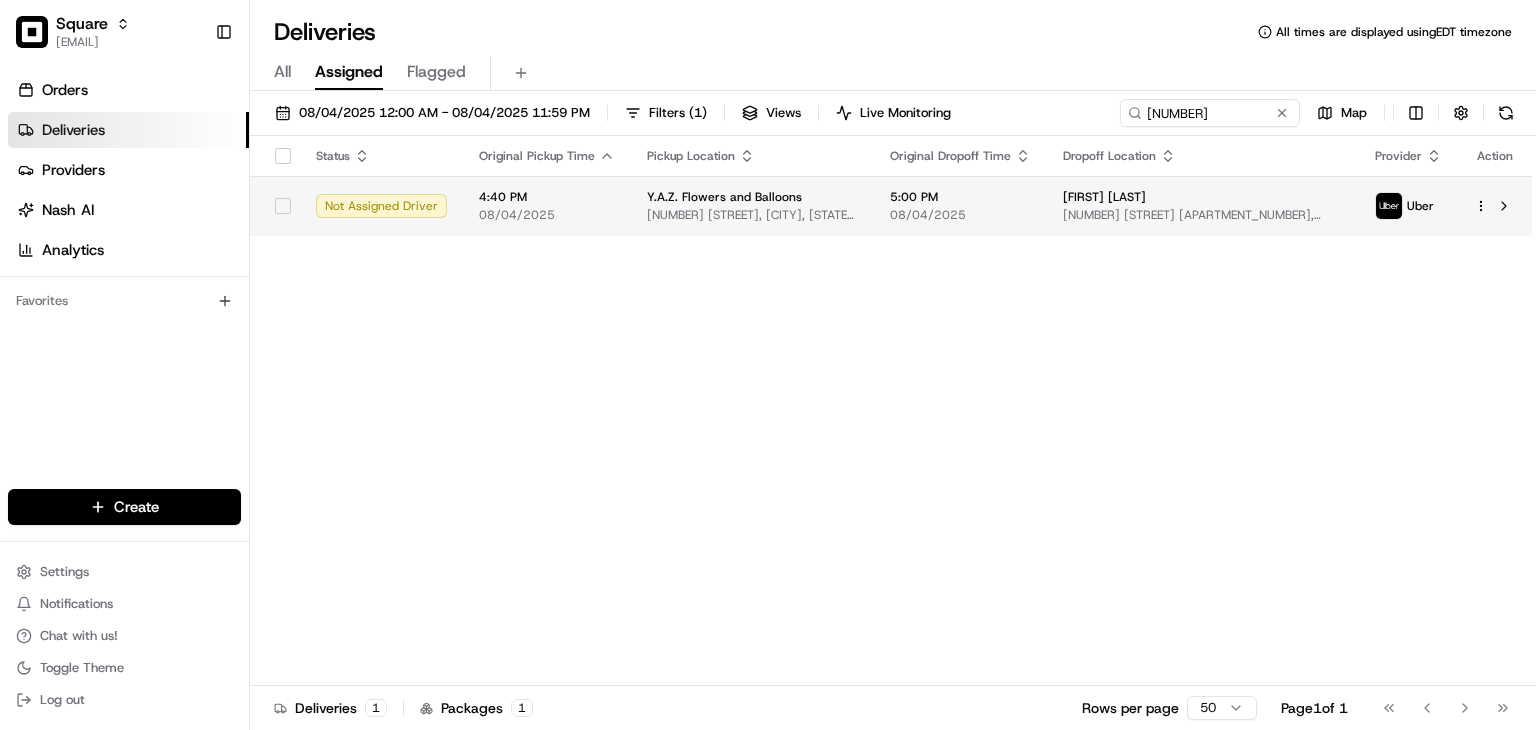 click on "08/04/2025" at bounding box center [960, 215] 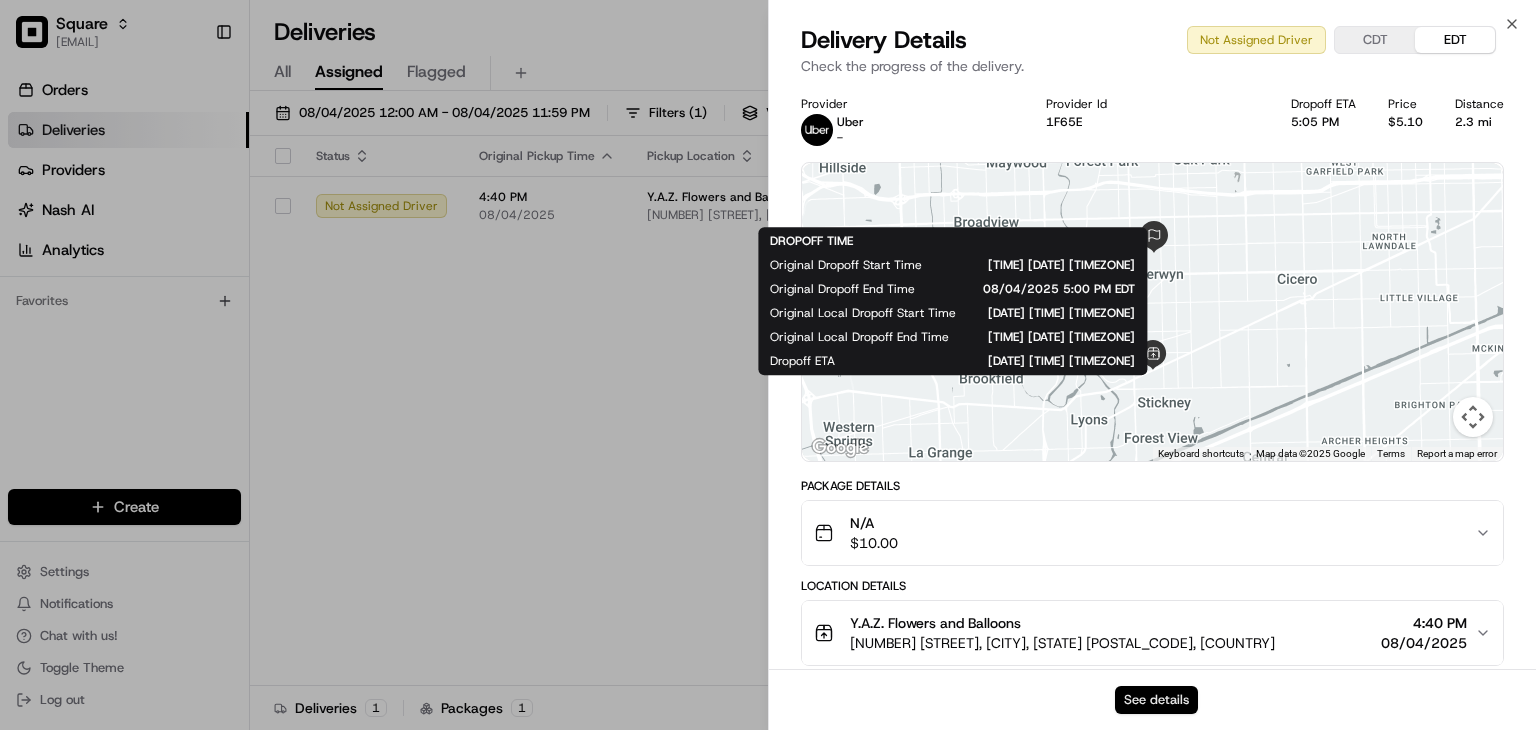 click on "See details" at bounding box center (1156, 700) 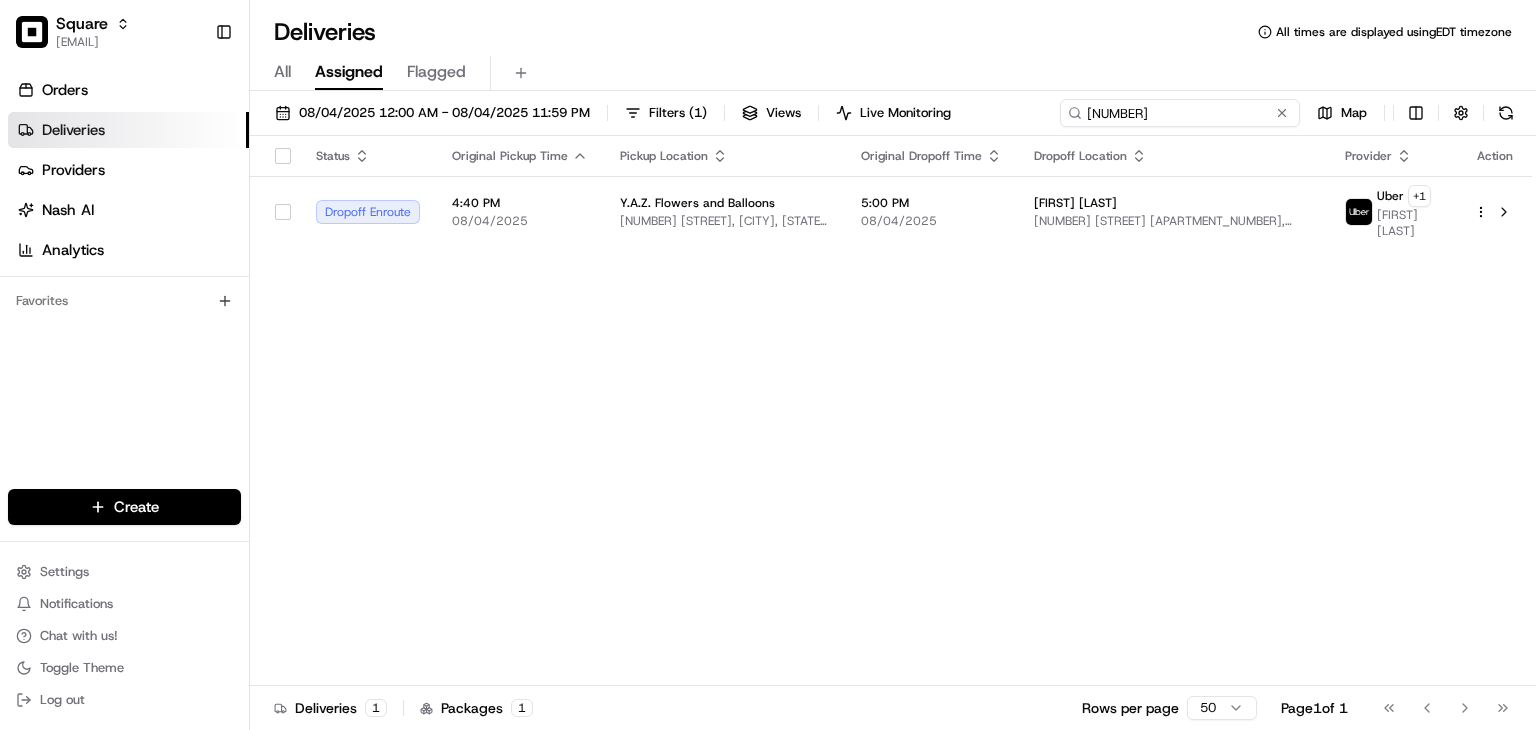 click on "8672078" at bounding box center (1180, 113) 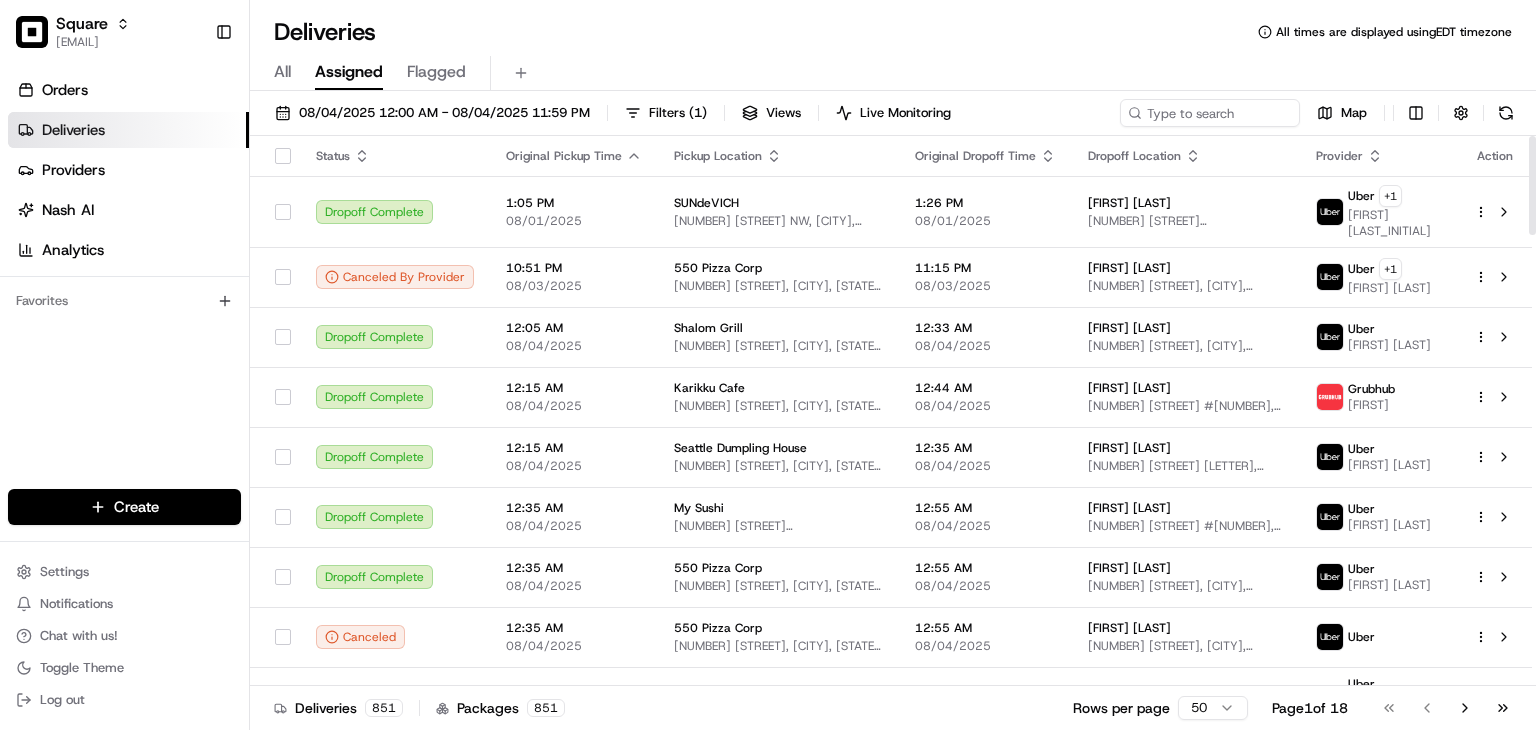 click on "Deliveries All times are displayed using  EDT   timezone" at bounding box center (893, 32) 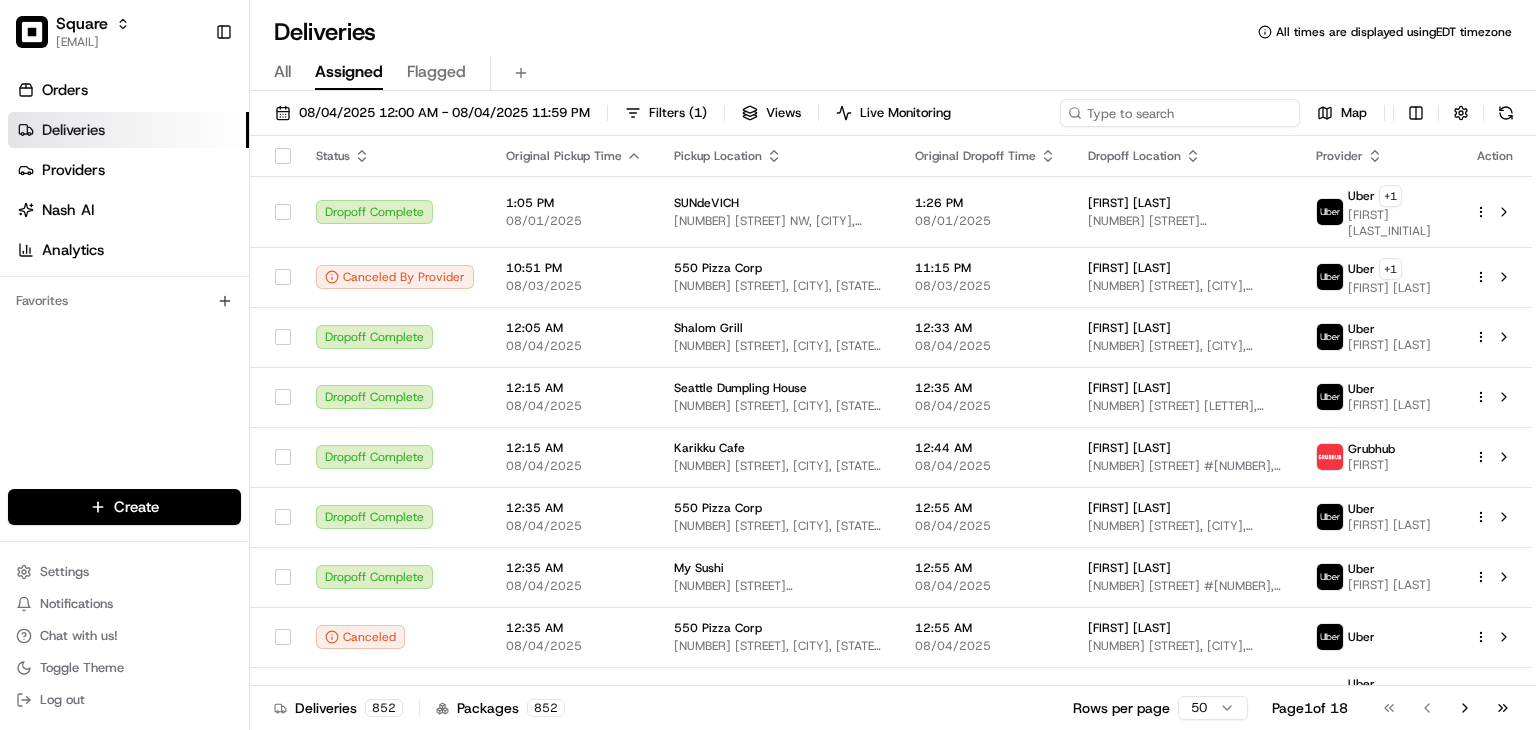 click at bounding box center (1180, 113) 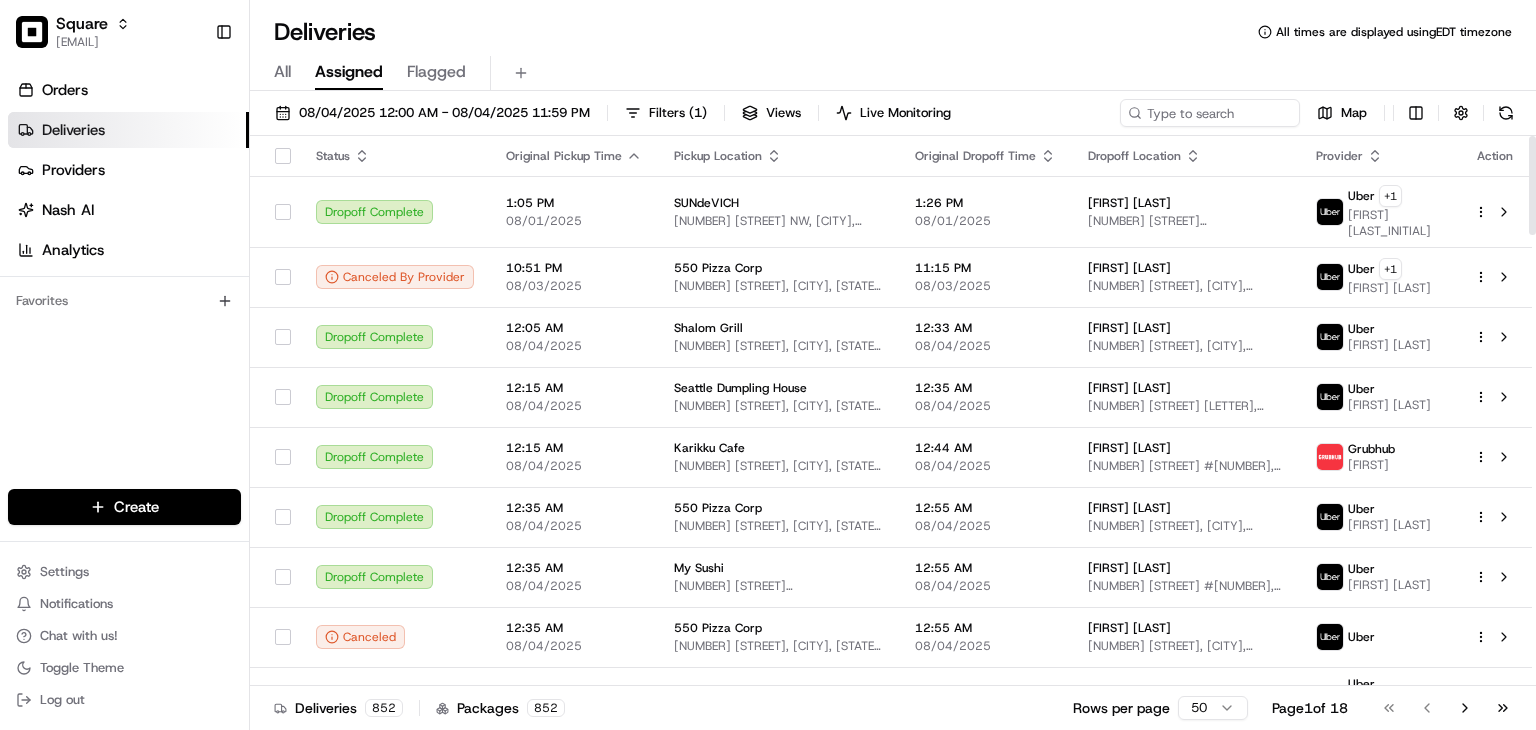 click on "All Assigned Flagged" at bounding box center (893, 73) 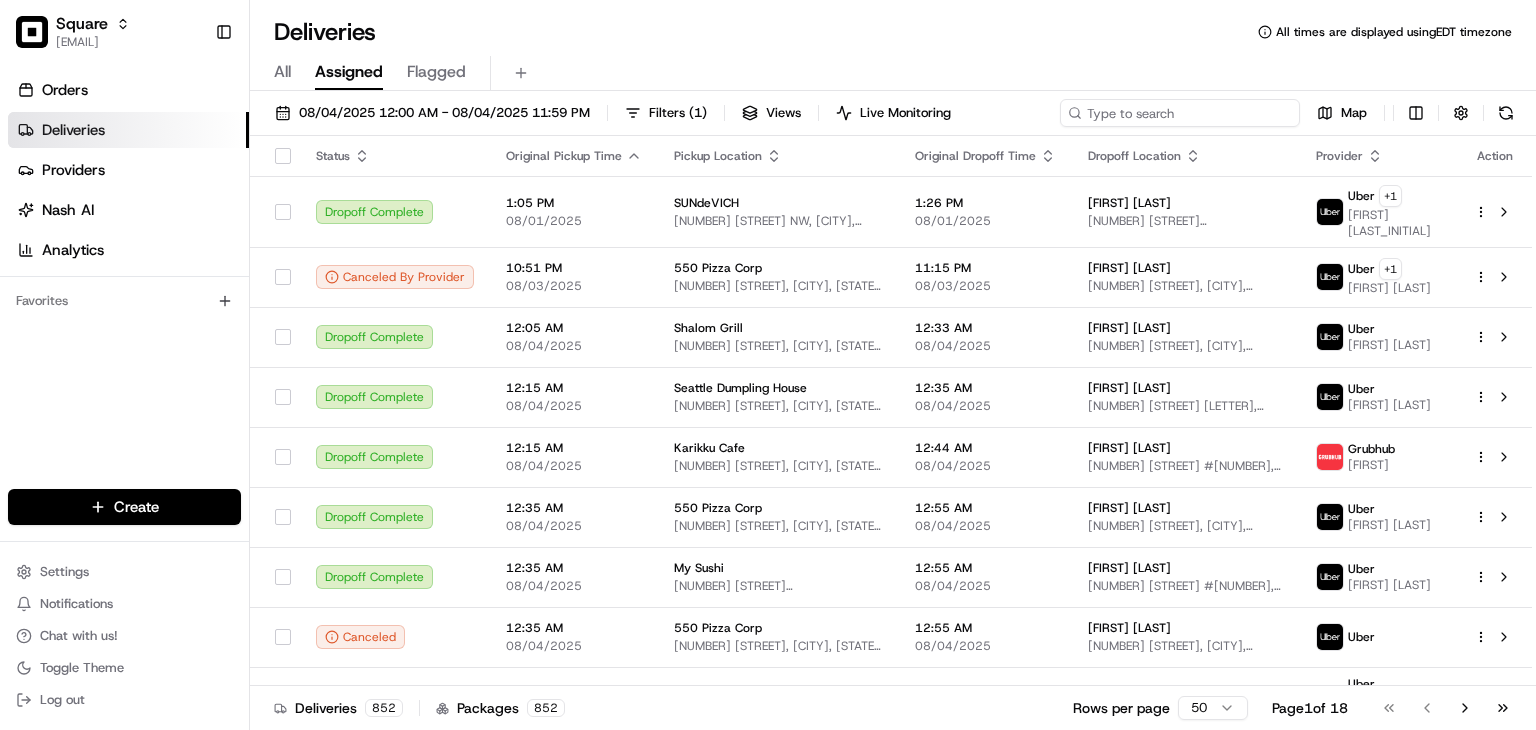 click at bounding box center (1180, 113) 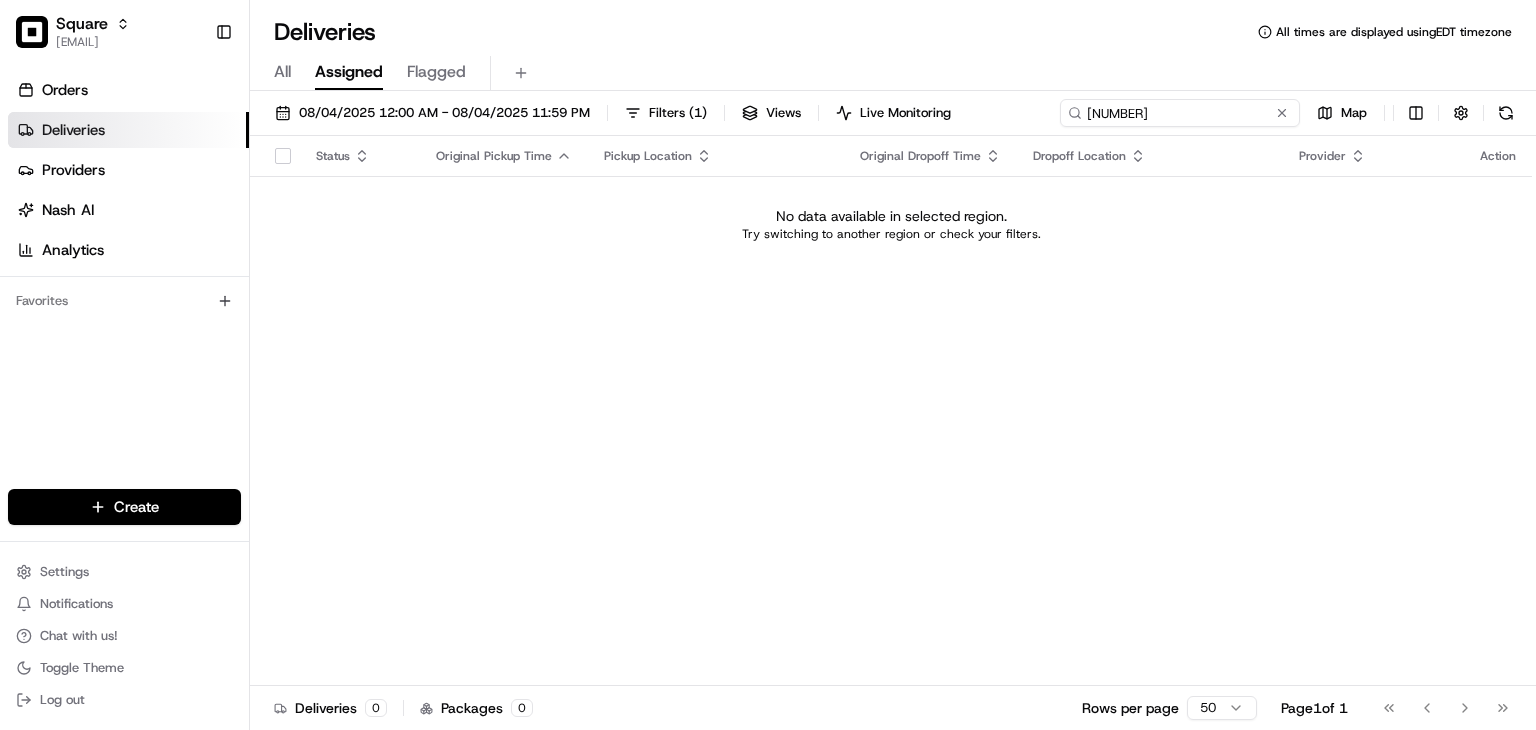 click on "8263841" at bounding box center (1180, 113) 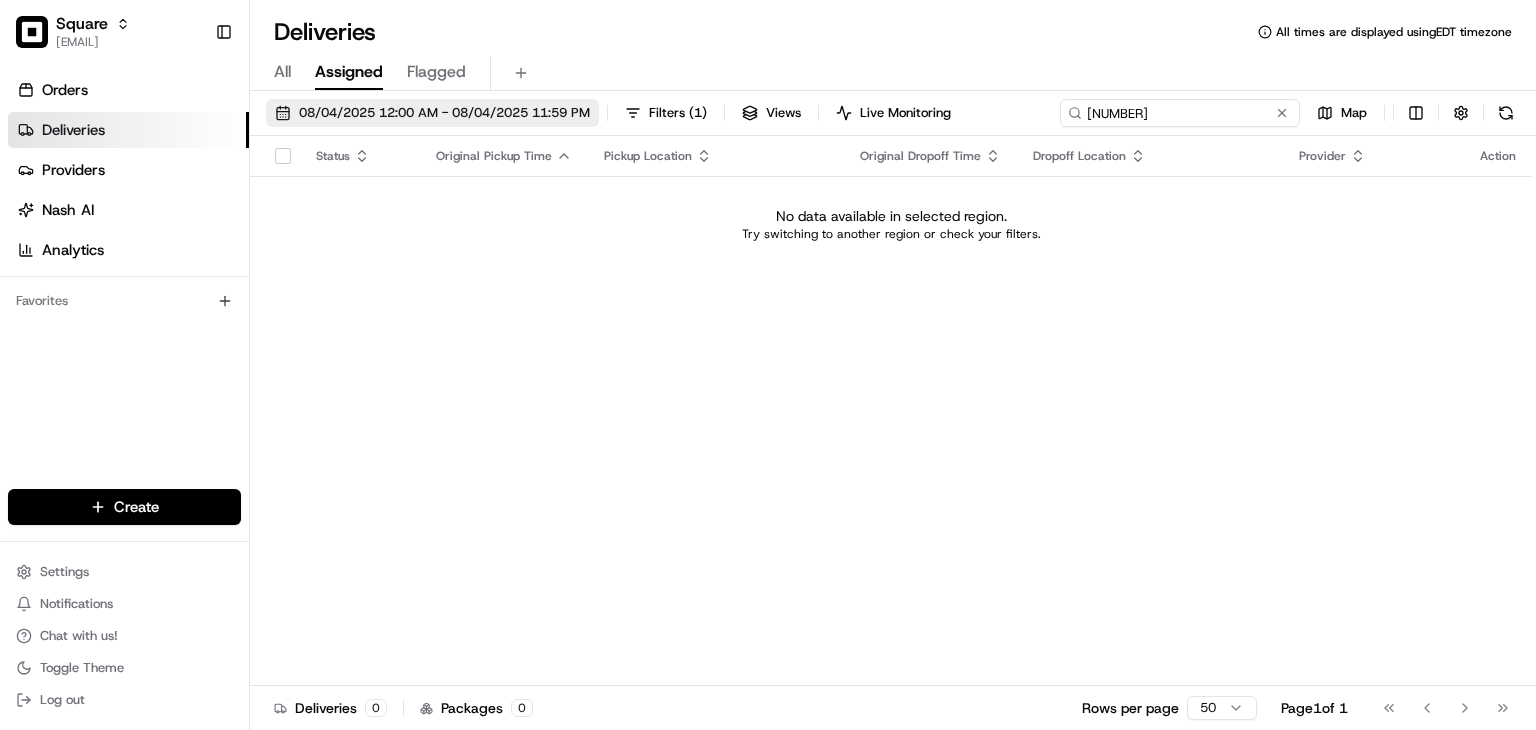 type on "8263841" 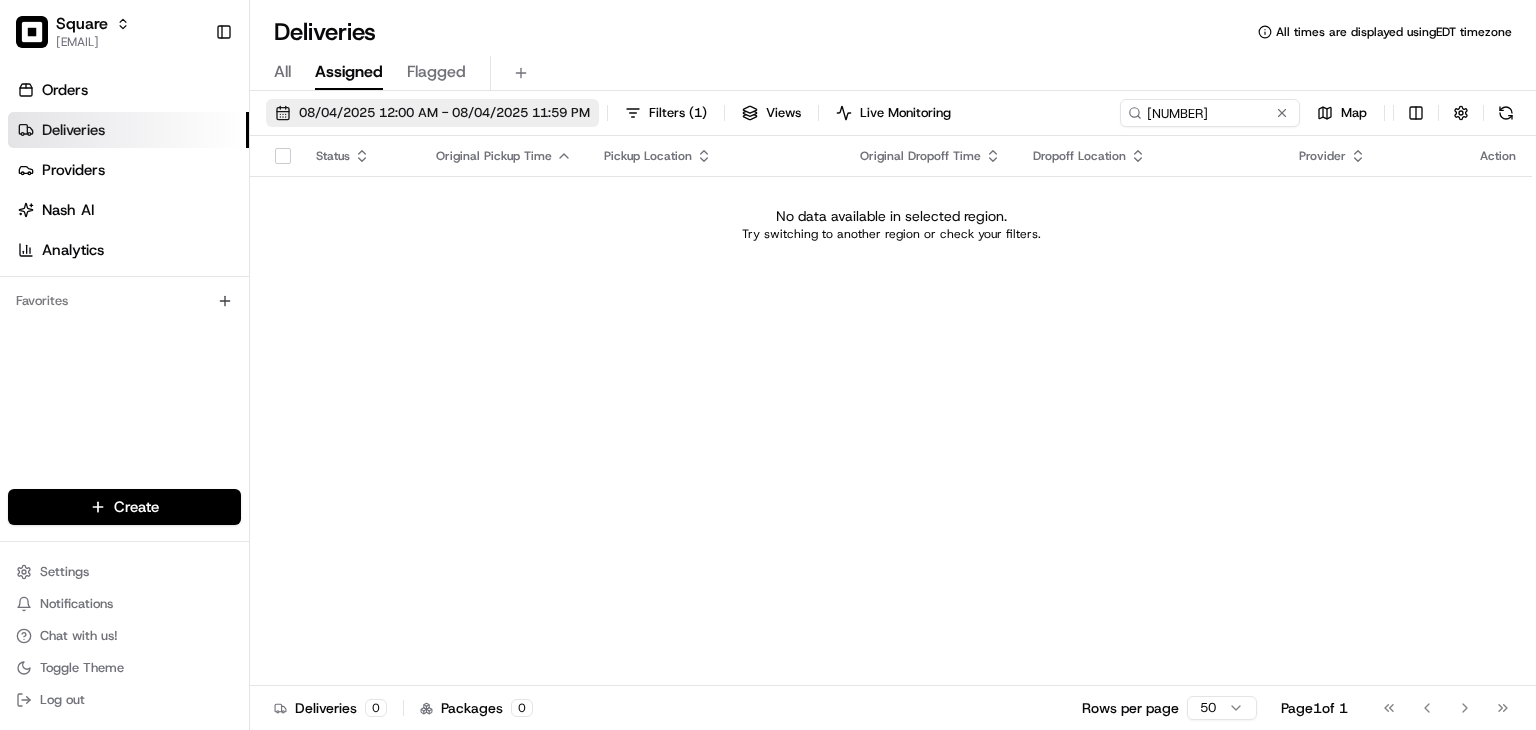 click on "08/04/2025 12:00 AM - 08/04/2025 11:59 PM" at bounding box center (444, 113) 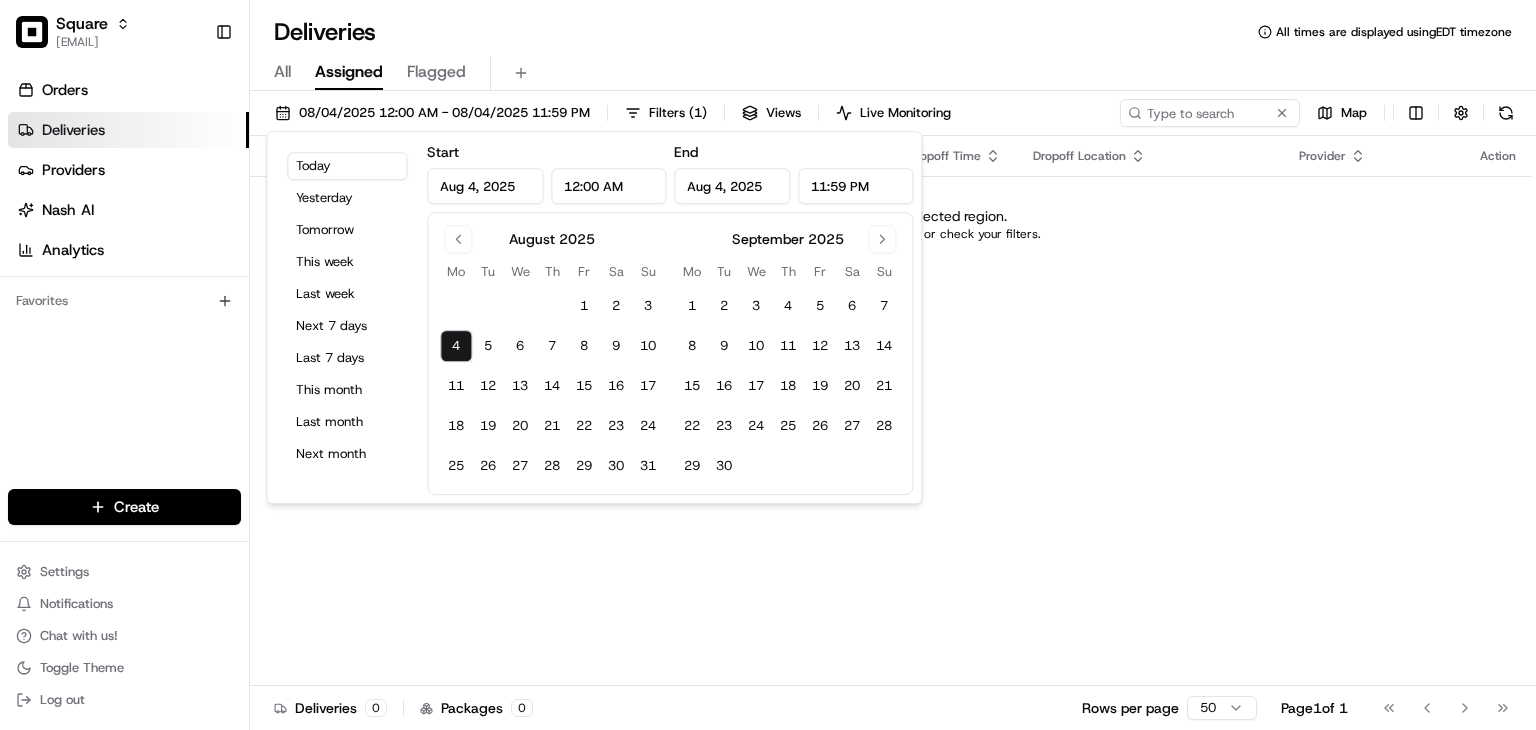 click on "All" at bounding box center [282, 72] 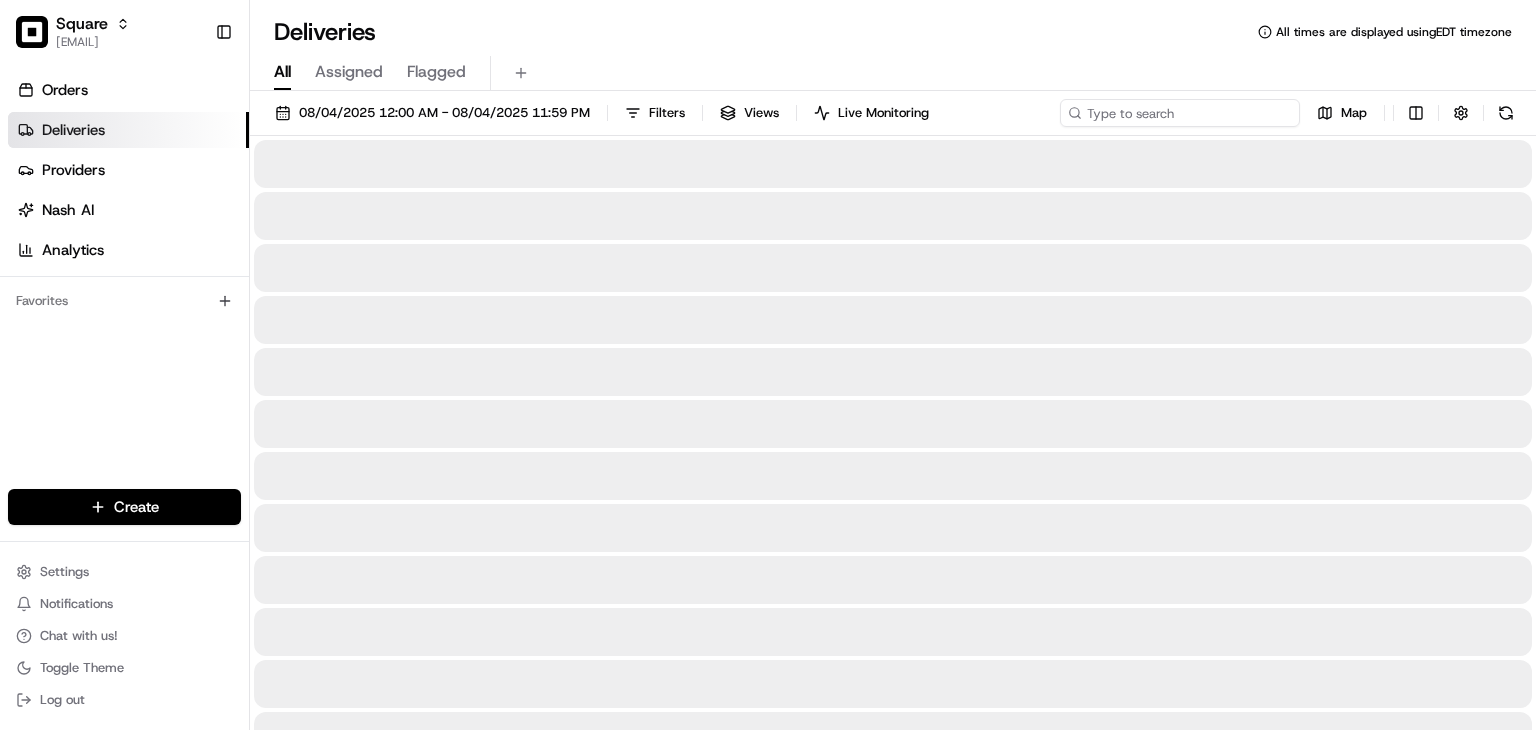 click at bounding box center (1180, 113) 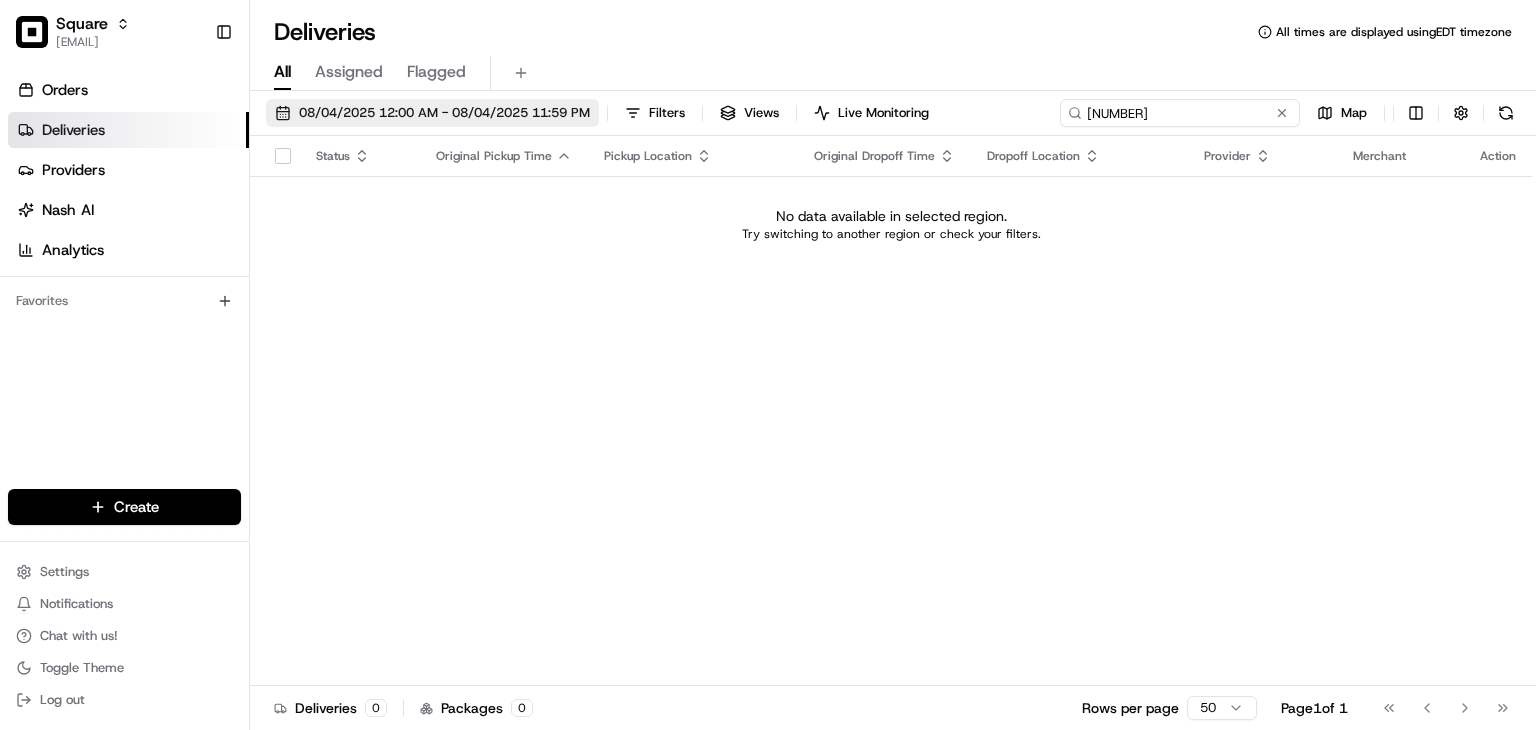 type on "8263841" 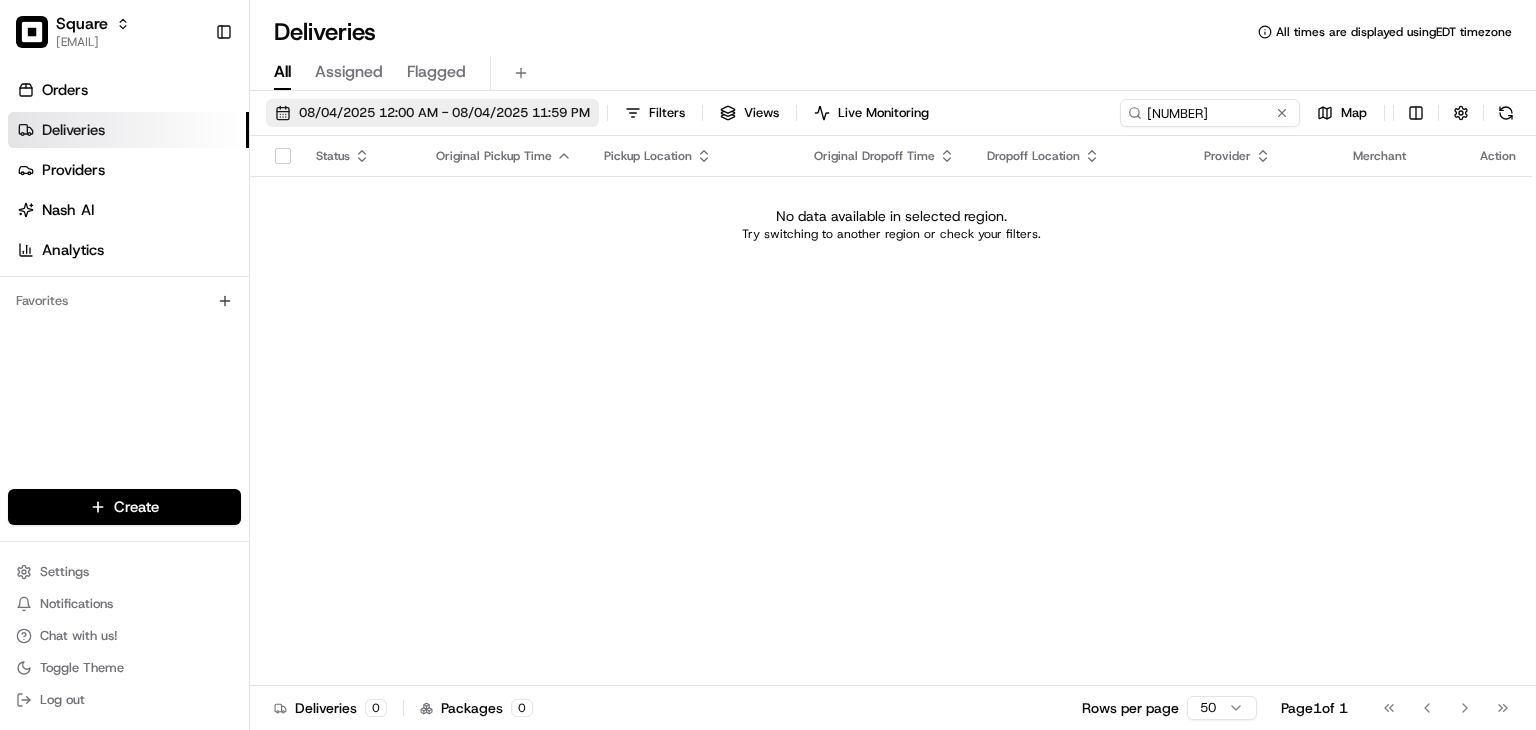 click on "08/04/2025 12:00 AM - 08/04/2025 11:59 PM" at bounding box center [444, 113] 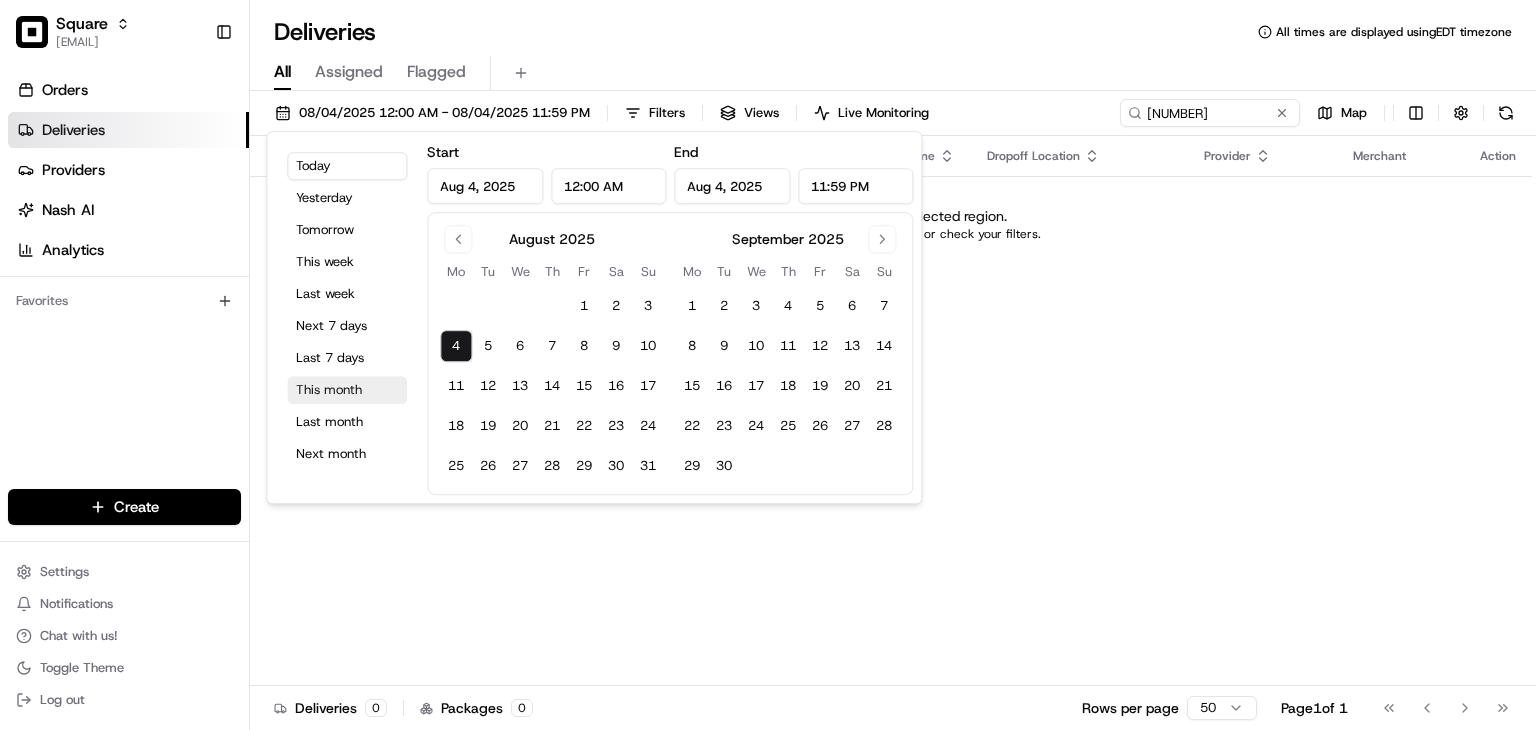 click on "This month" at bounding box center (347, 390) 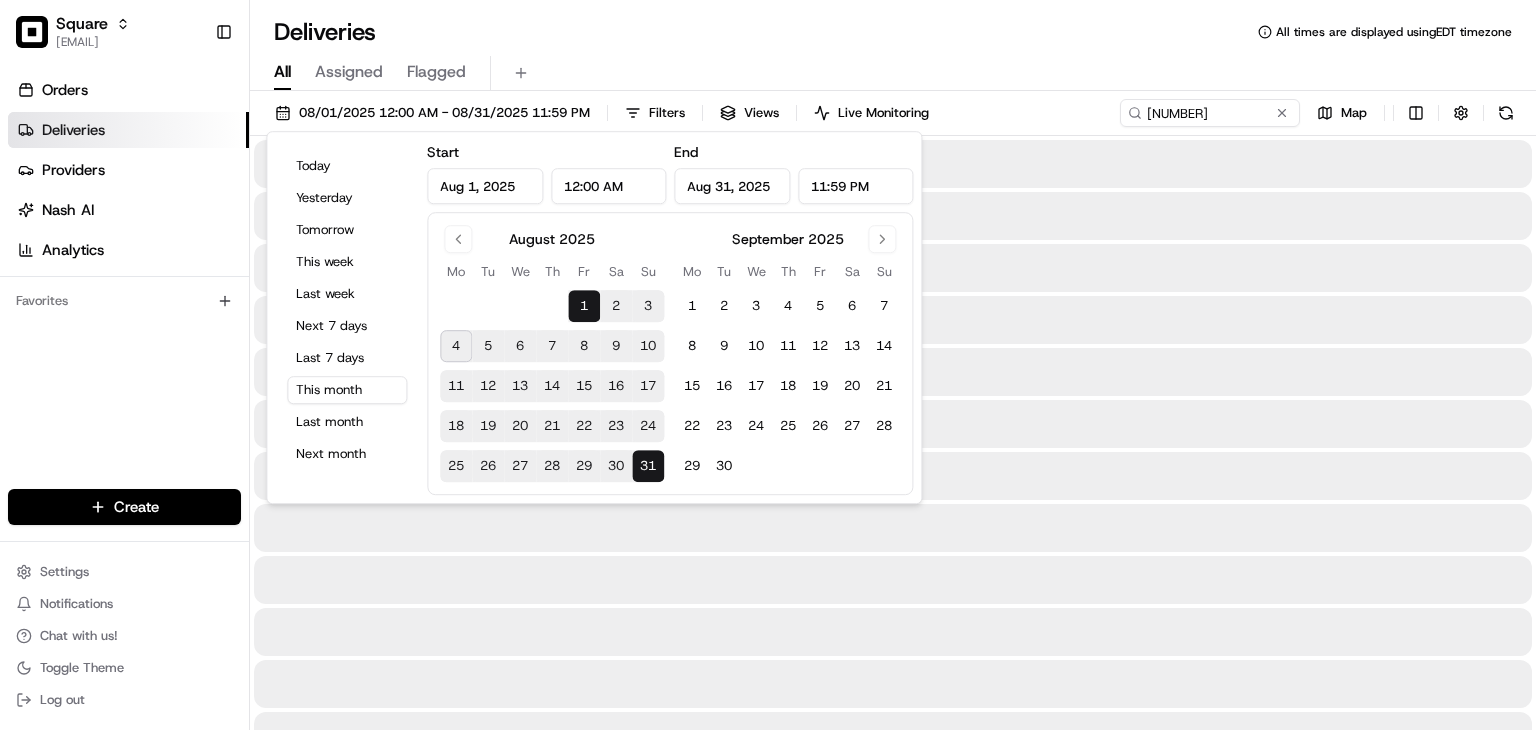 drag, startPoint x: 1004, startPoint y: 84, endPoint x: 1001, endPoint y: 72, distance: 12.369317 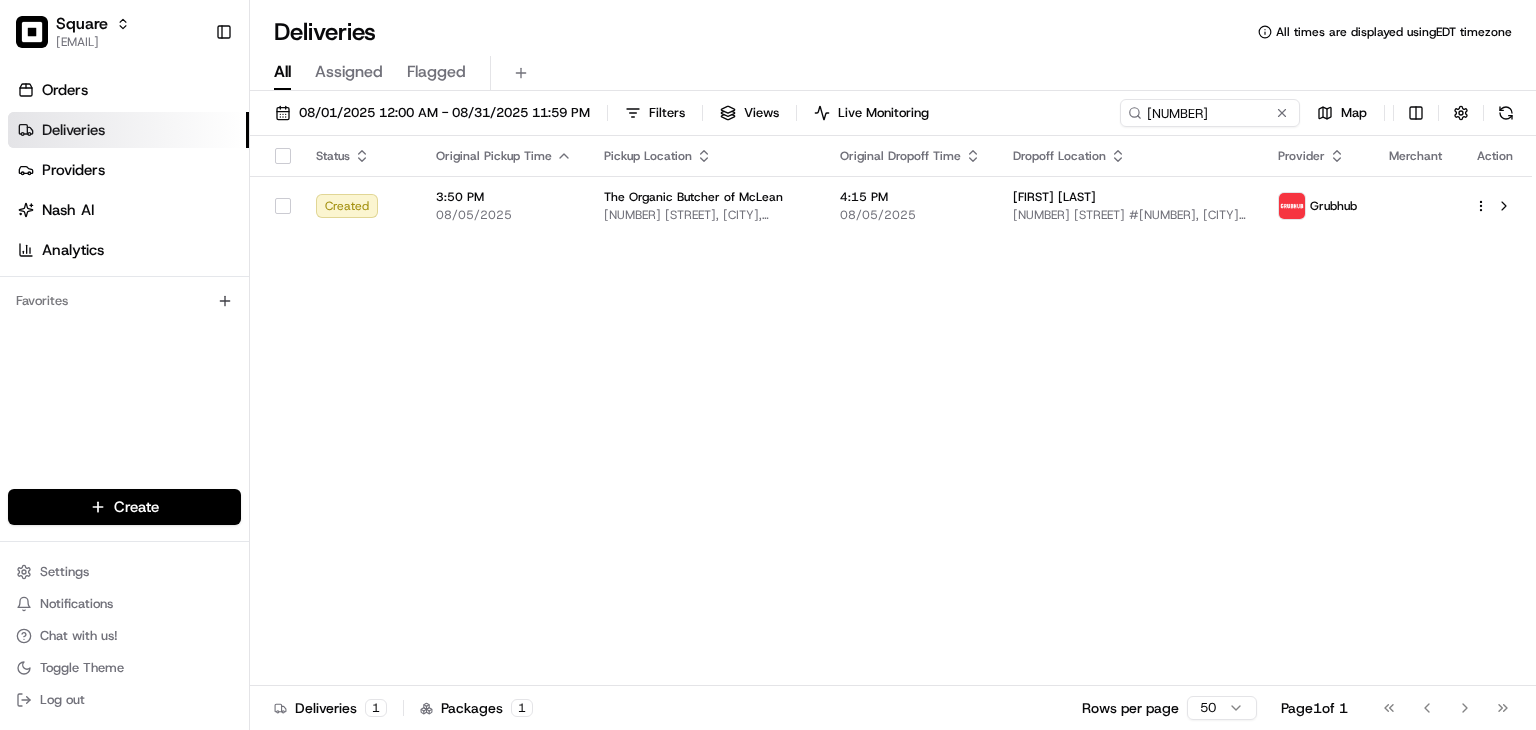 click on "Status Original Pickup Time Pickup Location Original Dropoff Time Dropoff Location Provider Merchant Action Created 3:50 PM 08/05/2025 The Organic Butcher of McLean 6712 Old Dominion Dr, McLean, VA 22101, USA 4:15 PM 08/05/2025 Claire Chao 4650 Washington Blvd #504, Arlington, VA 22201, USA Grubhub" at bounding box center [891, 411] 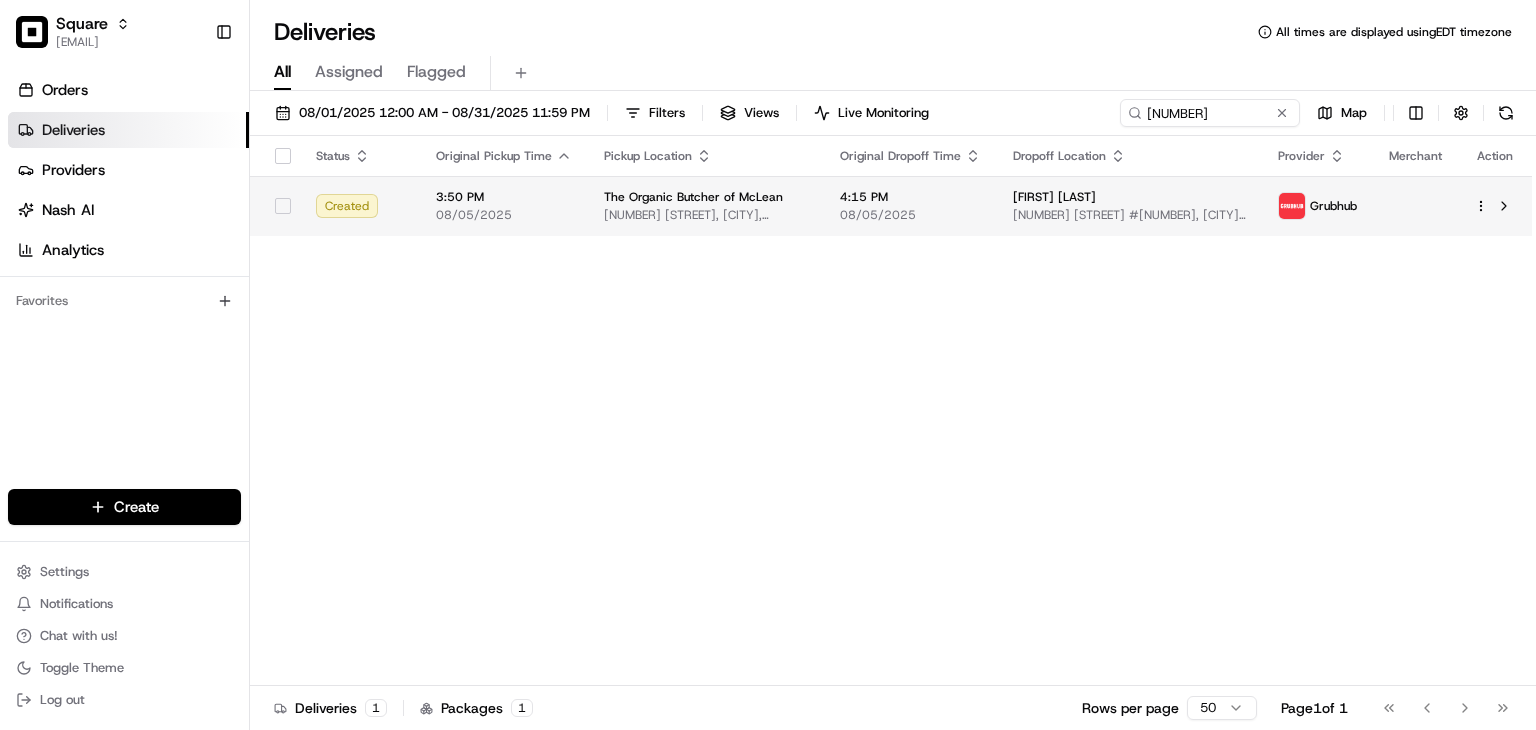 click on "08/05/2025" at bounding box center (910, 215) 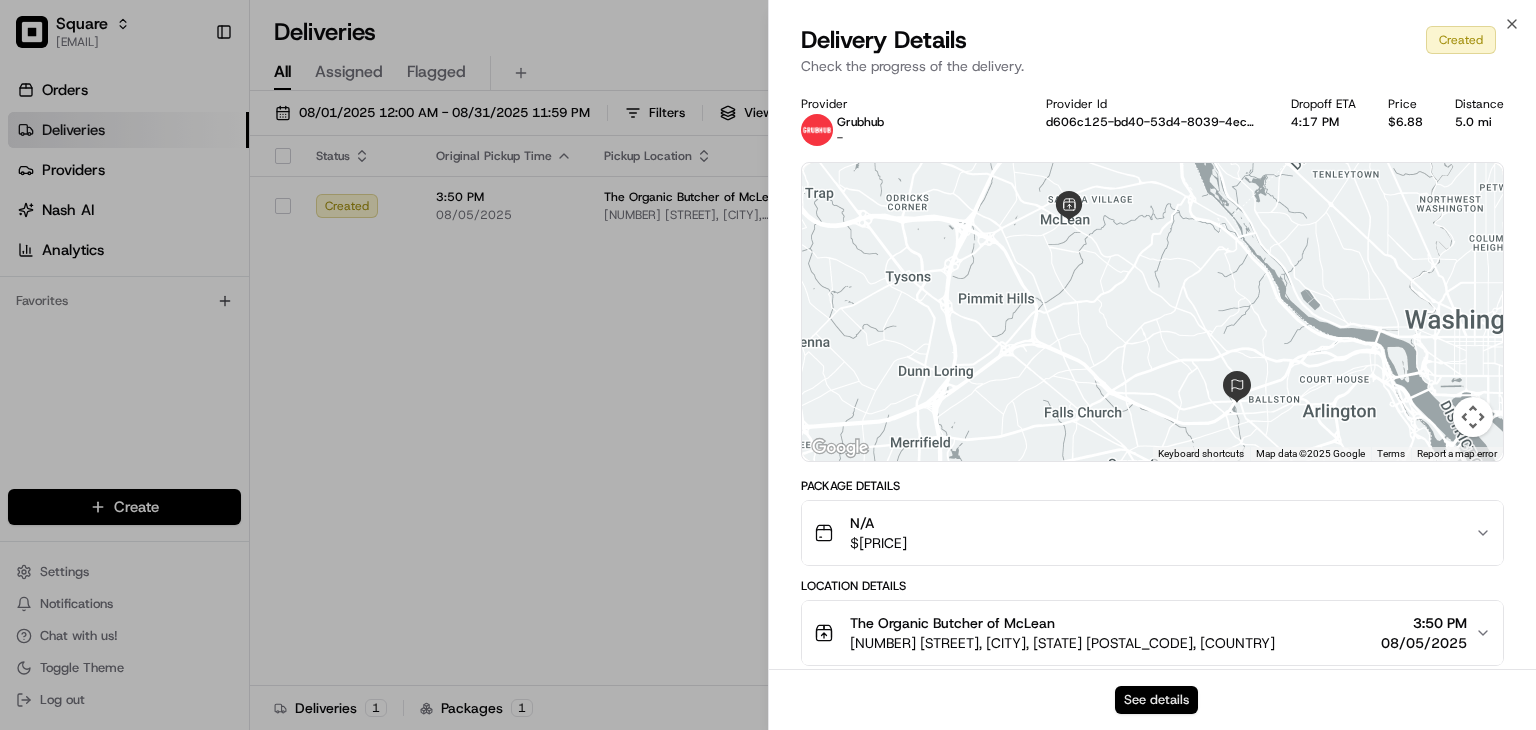 click on "See details" at bounding box center (1156, 700) 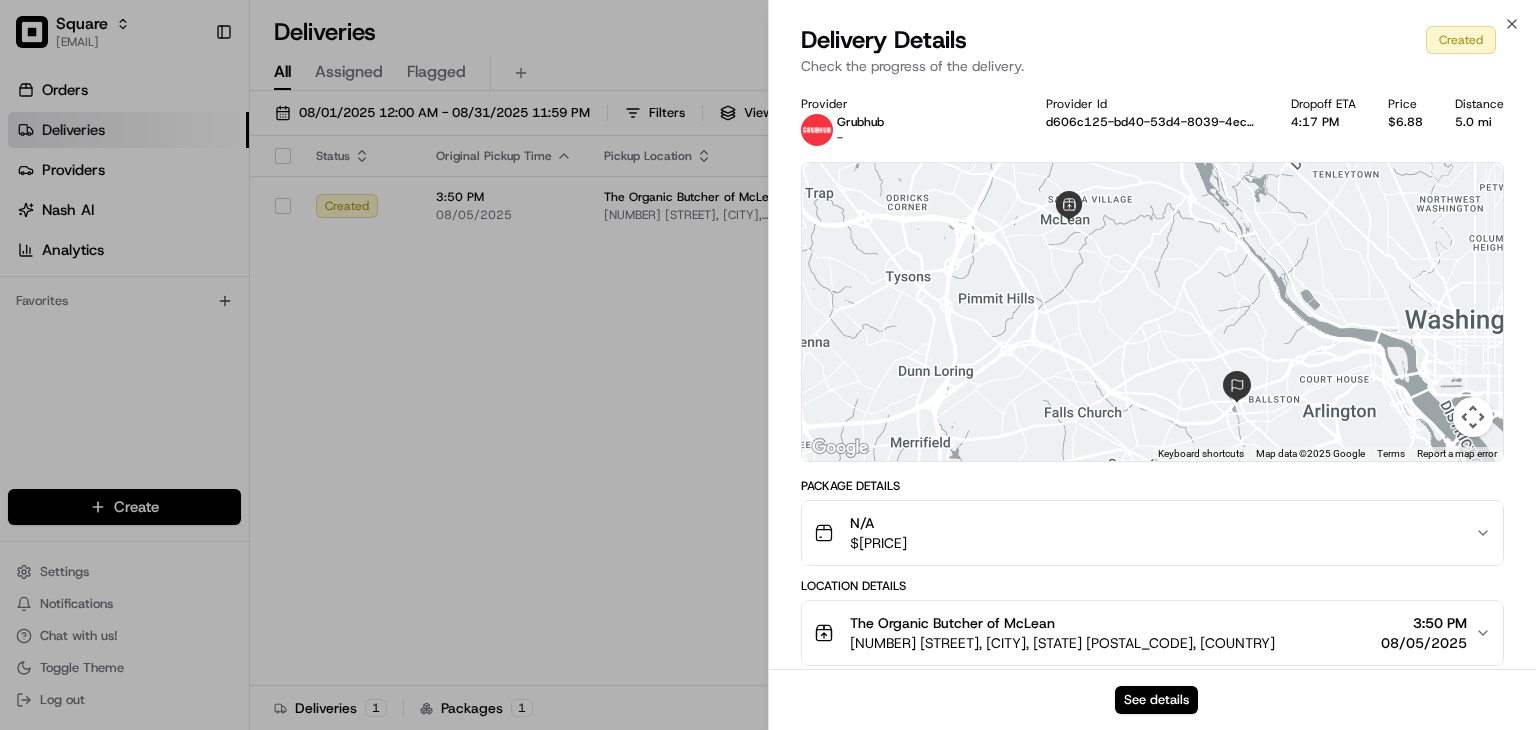 type 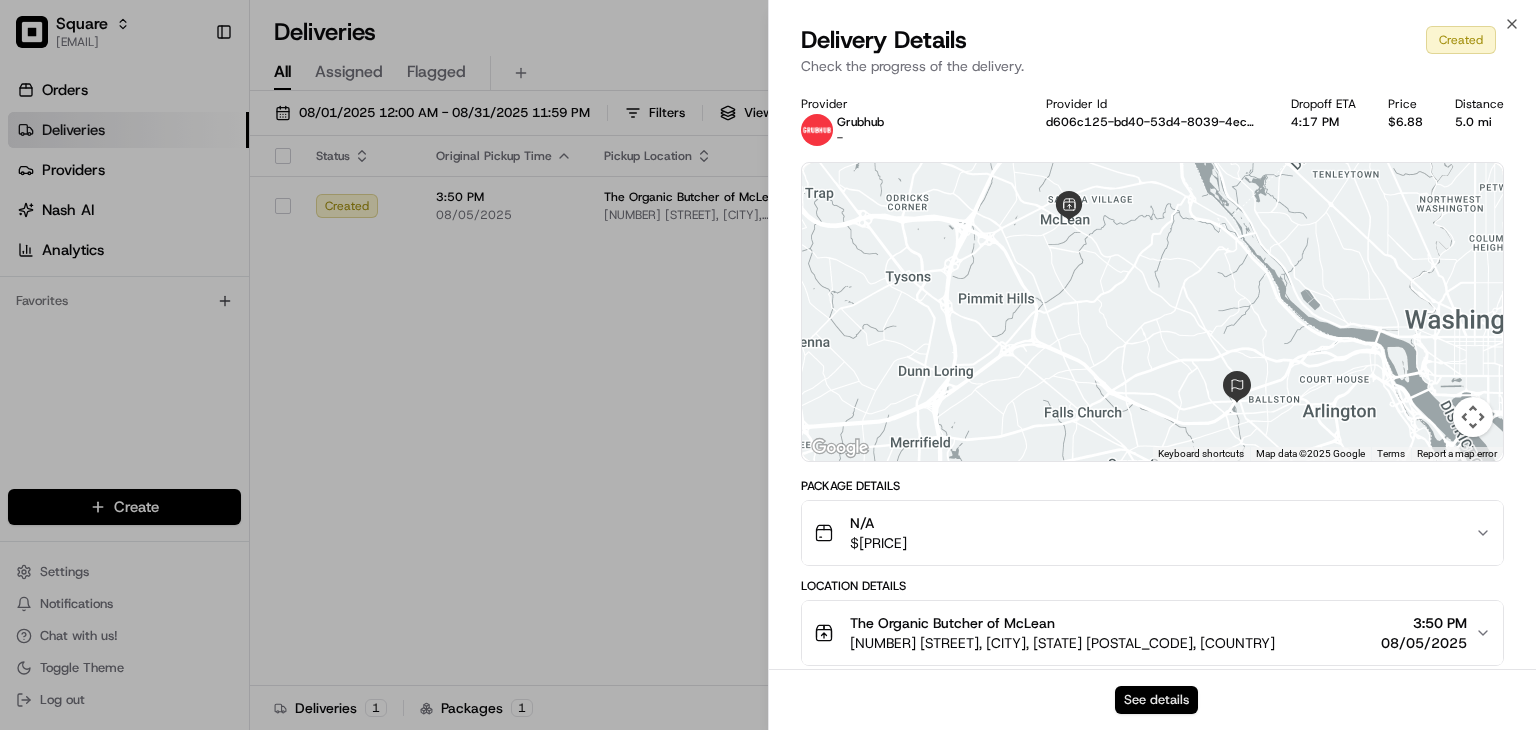 click on "See details" at bounding box center (1156, 700) 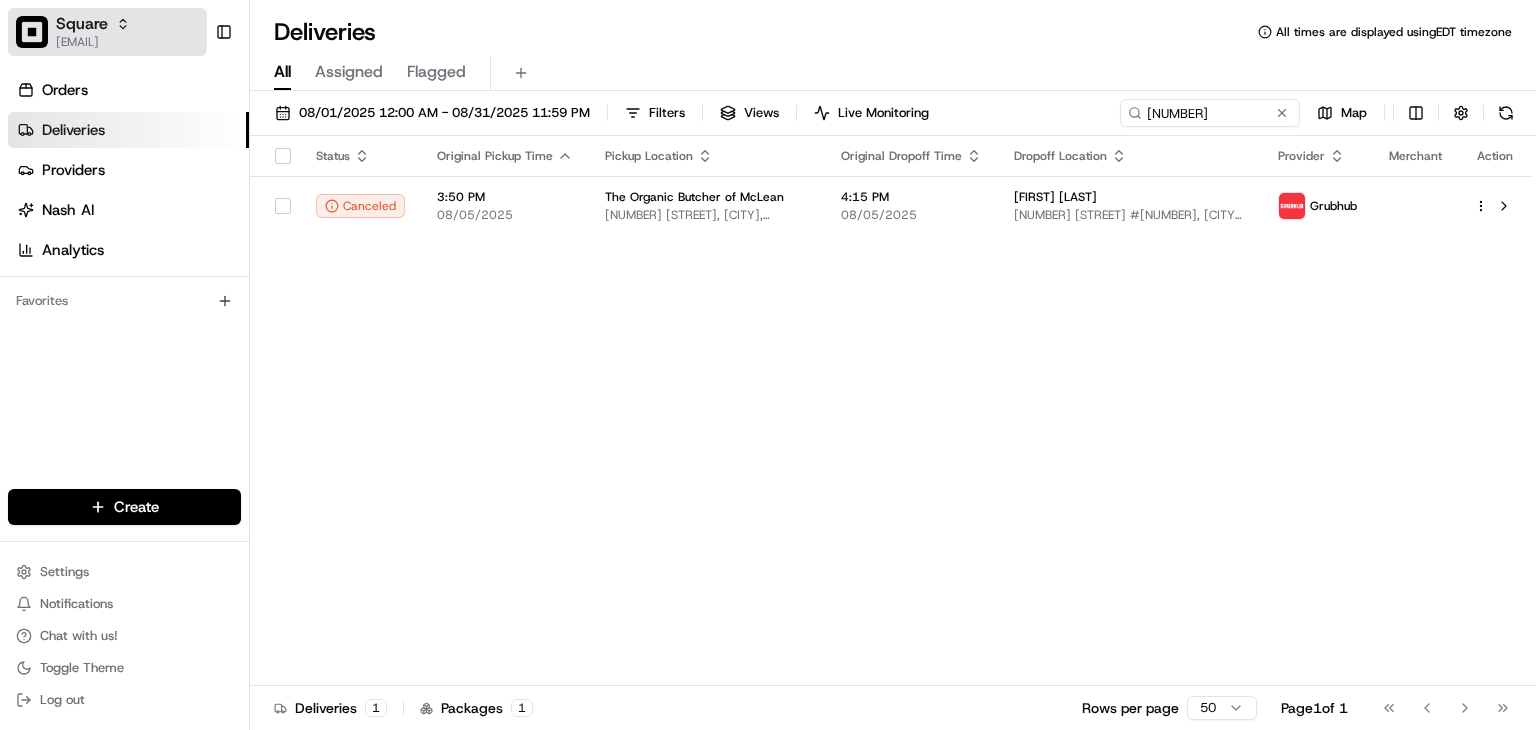 click on "Square" at bounding box center [82, 24] 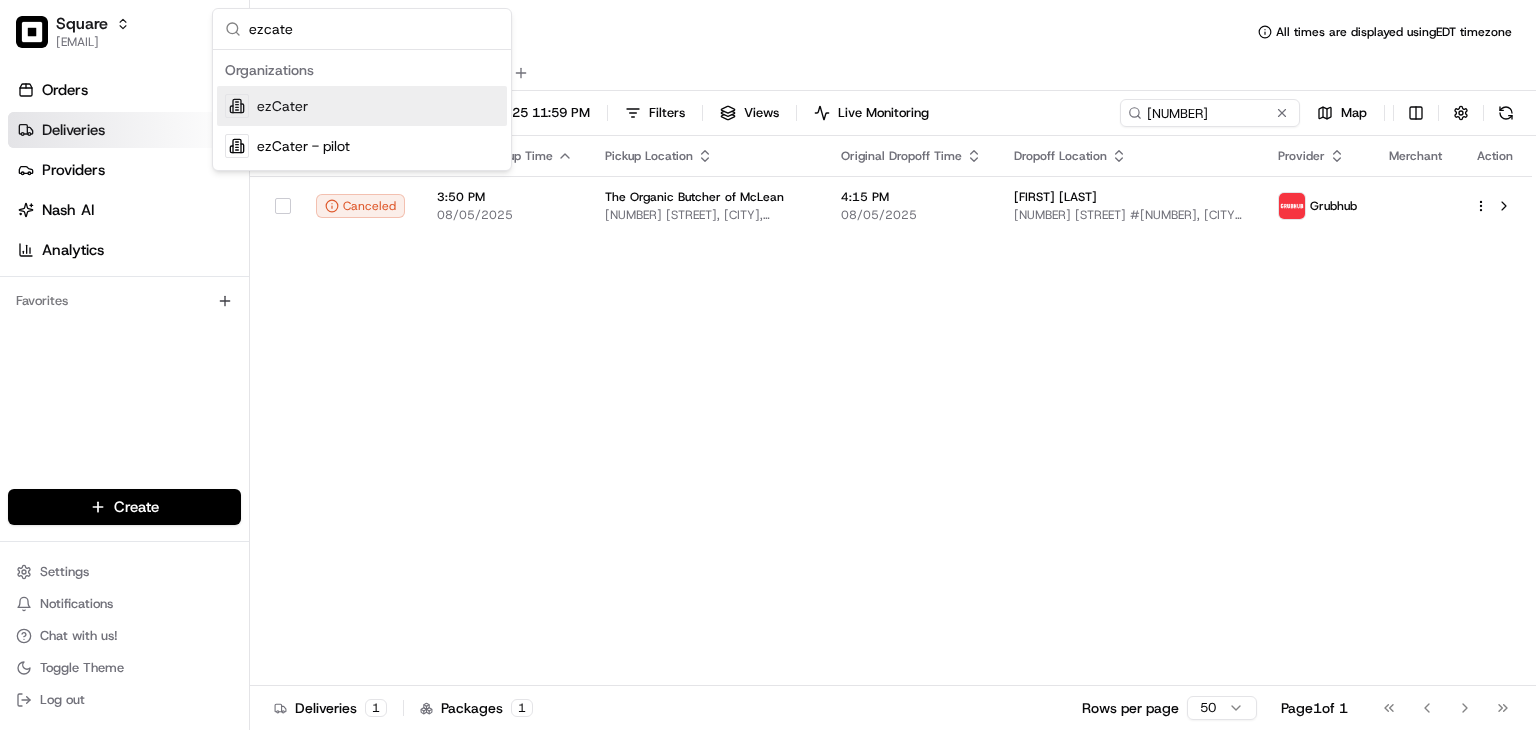 type on "ezcate" 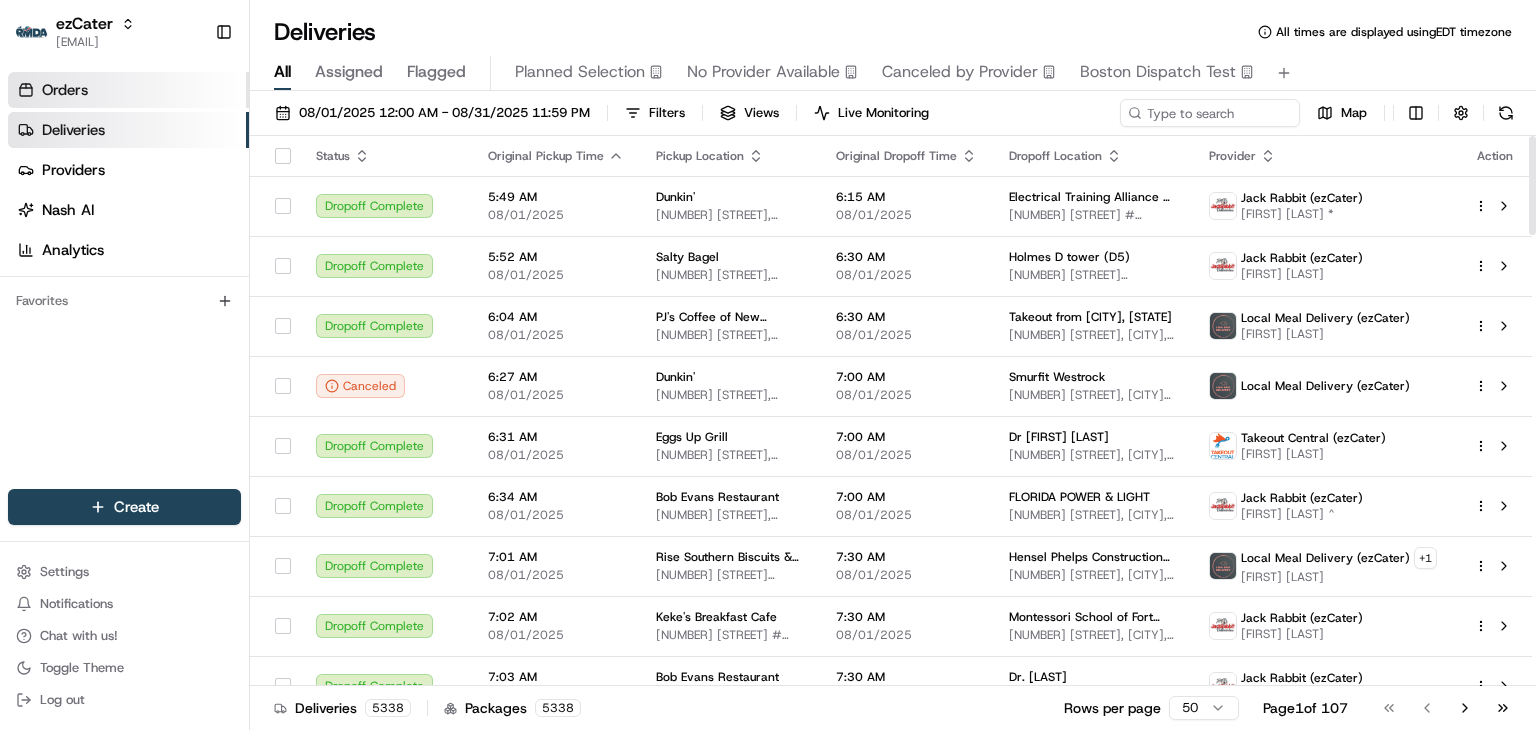 click 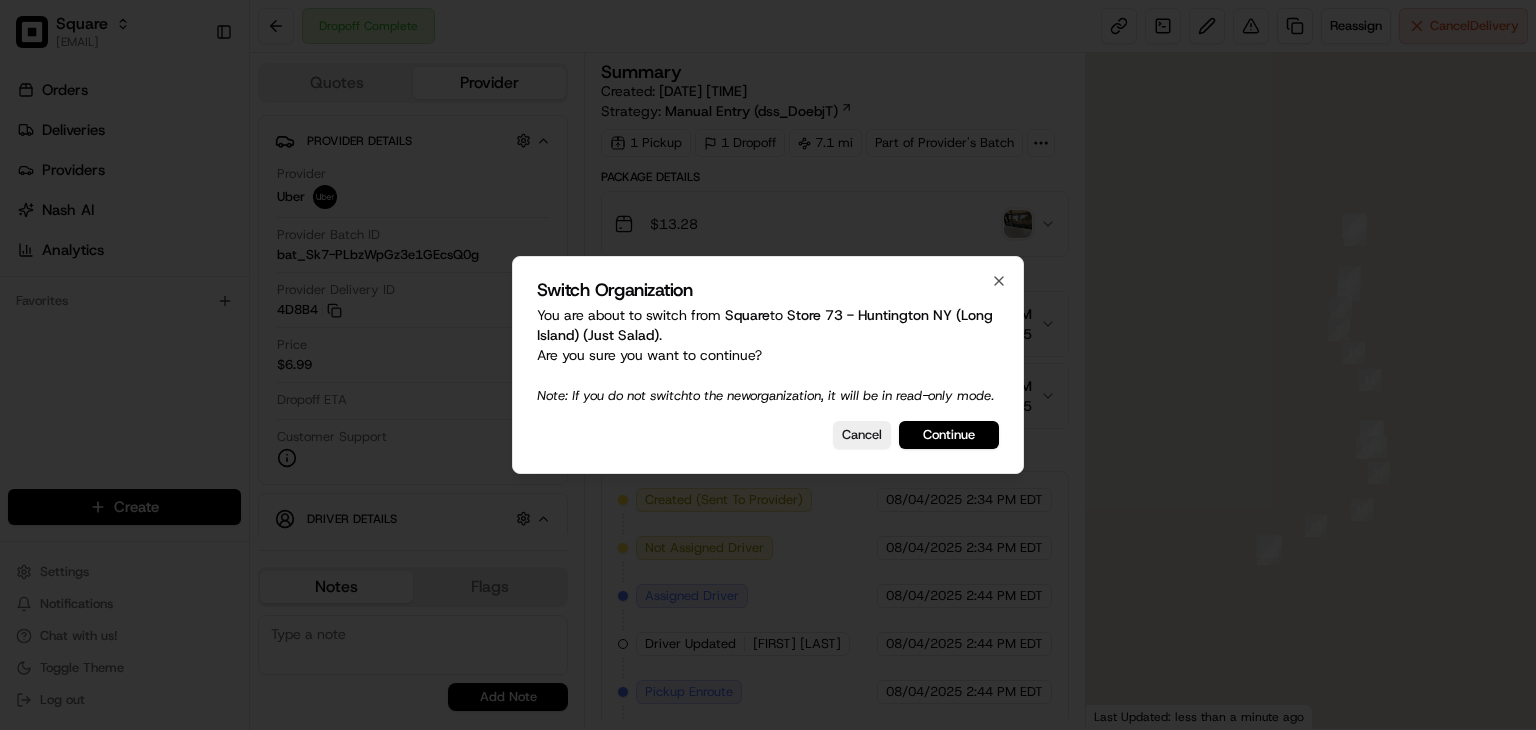 scroll, scrollTop: 0, scrollLeft: 0, axis: both 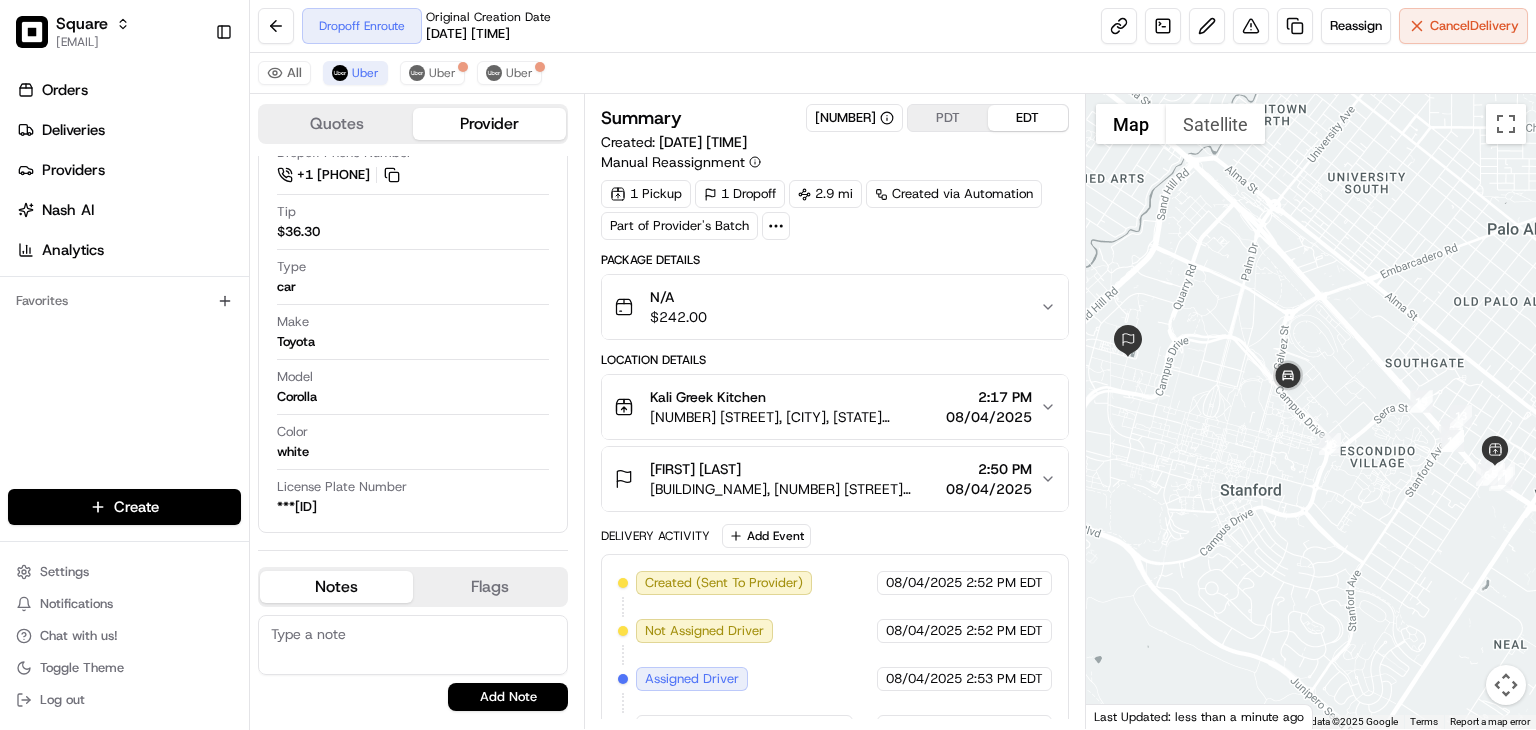 click on "PDT" at bounding box center [948, 118] 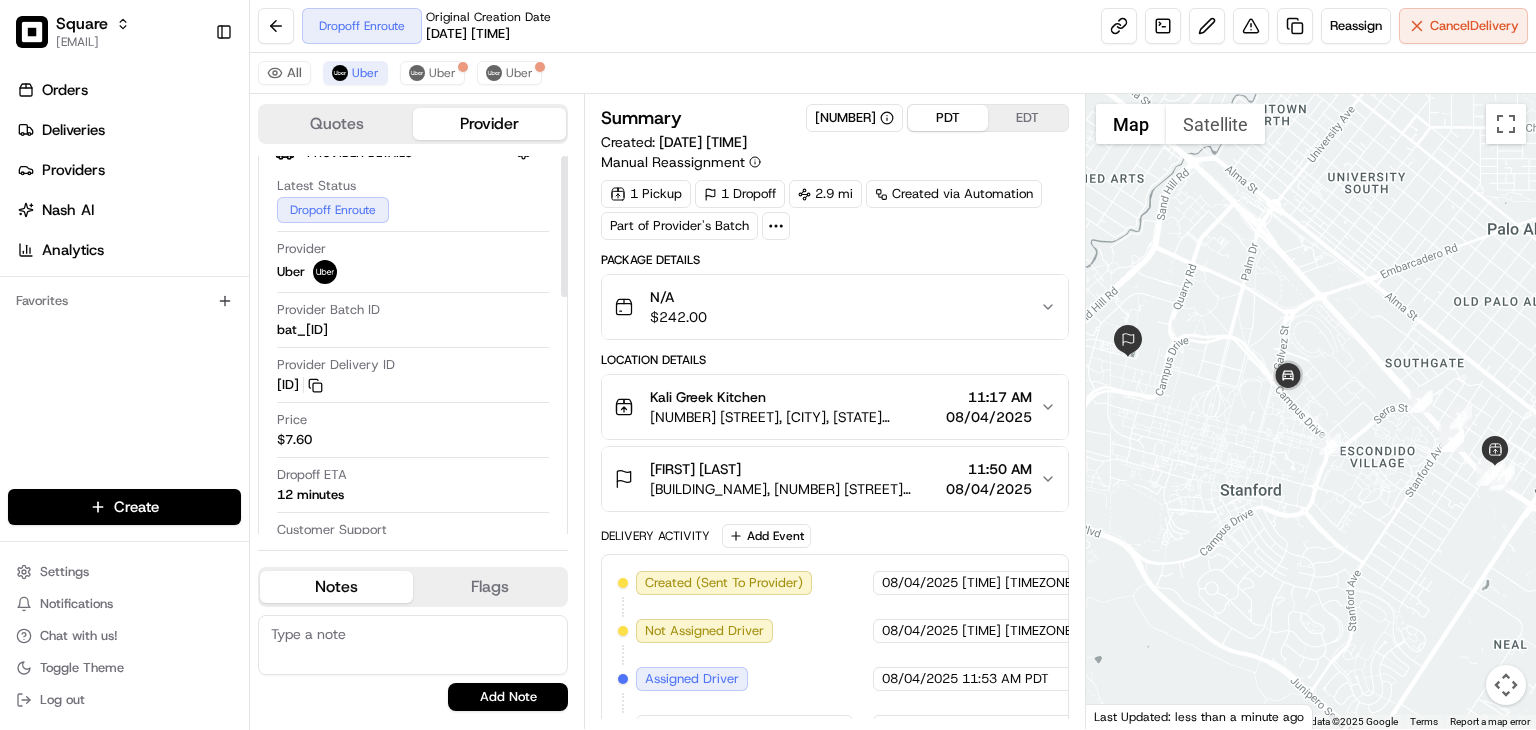 scroll, scrollTop: 0, scrollLeft: 0, axis: both 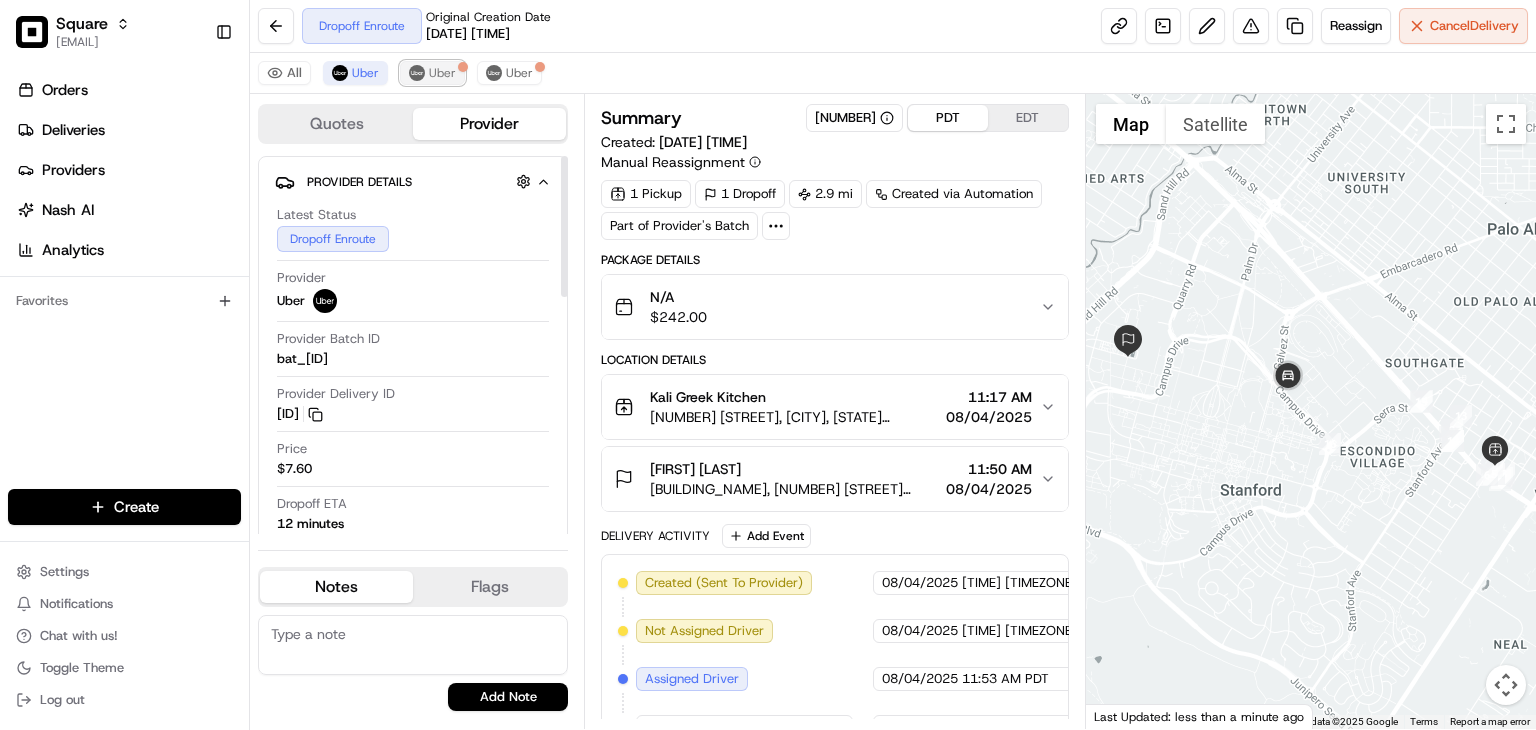 click on "Uber" at bounding box center (432, 73) 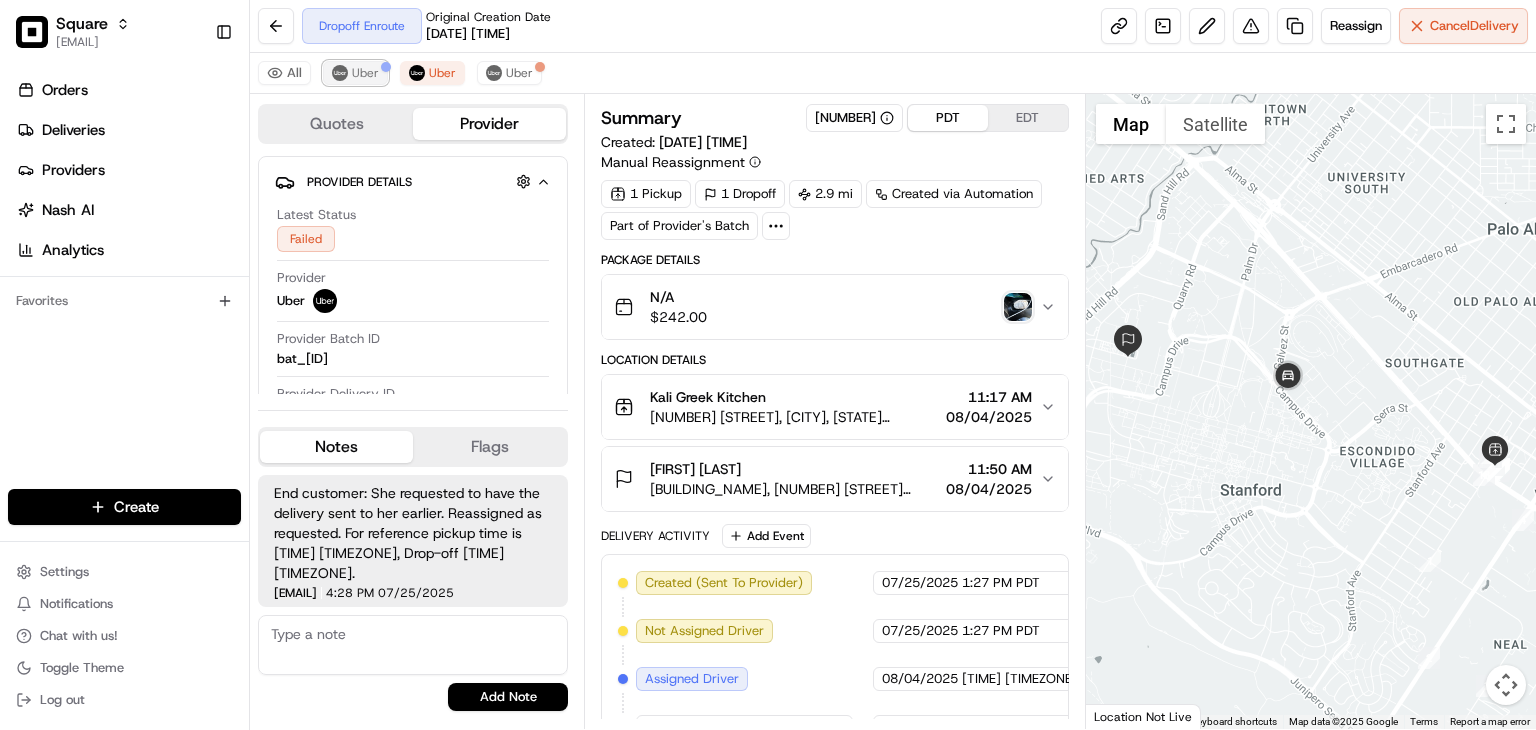 click on "Uber" at bounding box center (365, 73) 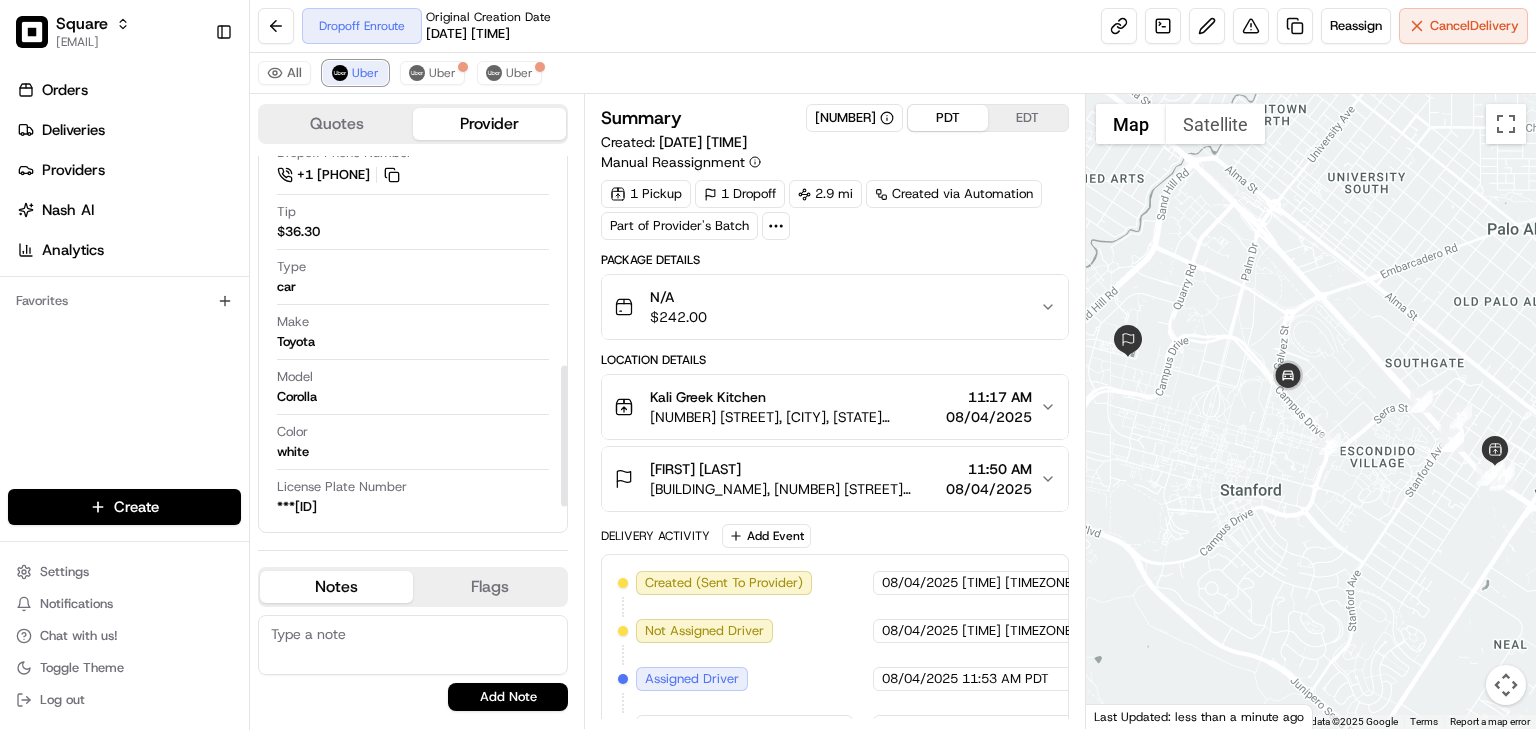 scroll, scrollTop: 0, scrollLeft: 0, axis: both 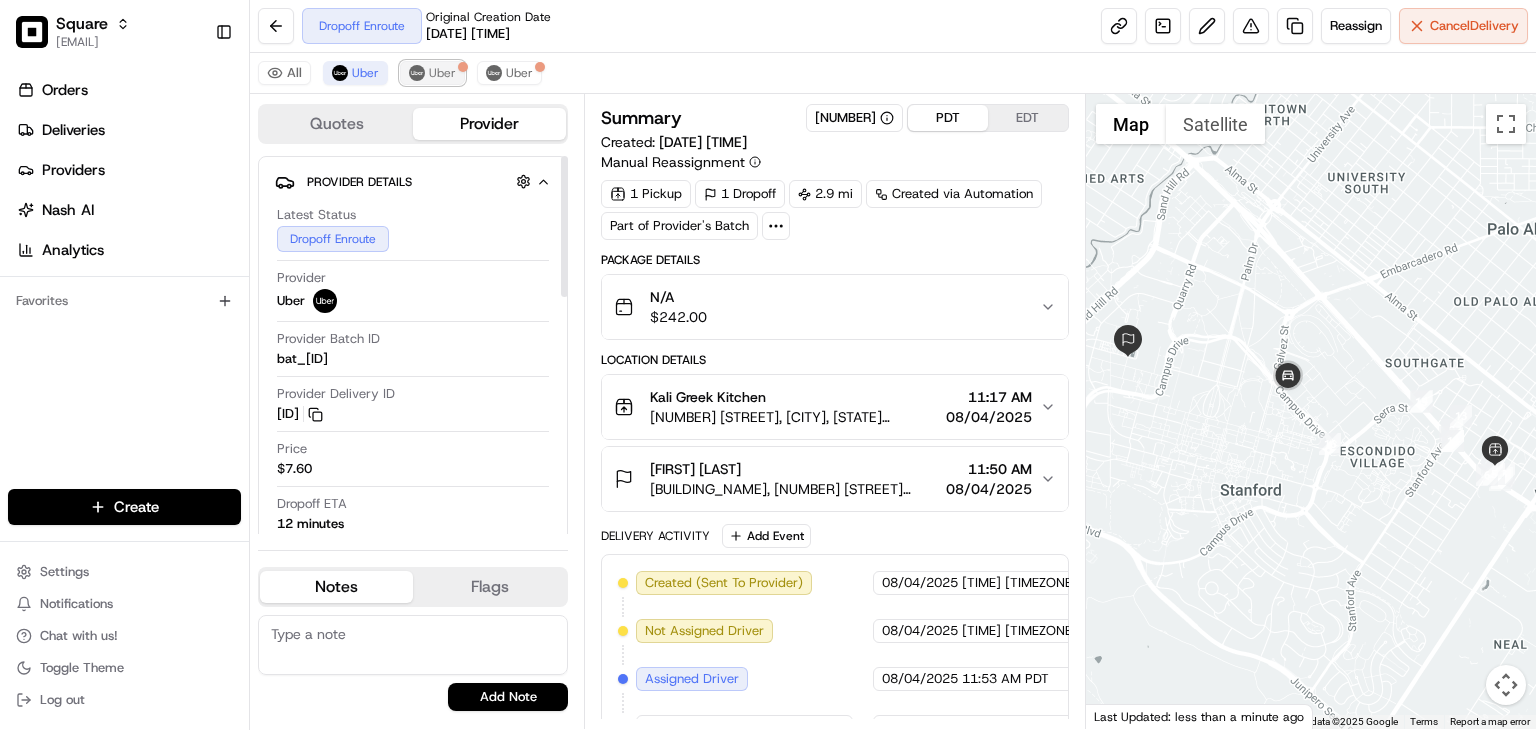 click on "Uber" at bounding box center [442, 73] 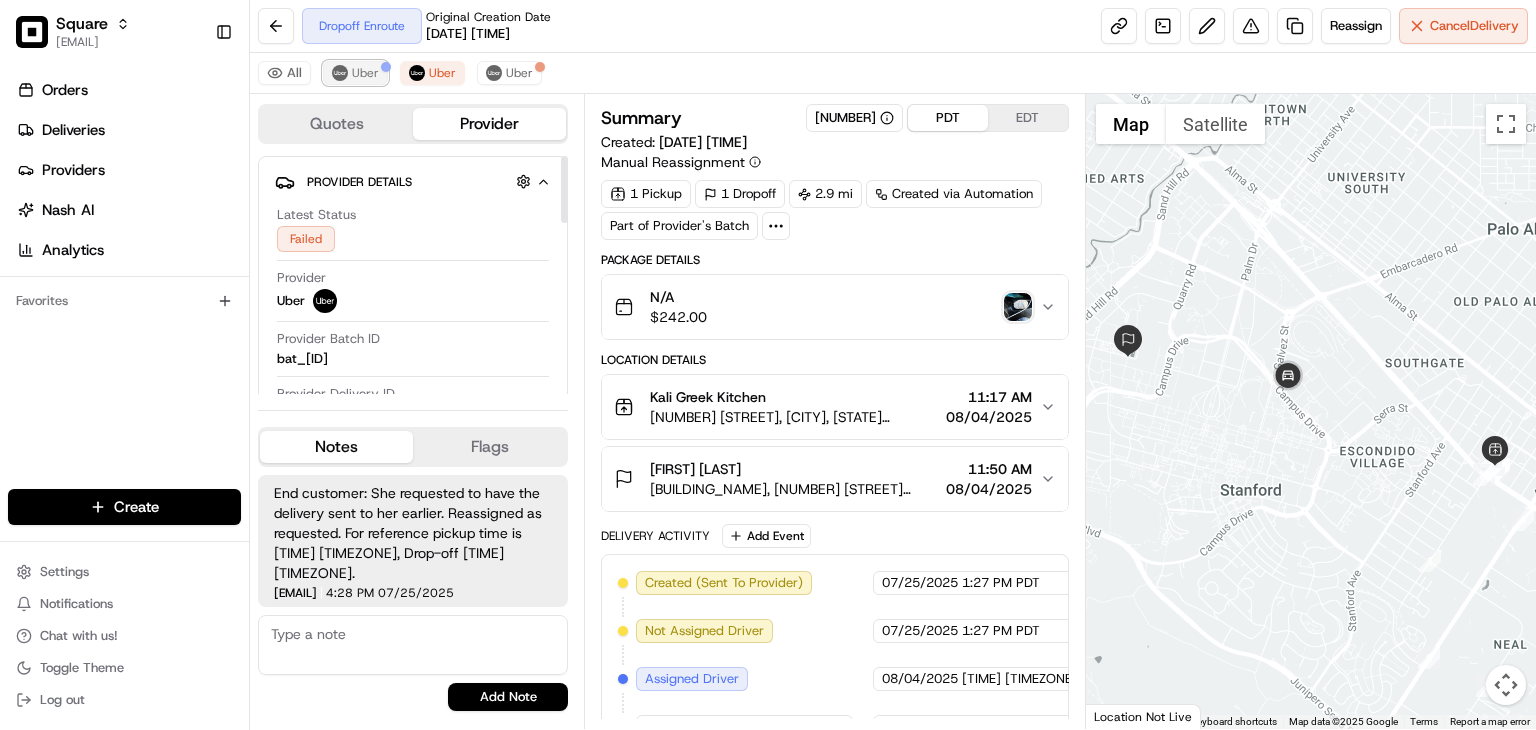 click on "Uber" at bounding box center (355, 73) 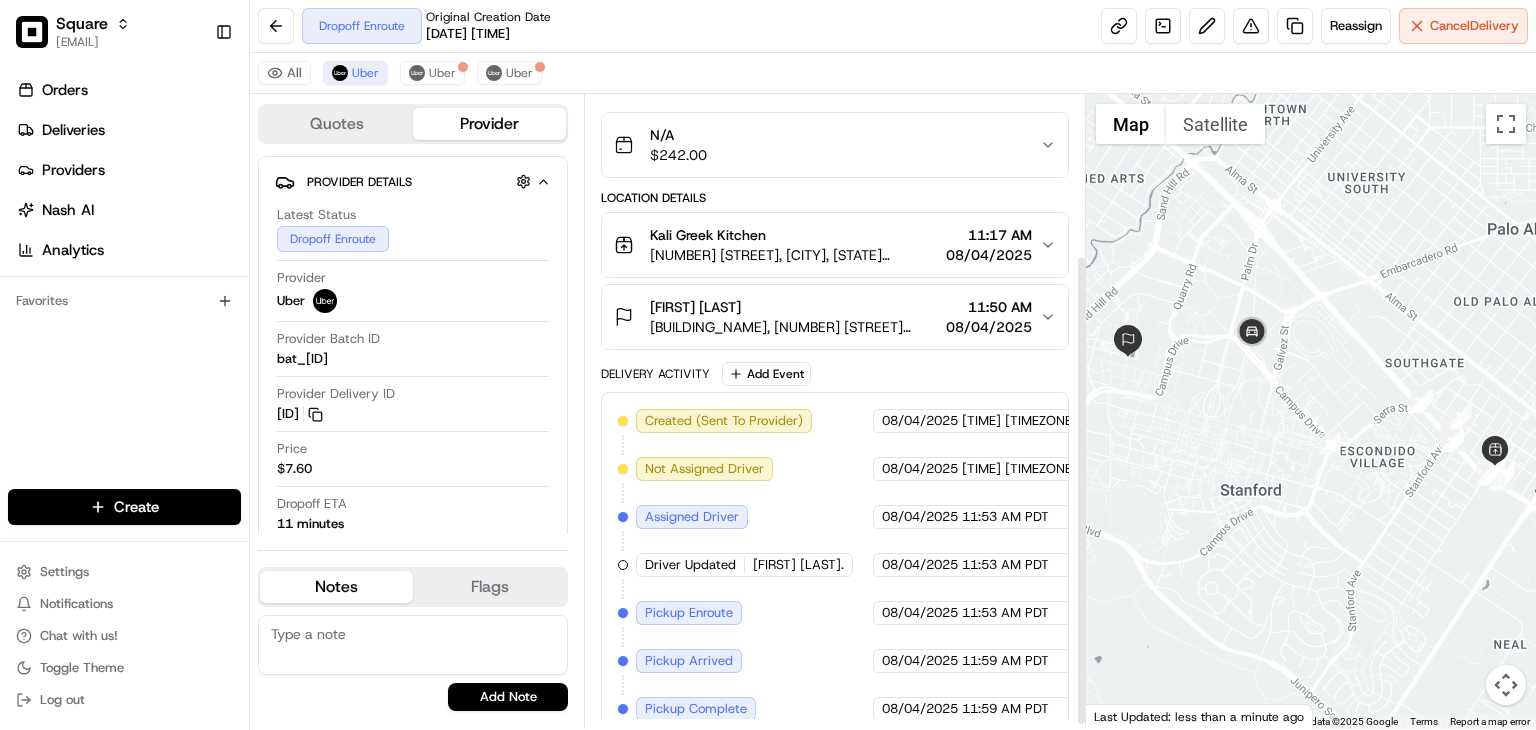 scroll, scrollTop: 224, scrollLeft: 0, axis: vertical 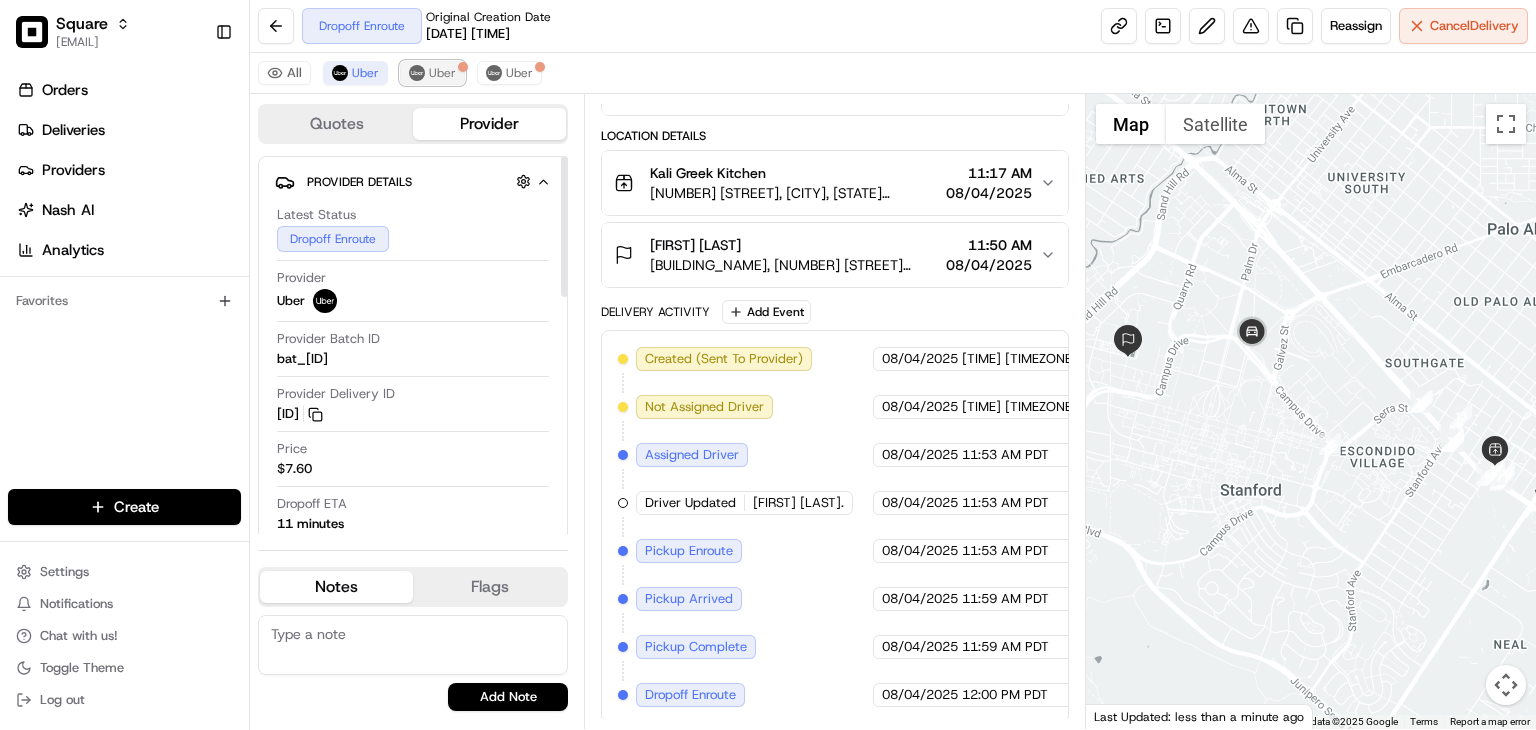 click on "Uber" at bounding box center (442, 73) 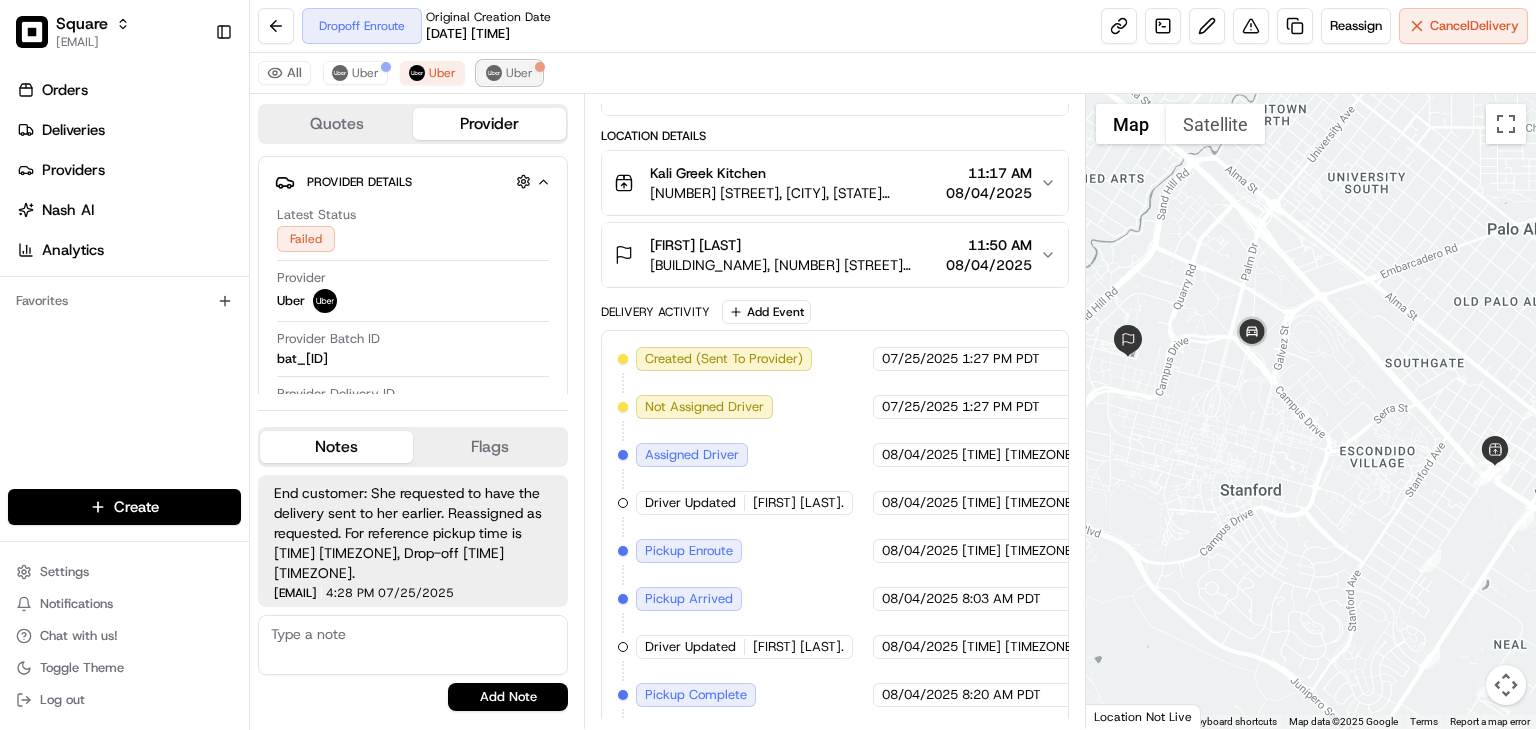 click on "Uber" at bounding box center (509, 73) 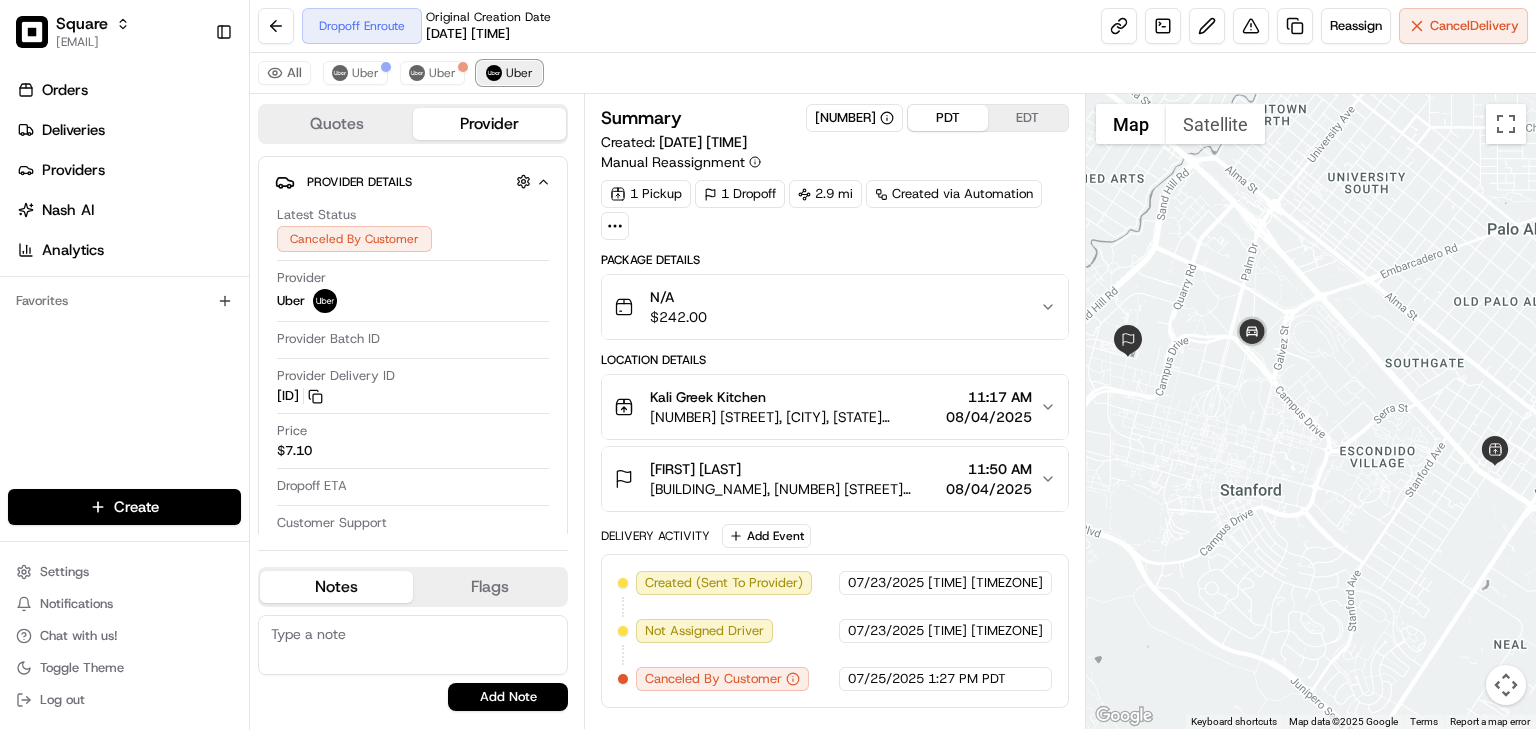 scroll, scrollTop: 0, scrollLeft: 0, axis: both 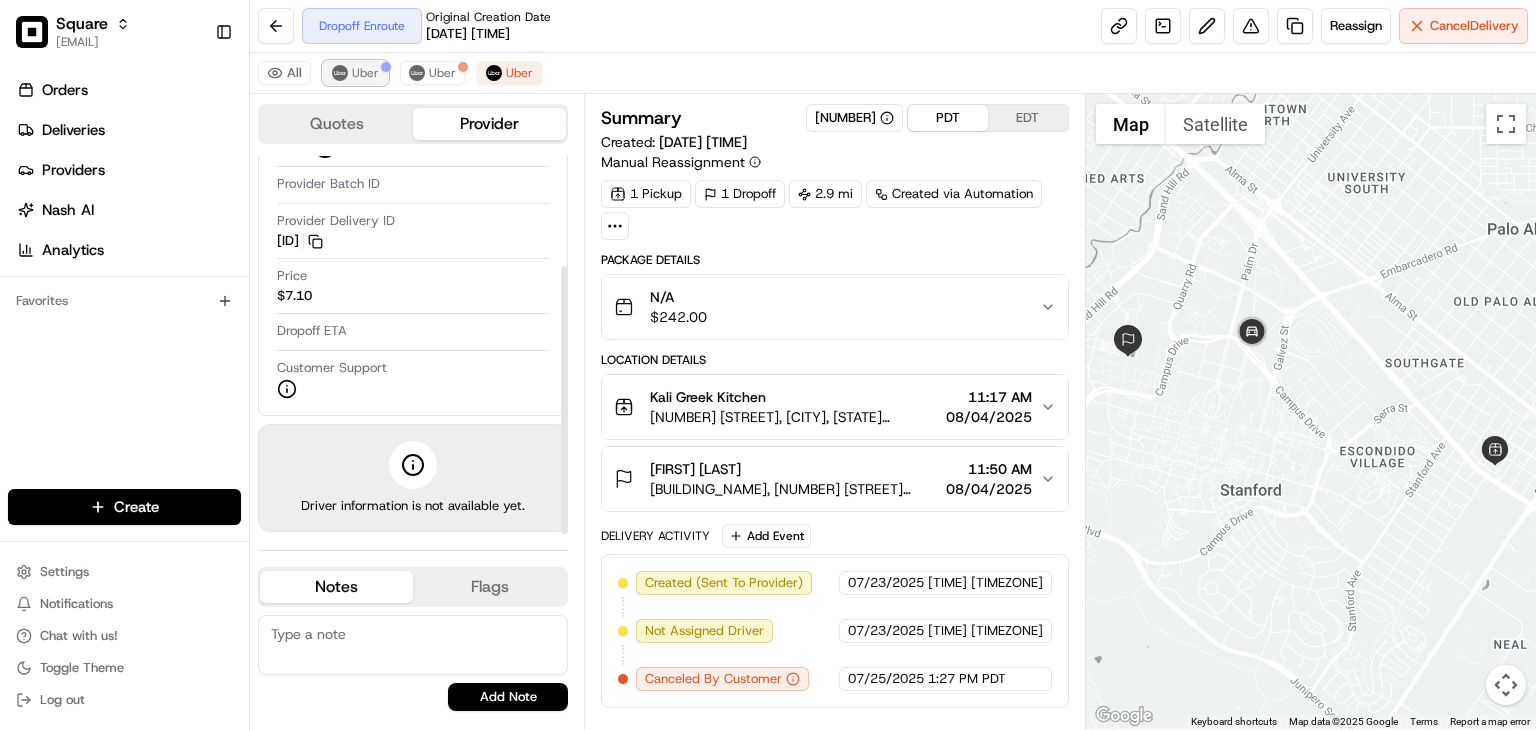 click at bounding box center [340, 73] 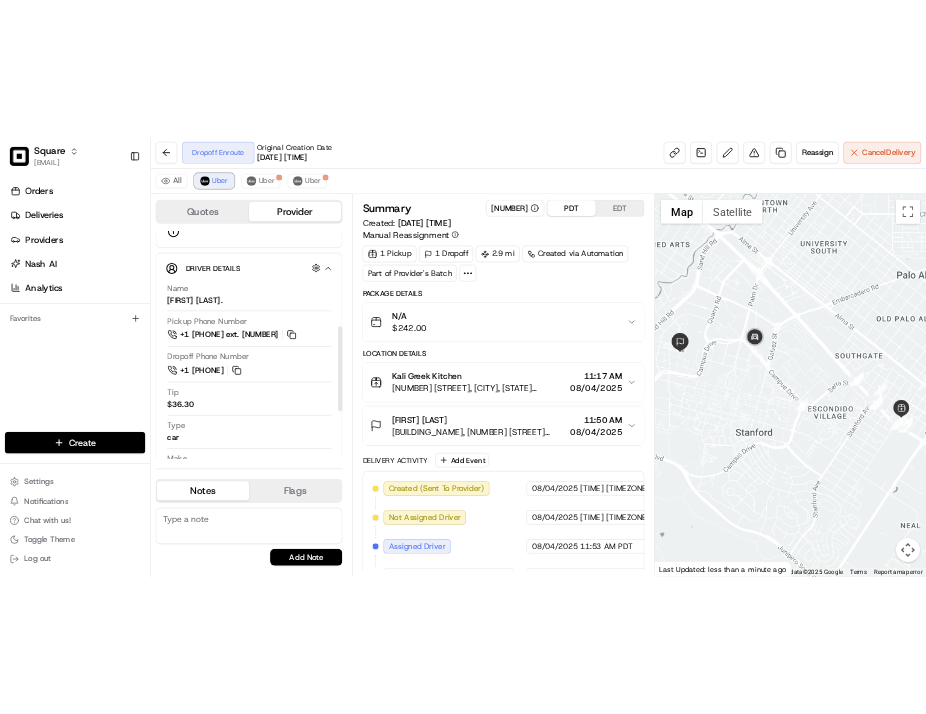 scroll, scrollTop: 424, scrollLeft: 0, axis: vertical 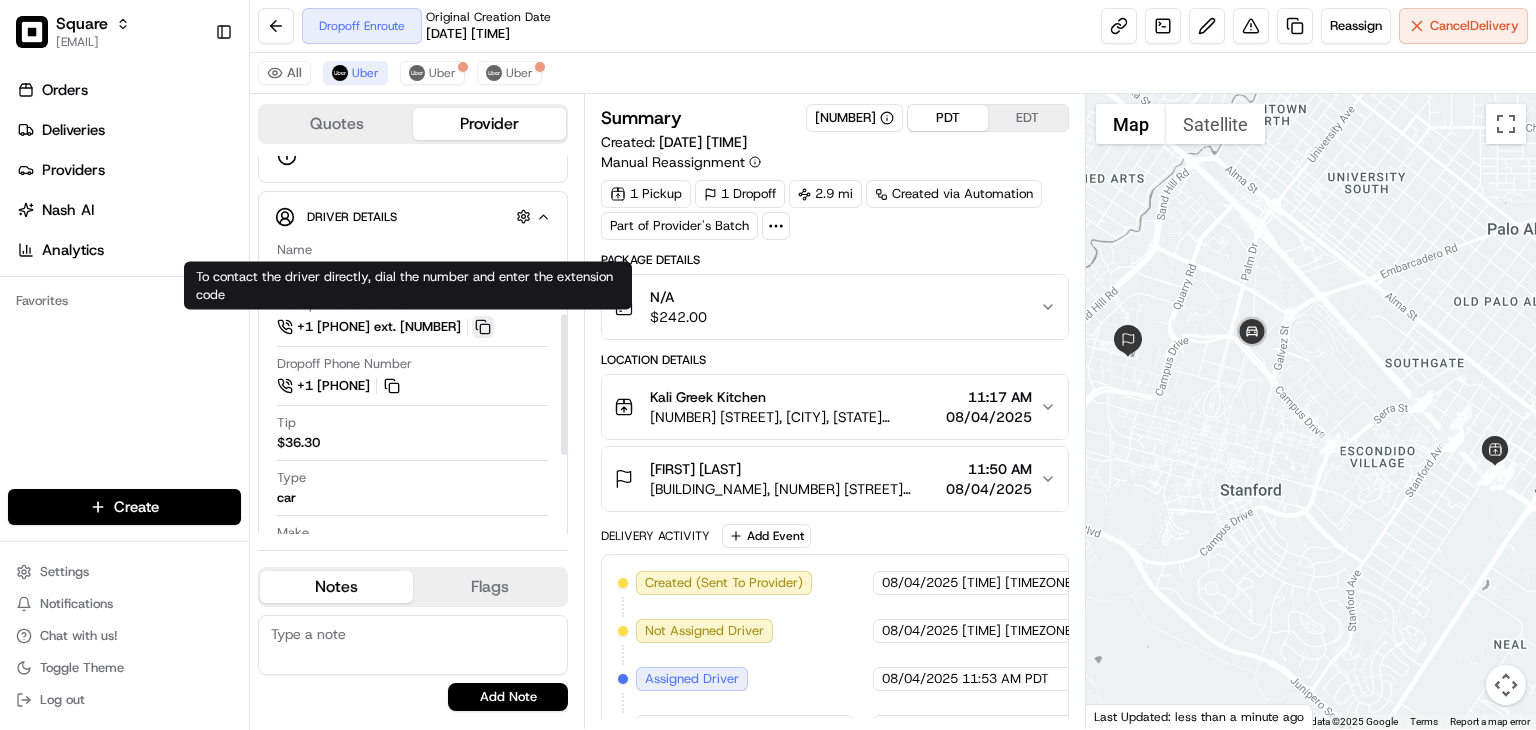 click at bounding box center (483, 327) 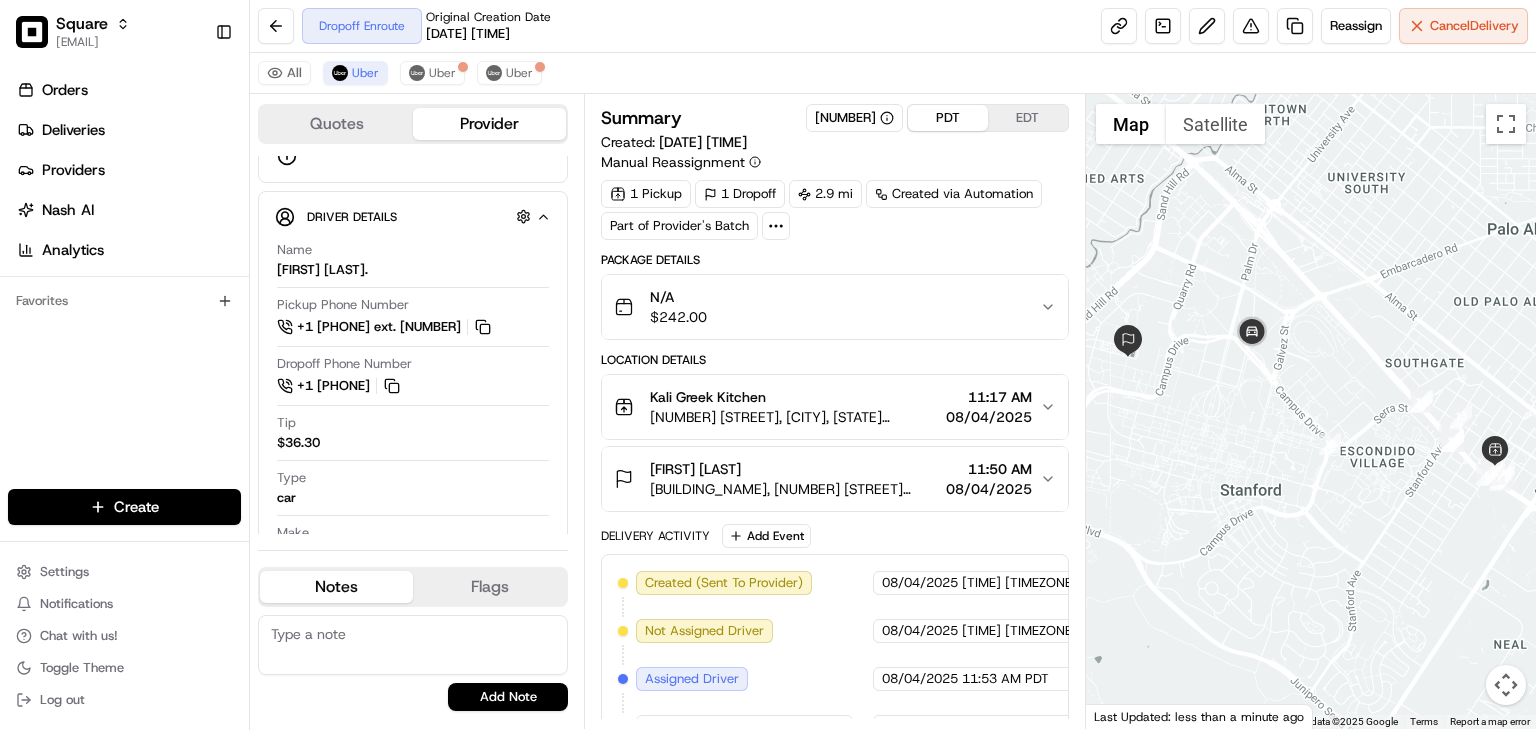 scroll, scrollTop: 0, scrollLeft: 0, axis: both 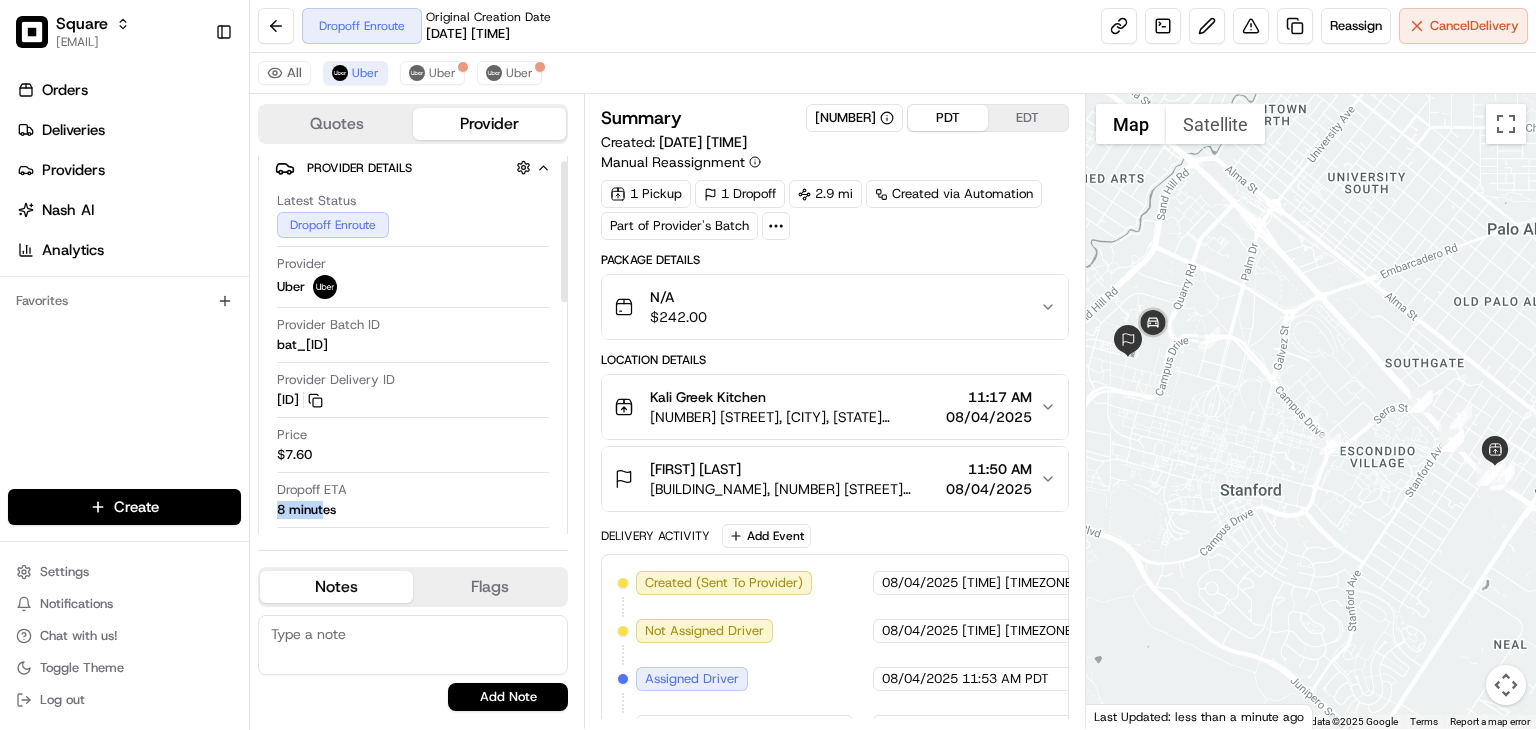 drag, startPoint x: 347, startPoint y: 510, endPoint x: 324, endPoint y: 508, distance: 23.086792 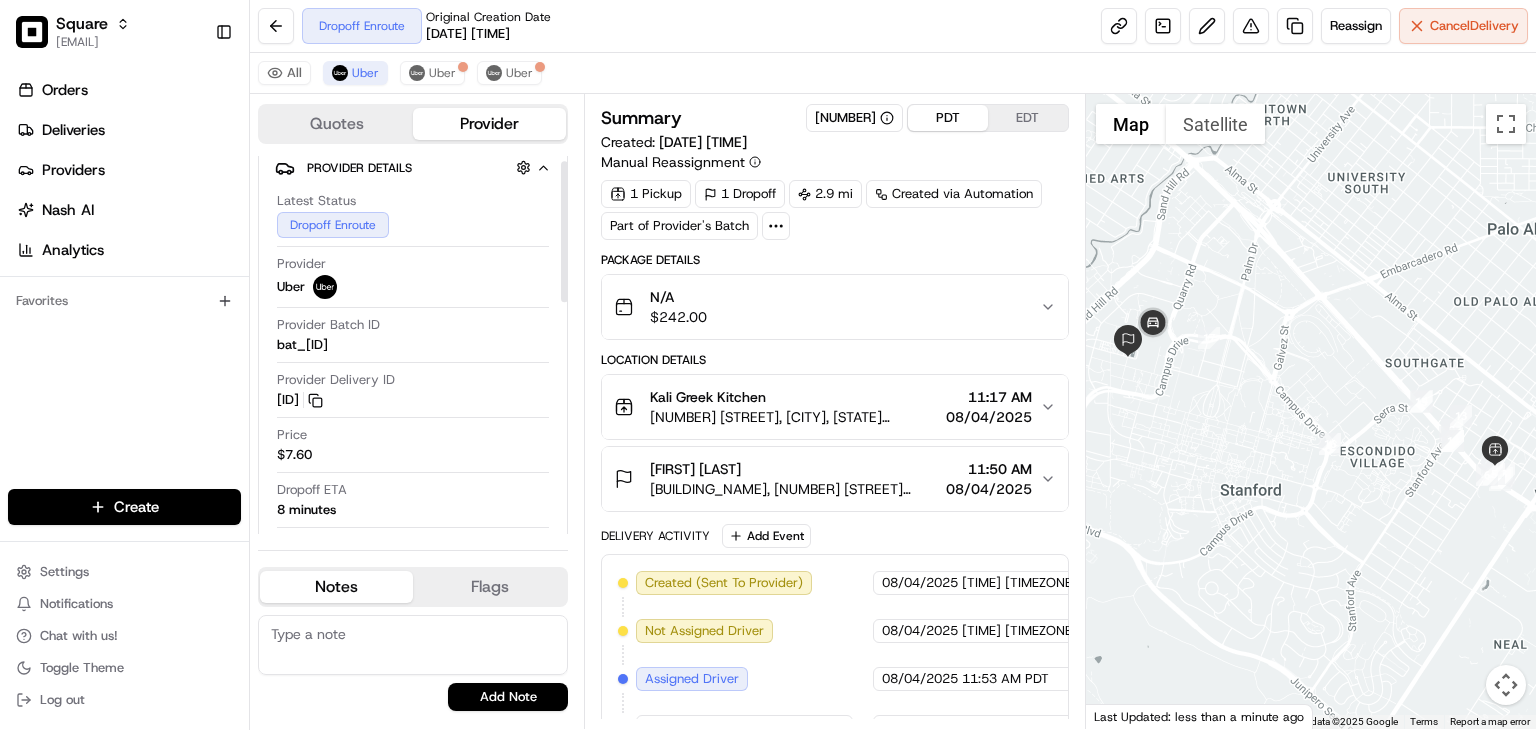 click at bounding box center (413, 645) 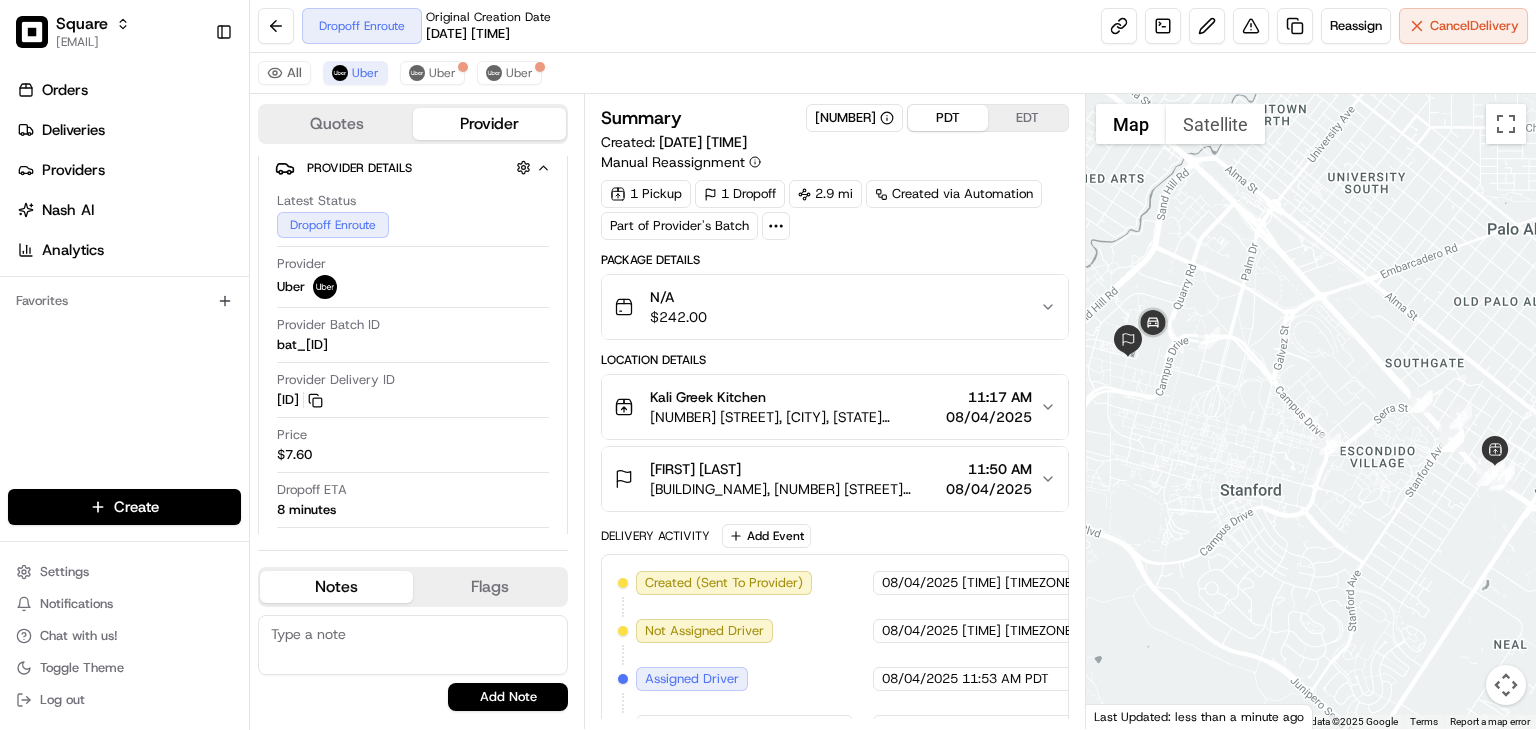 click at bounding box center [413, 645] 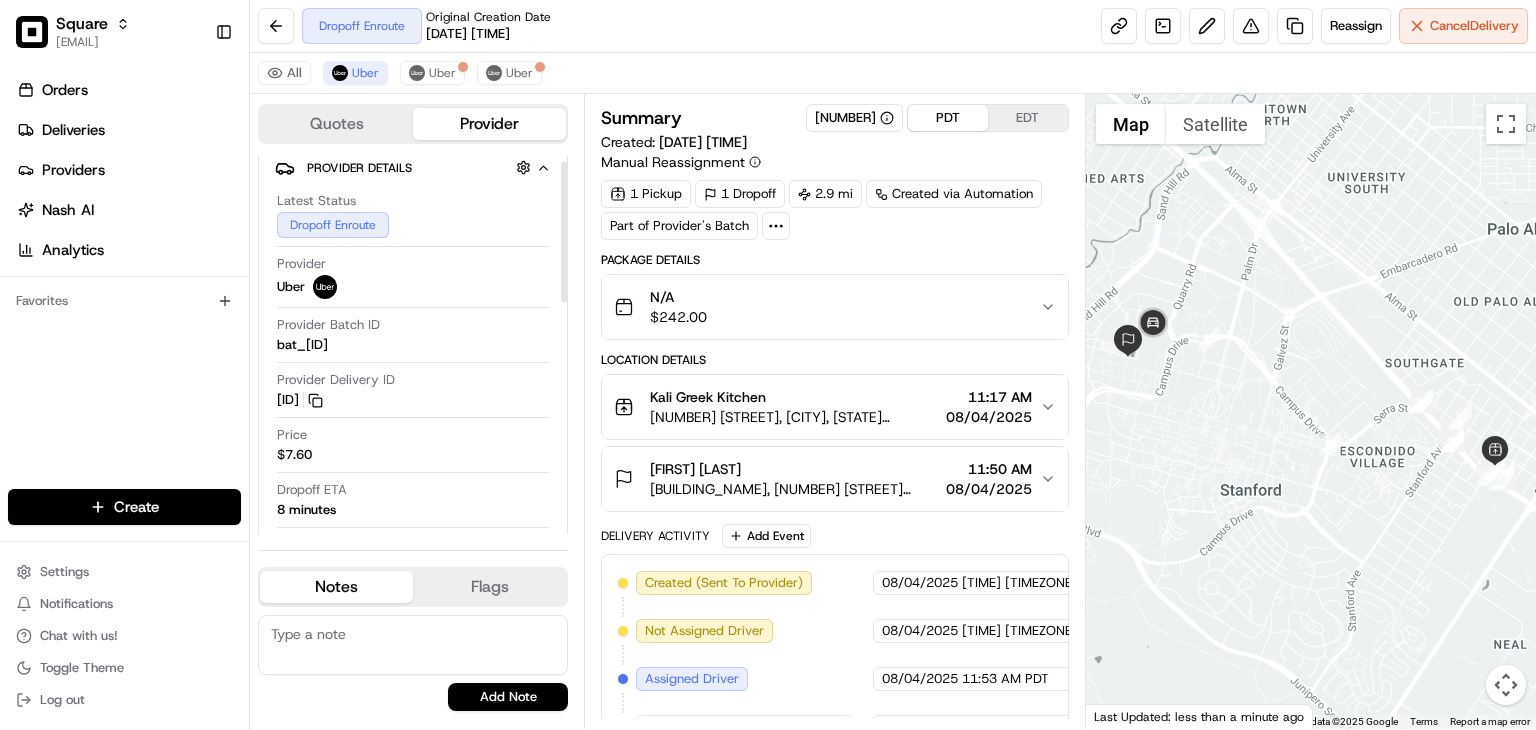 click at bounding box center (413, 645) 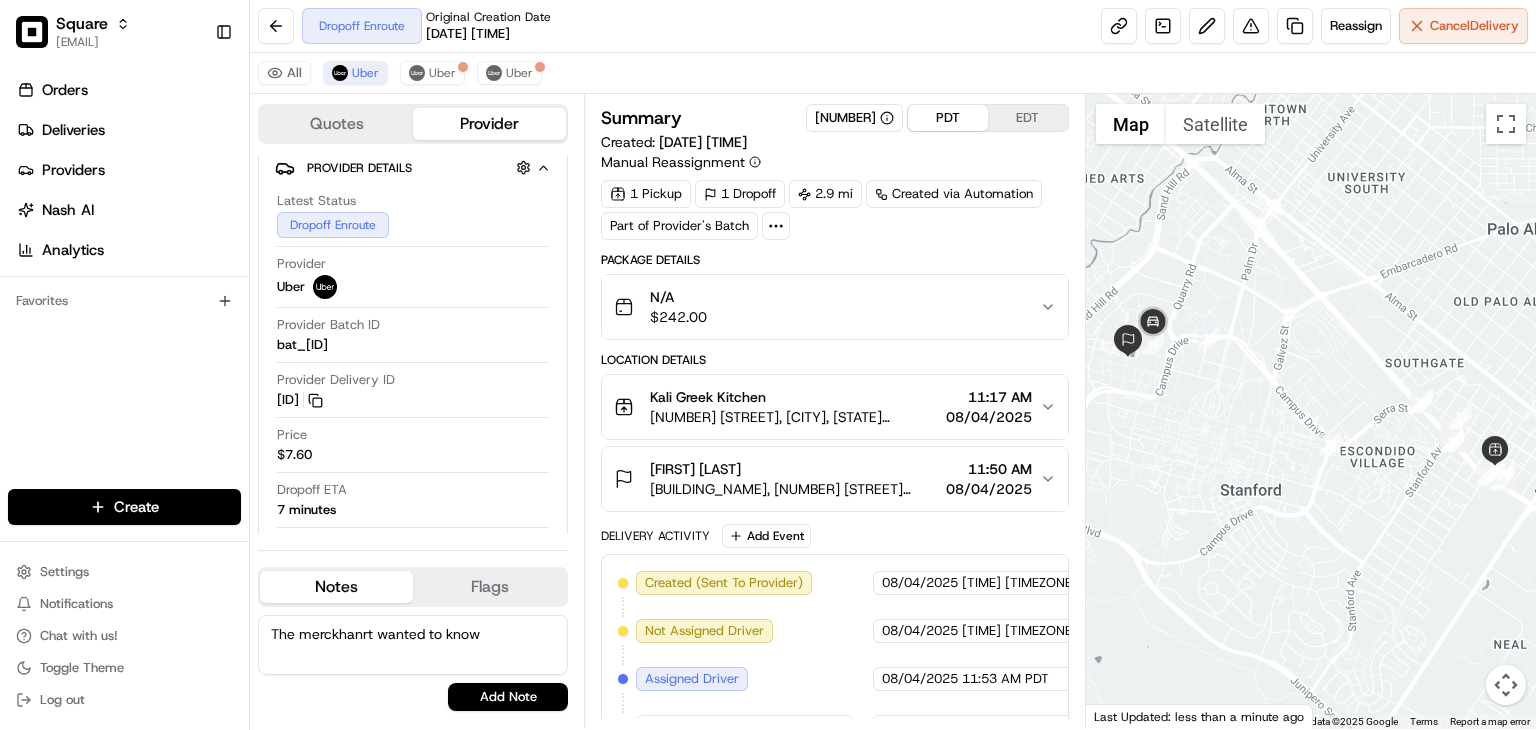 click on "The merckhanrt wanted to know" at bounding box center (413, 645) 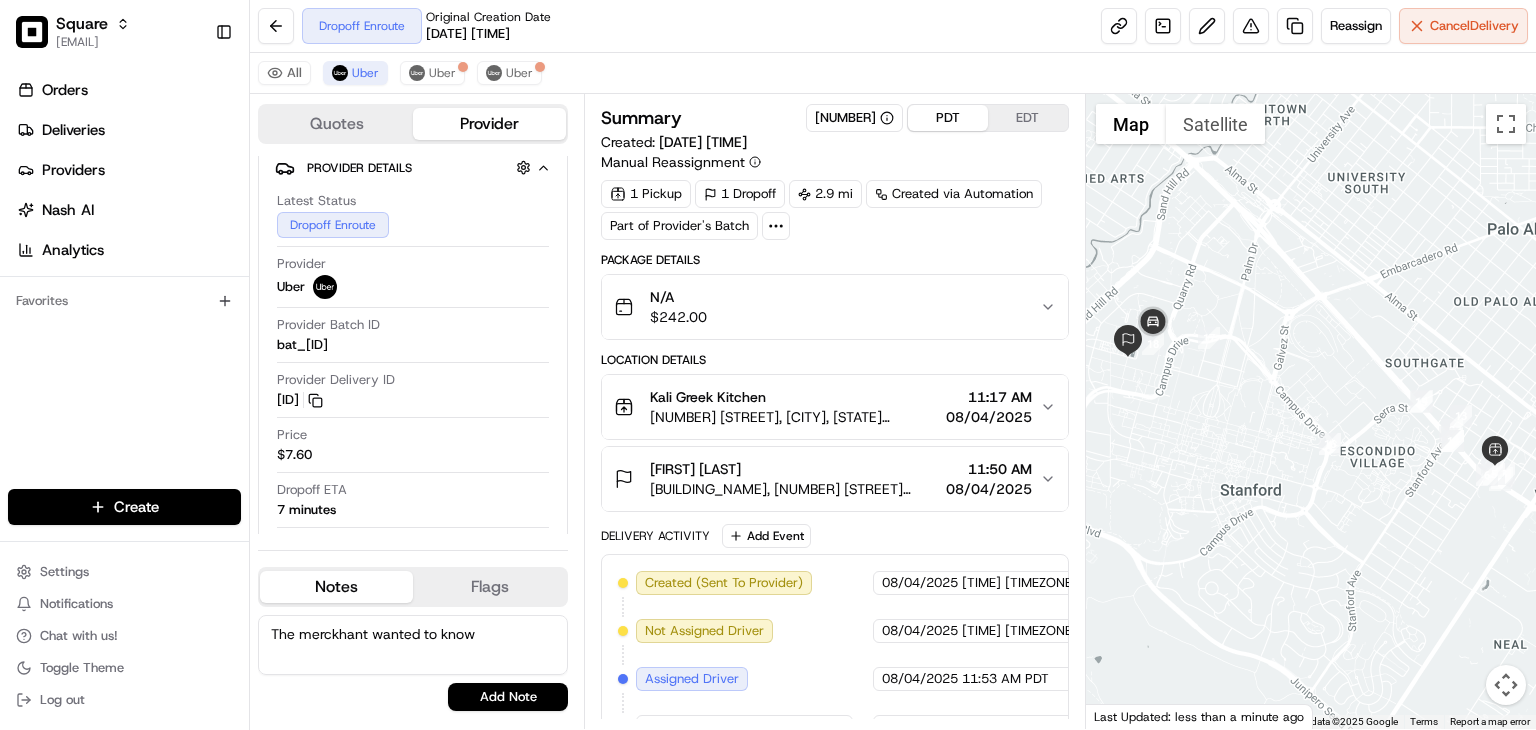 click on "The merckhant wanted to know" at bounding box center [413, 645] 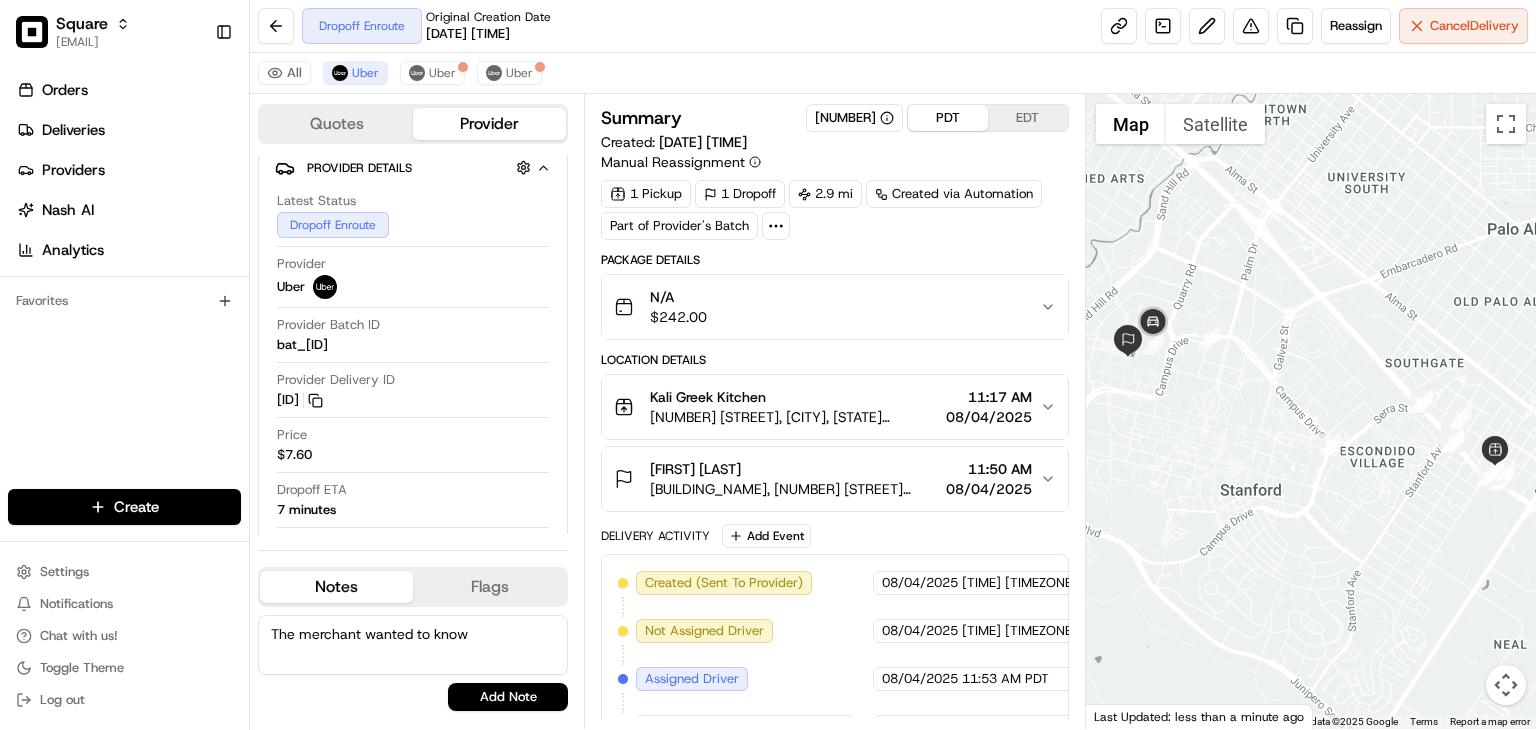 click on "The merchant wanted to know" at bounding box center (413, 645) 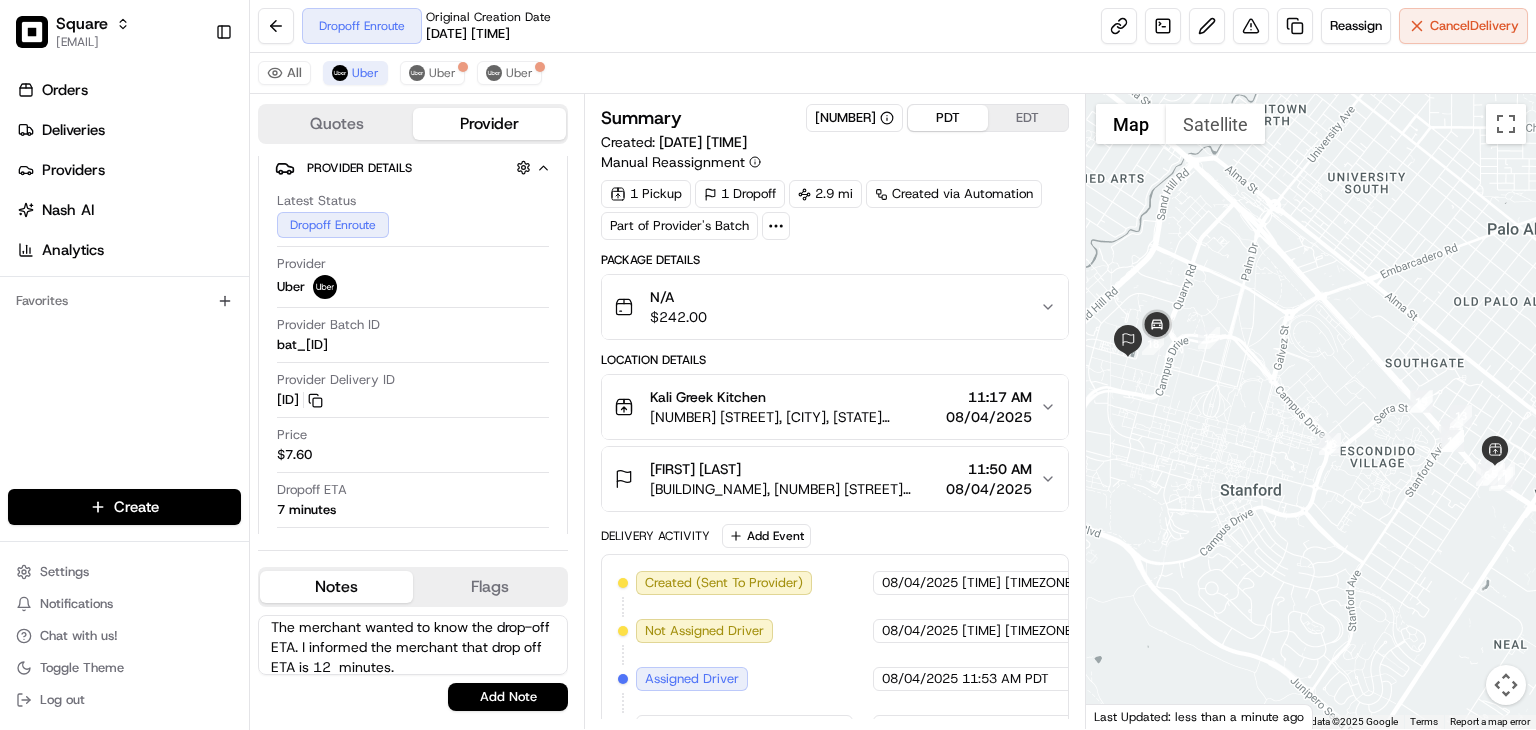scroll, scrollTop: 17, scrollLeft: 0, axis: vertical 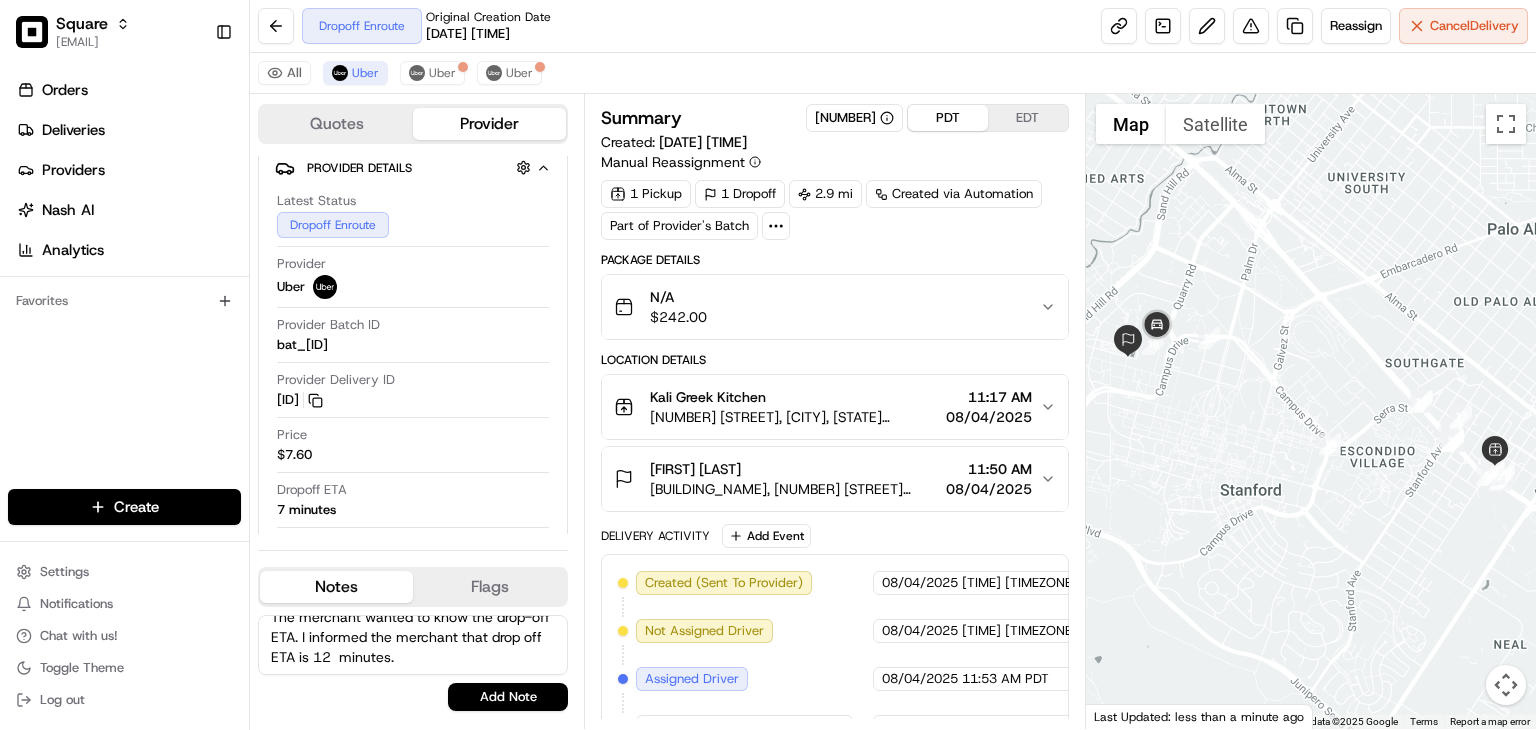 click on "The merchant wanted to know the drop-off ETA. I informed the merchant that drop off ETA is 12  minutes." at bounding box center [413, 645] 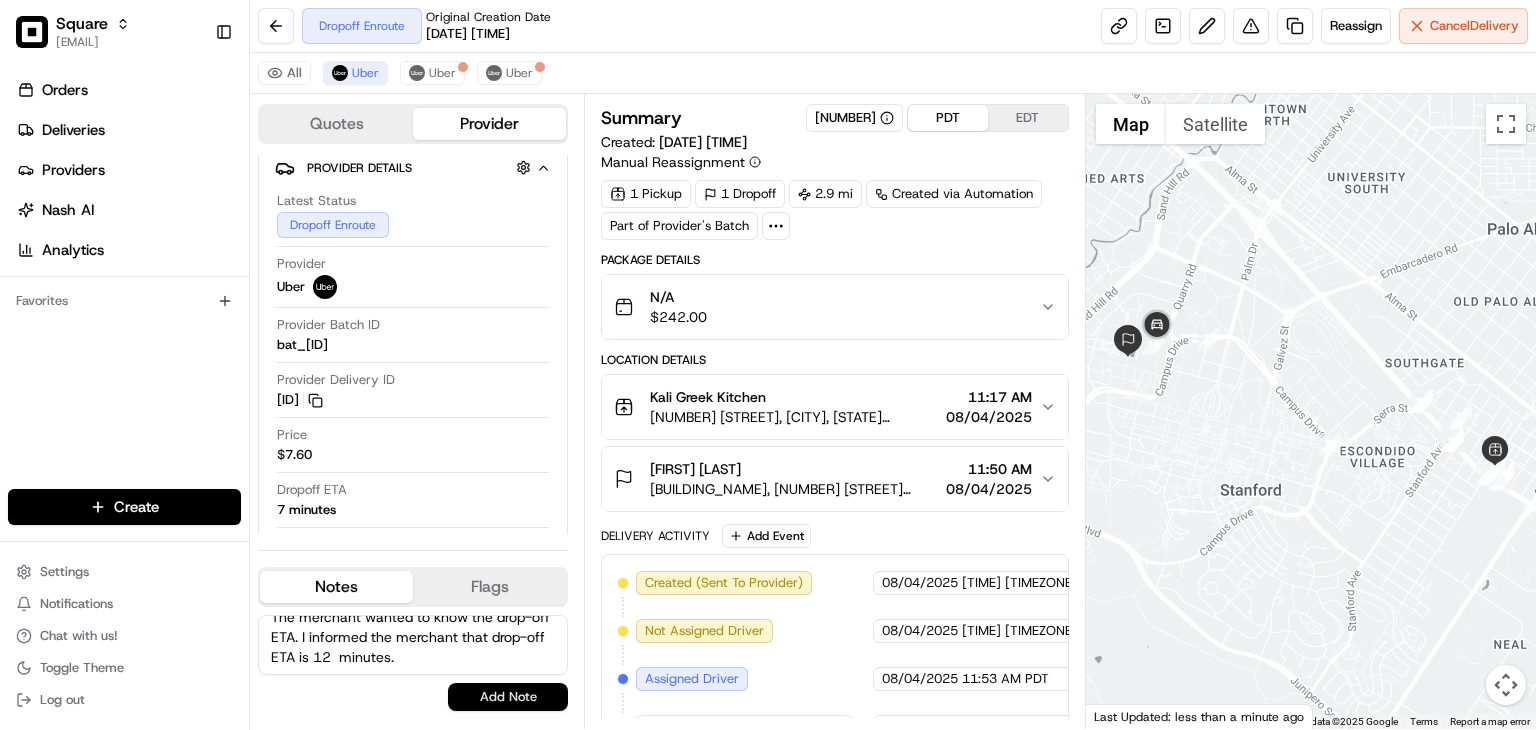 type on "The merchant wanted to know the drop-off ETA. I informed the merchant that drop-off ETA is 12  minutes." 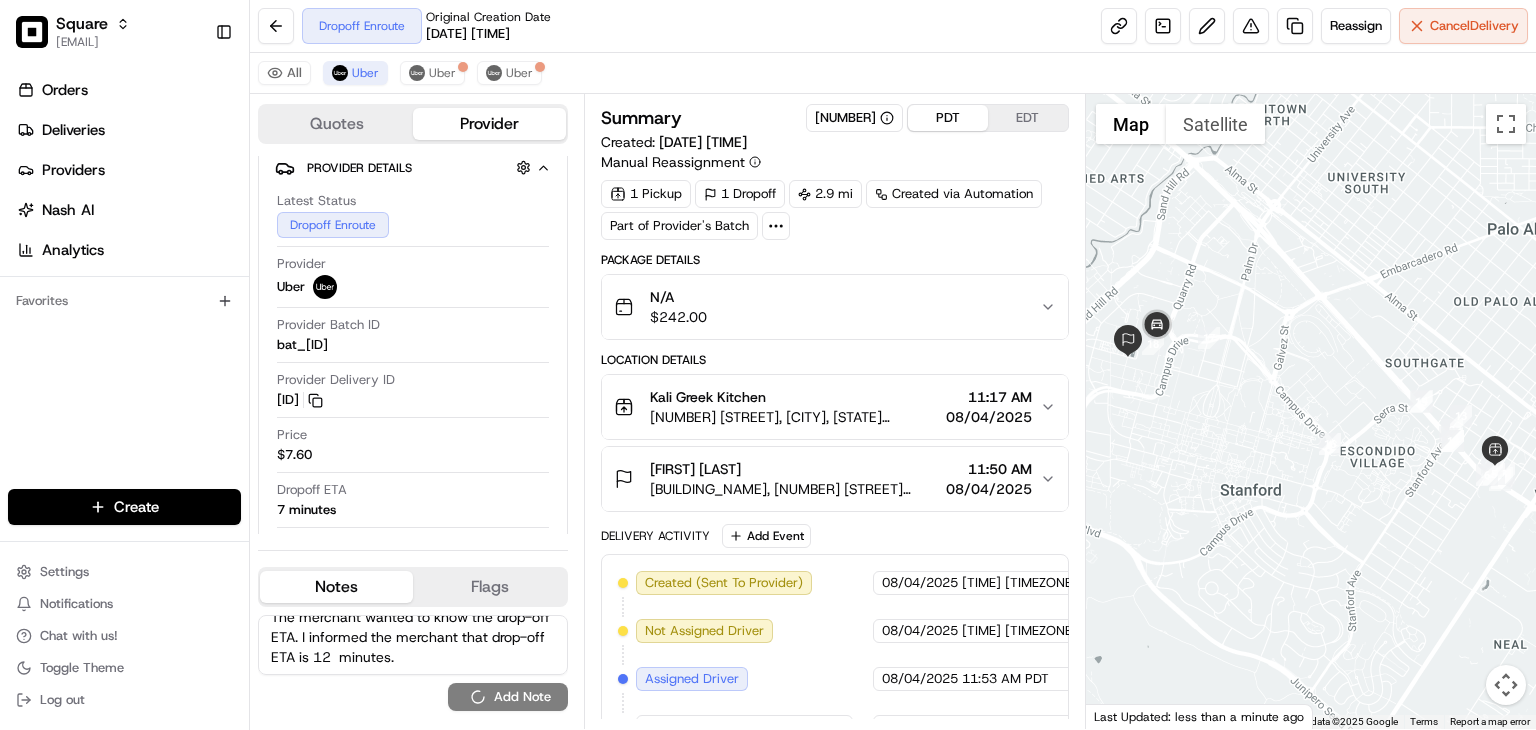 type 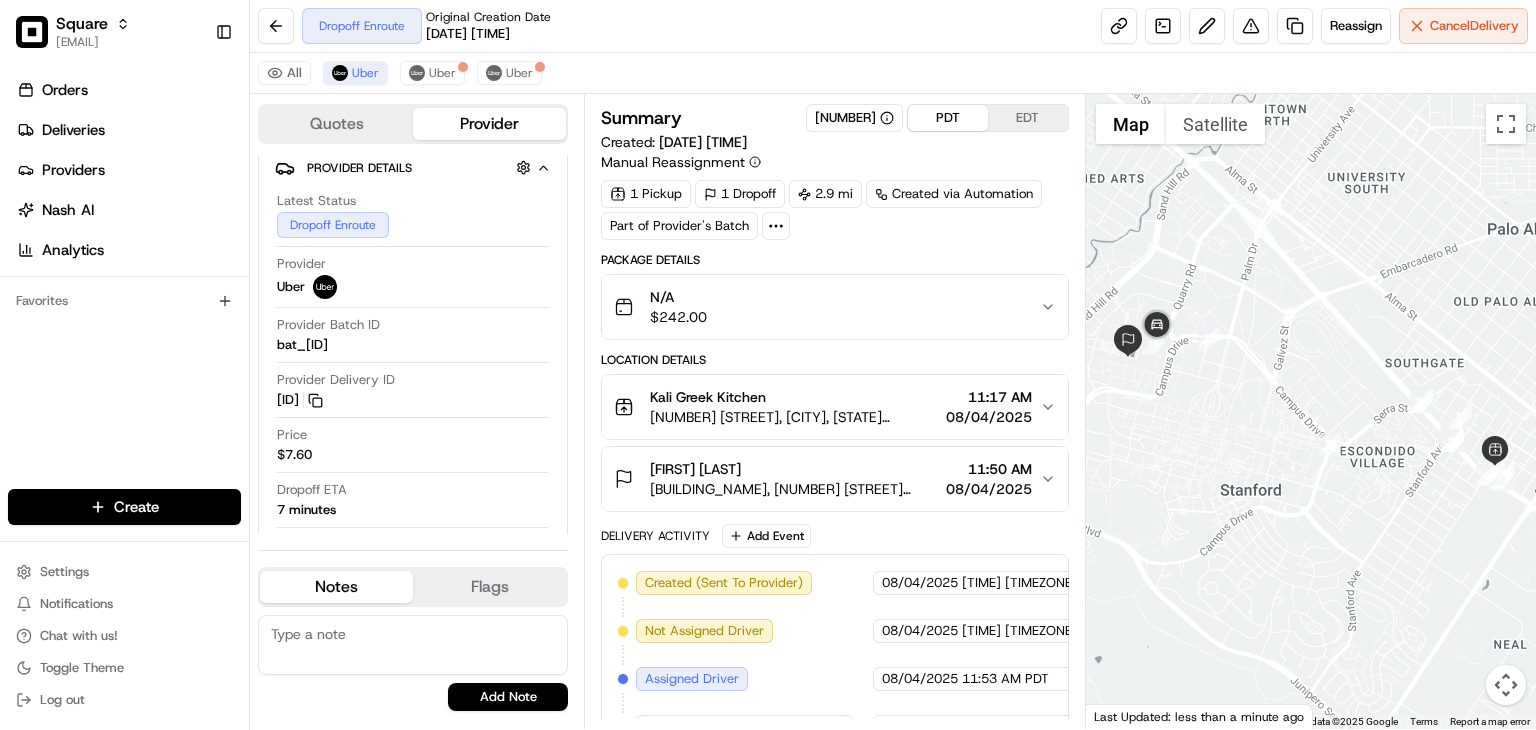 scroll, scrollTop: 0, scrollLeft: 0, axis: both 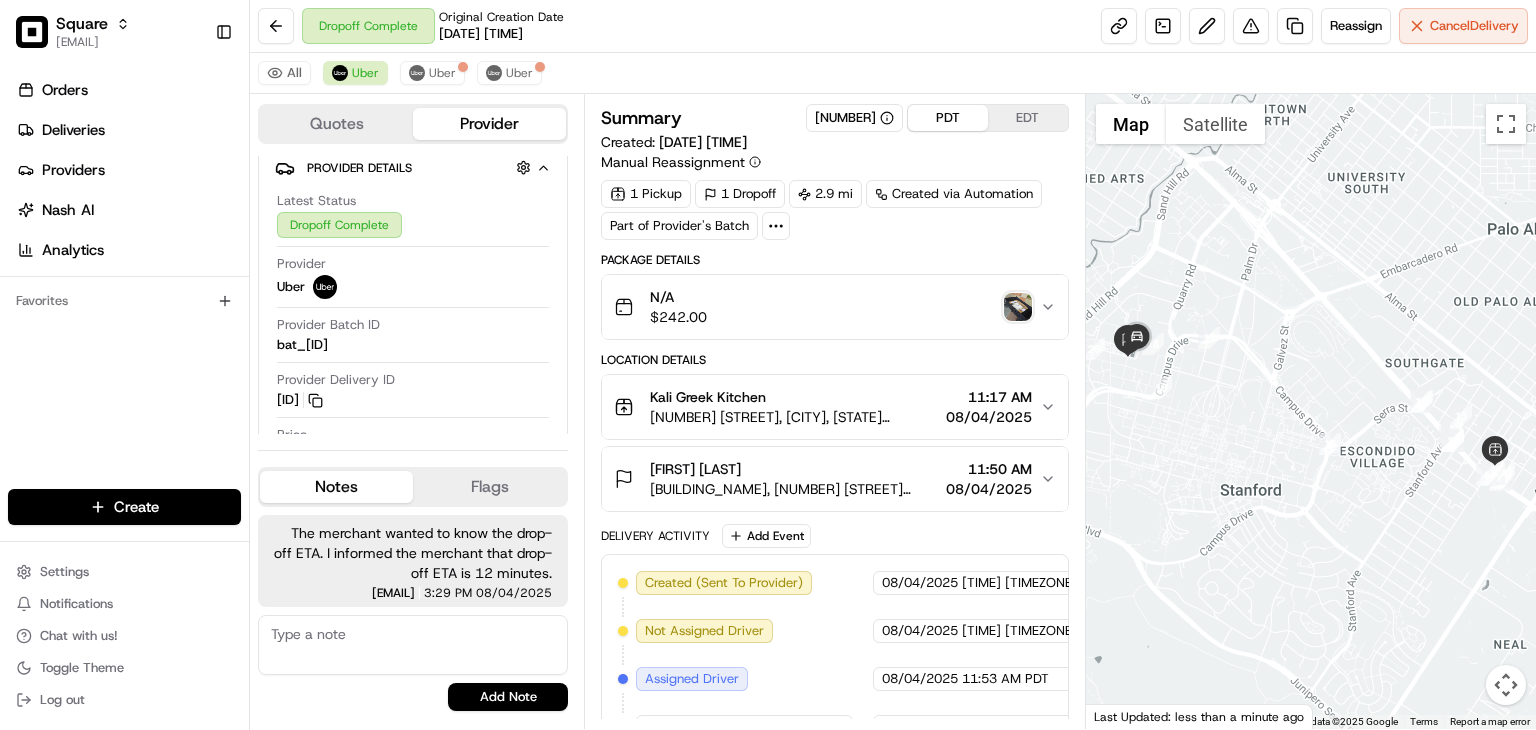 click at bounding box center (1018, 307) 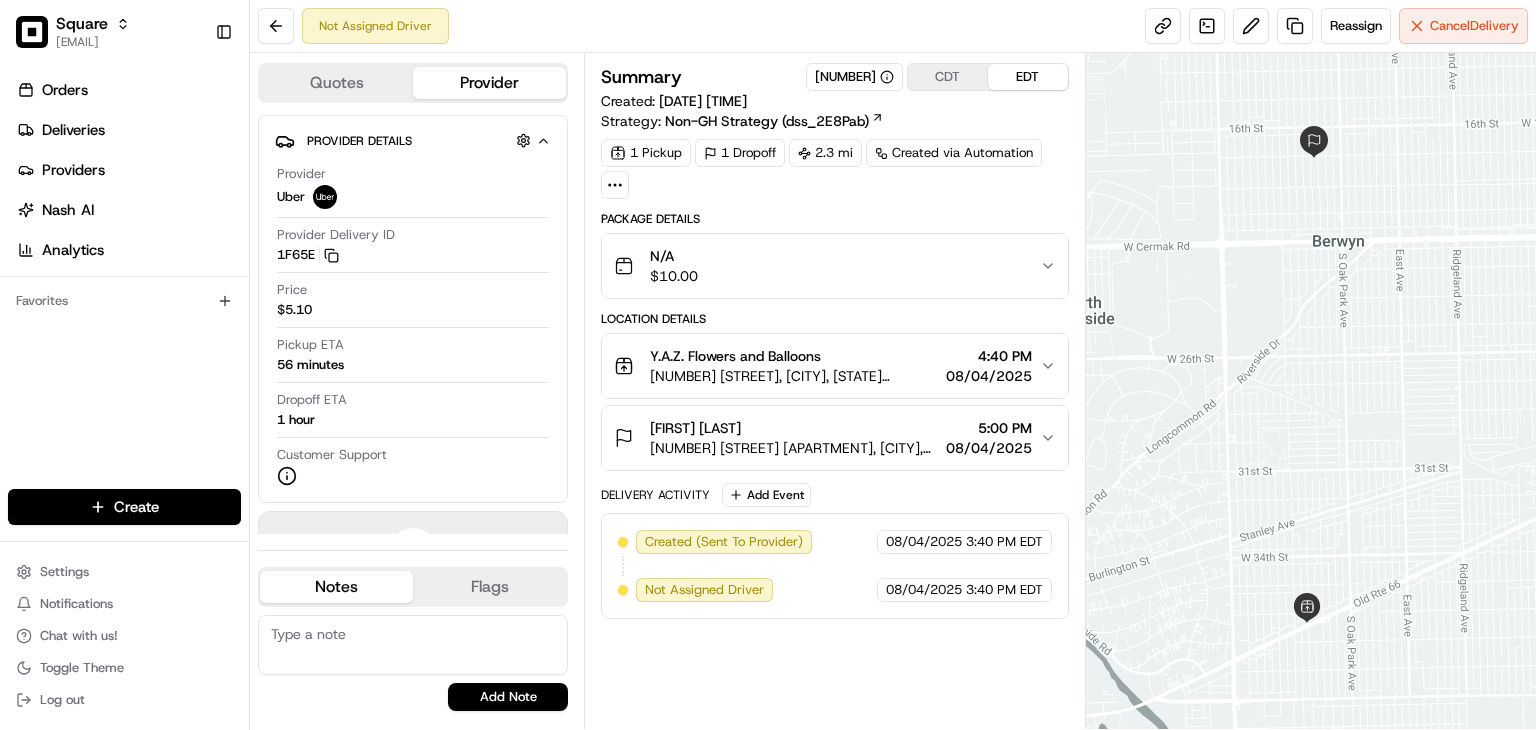 scroll, scrollTop: 0, scrollLeft: 0, axis: both 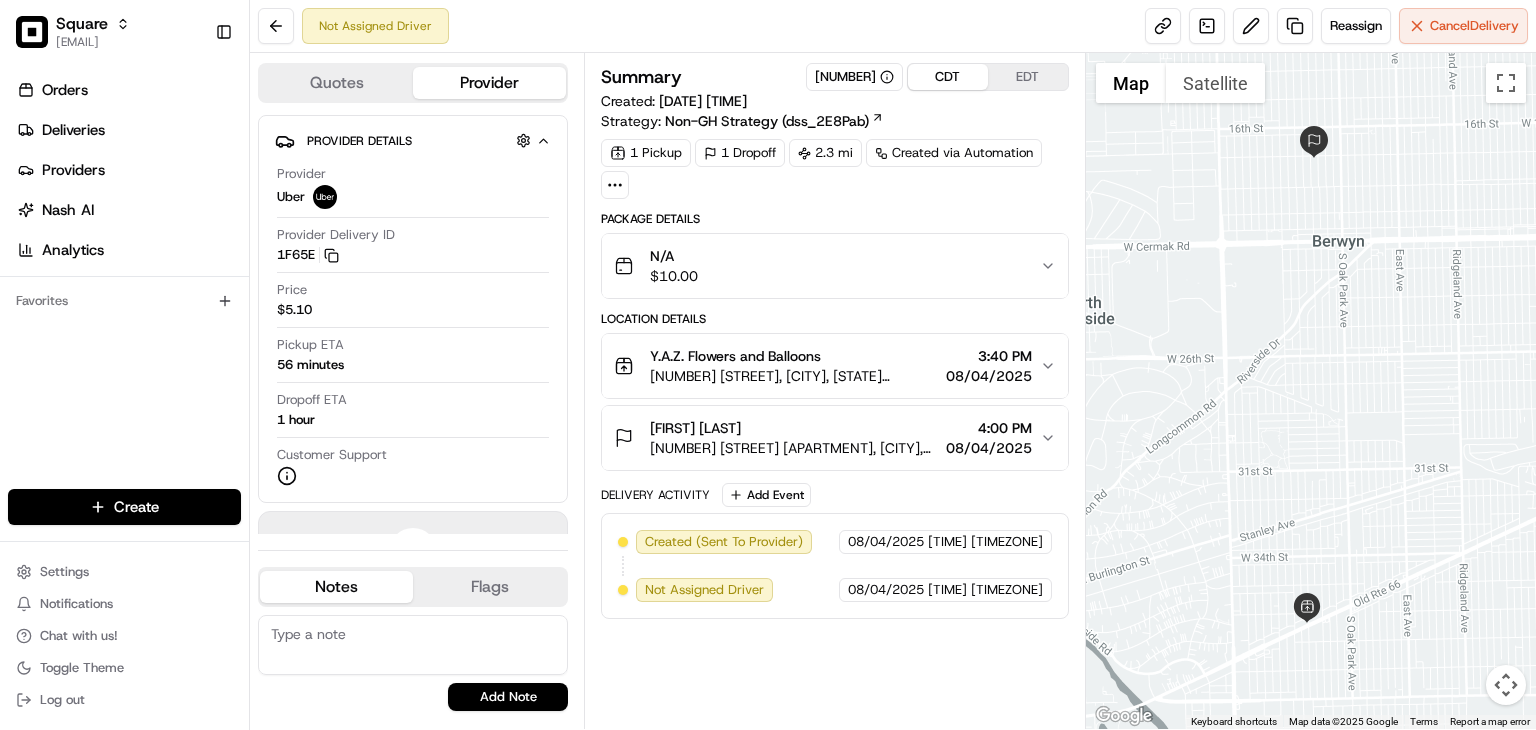 click on "CDT" at bounding box center [948, 77] 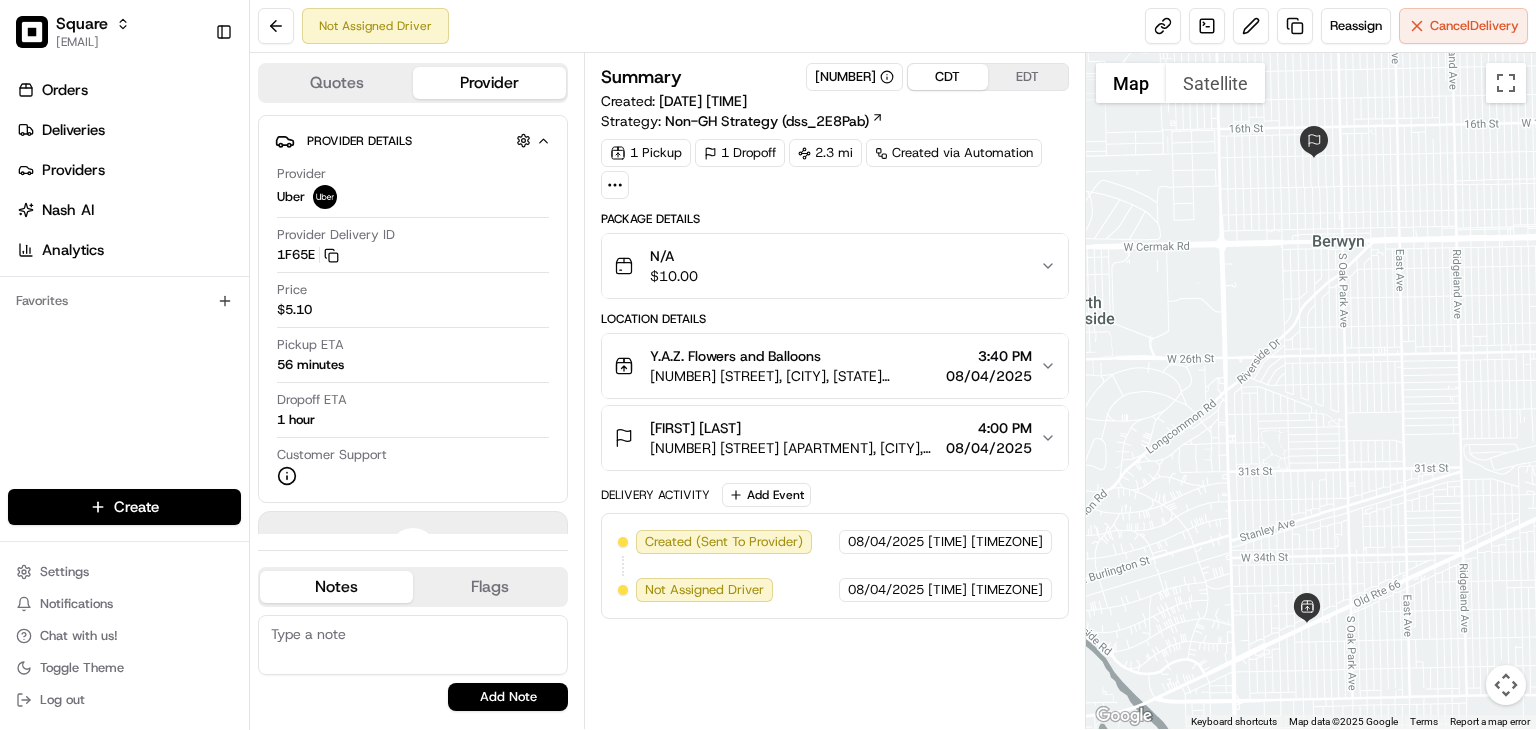 click 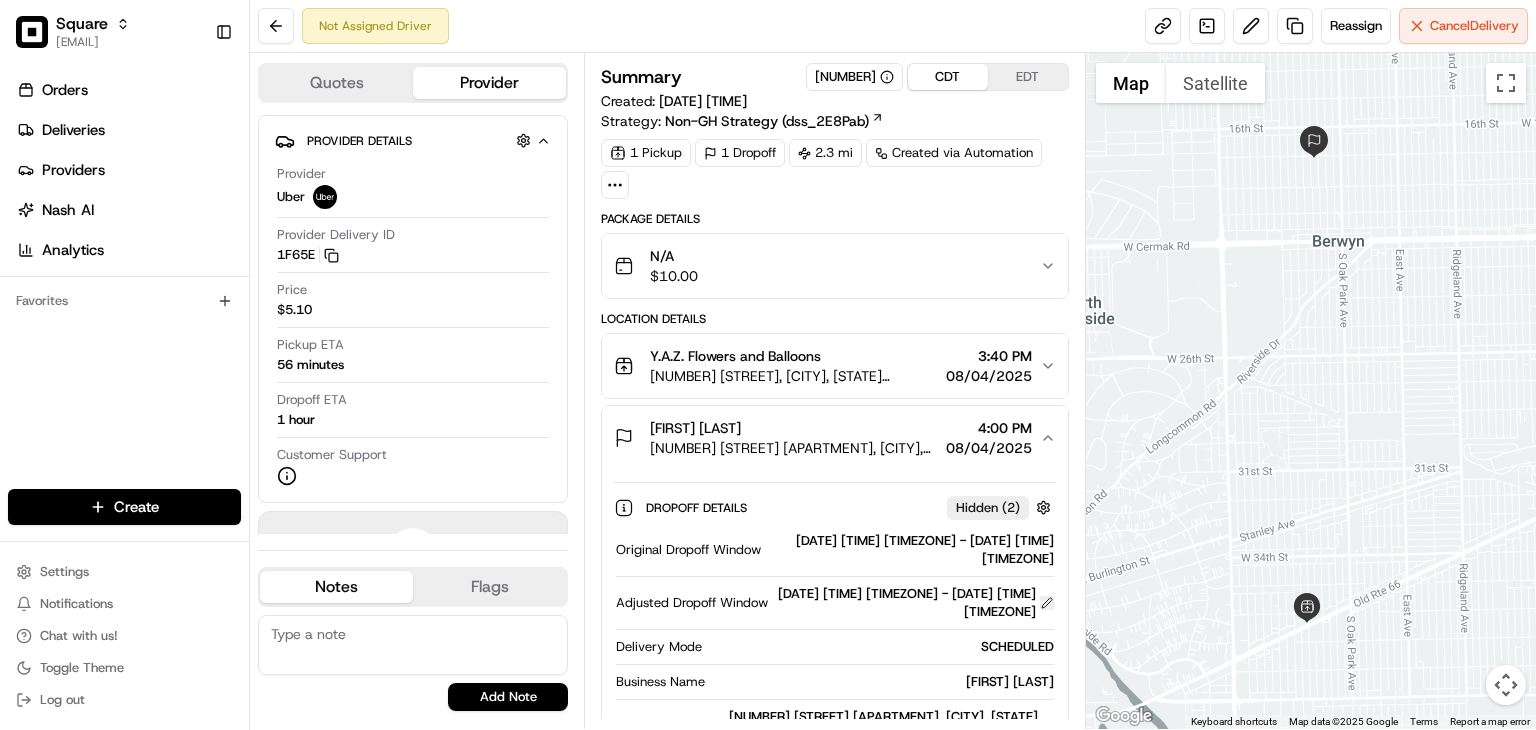 click at bounding box center (1047, 603) 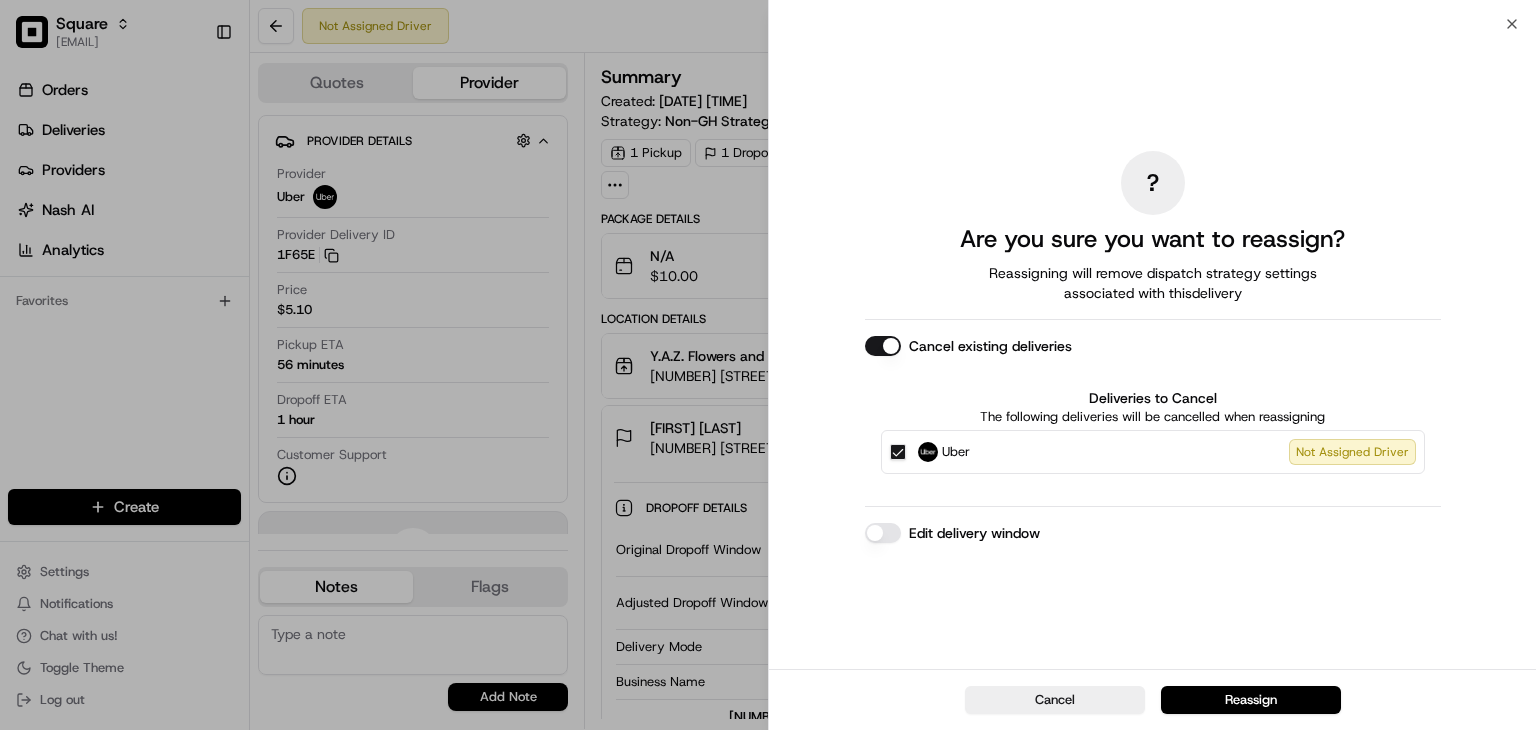 click on "? Are you sure you want to reassign? Reassigning will remove dispatch strategy settings associated with this  delivery Cancel existing deliveries Deliveries to Cancel The following deliveries will be cancelled when reassigning Uber Not Assigned Driver Edit delivery window" at bounding box center [1153, 346] 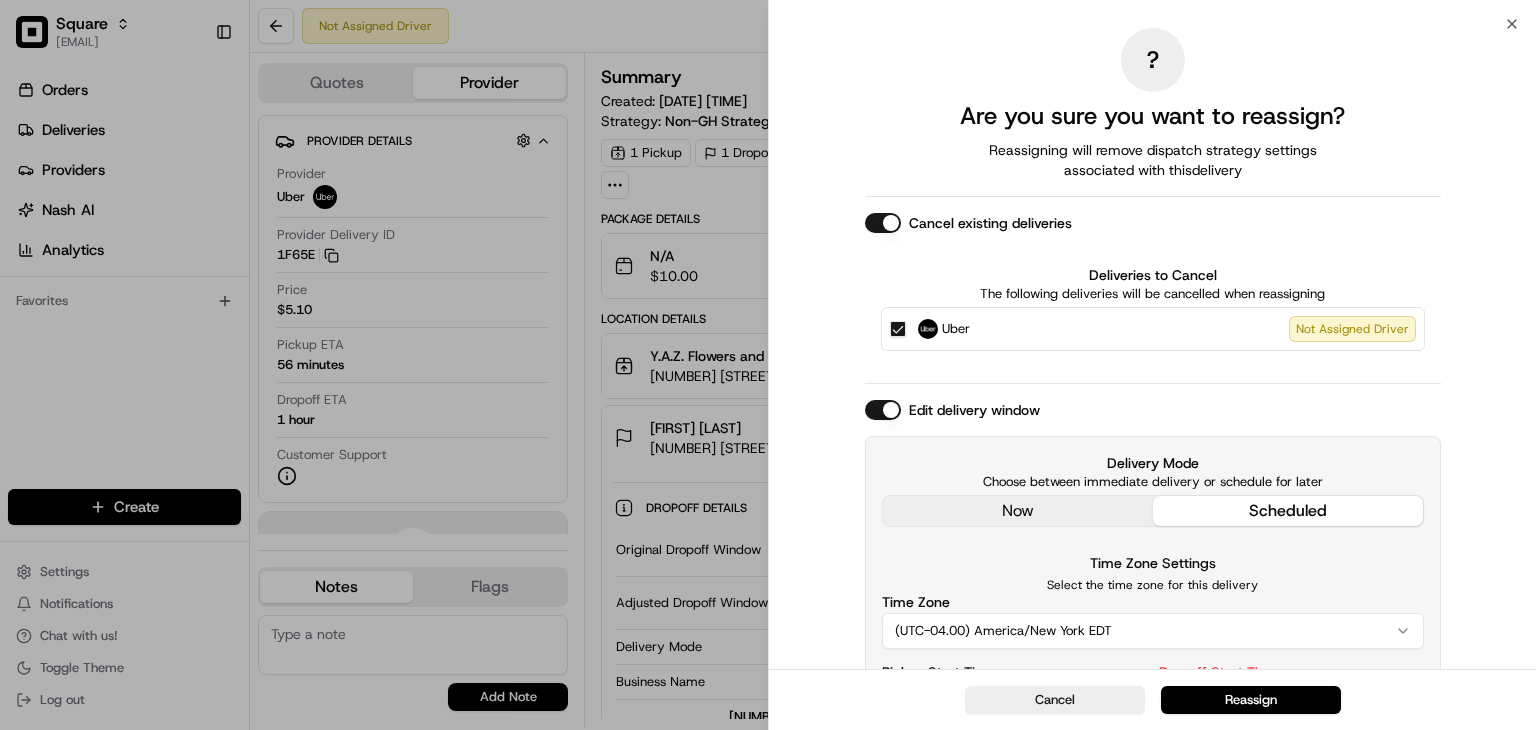 click on "[DELIVERY_MODE] [DELIVERY_TIME] [TIMEZONE] [TIMEZONE] [PICKUP_TIME] [PICKUP_TIME] [DROPOFF_TIME] [DROPOFF_TIME]" at bounding box center (1153, 628) 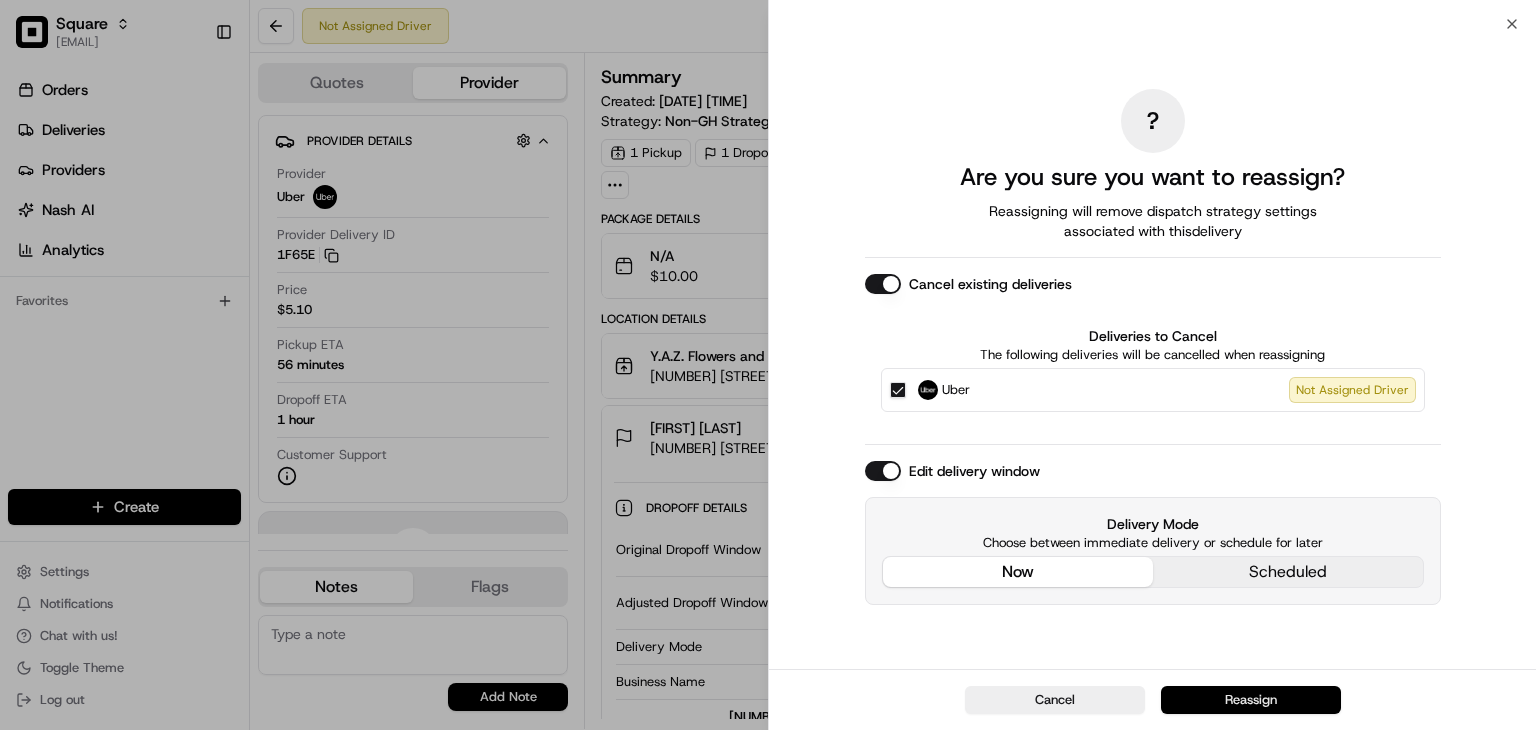 click on "Reassign" at bounding box center [1251, 700] 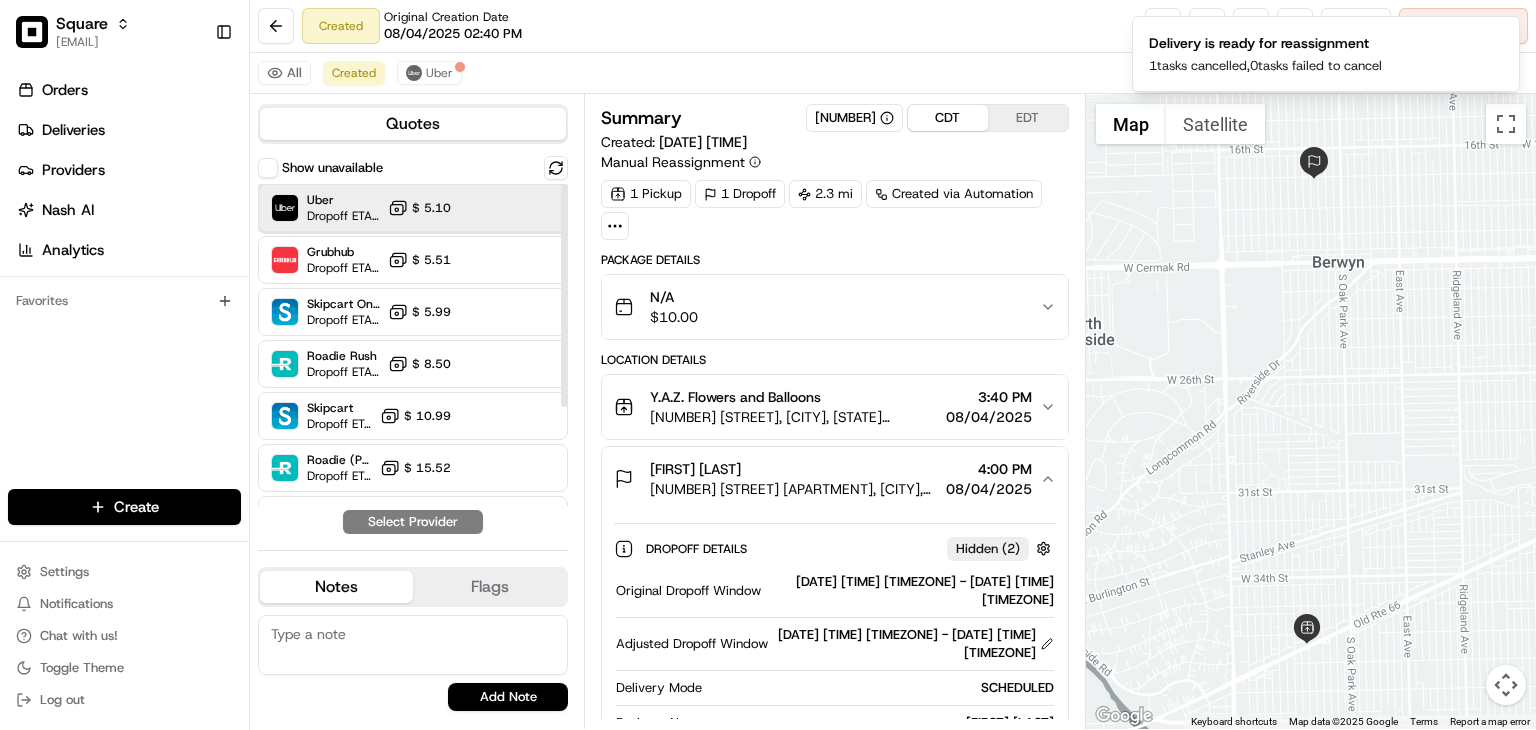 click on "[CURRENCY] [PRICE]" at bounding box center [413, 208] 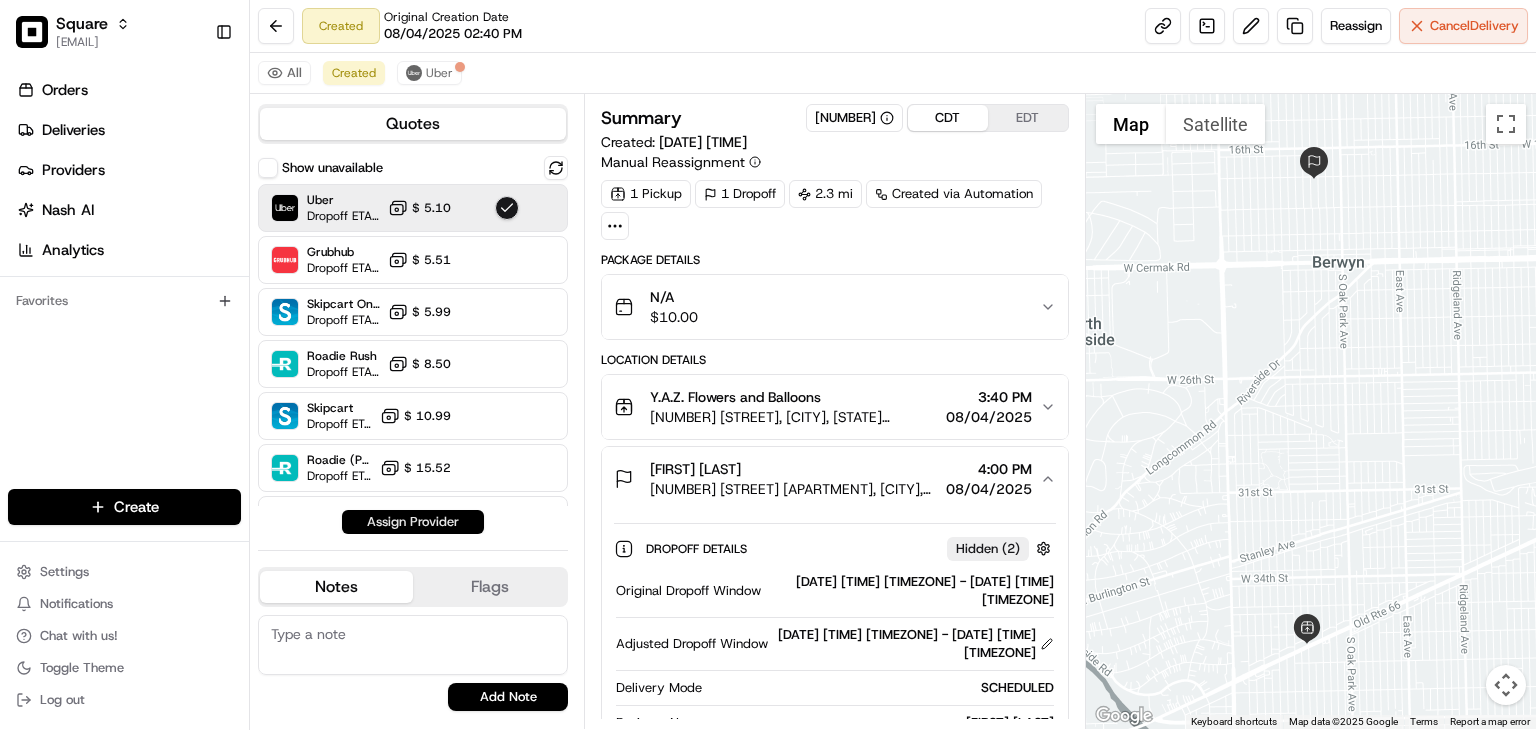 click on "Assign Provider" at bounding box center (413, 522) 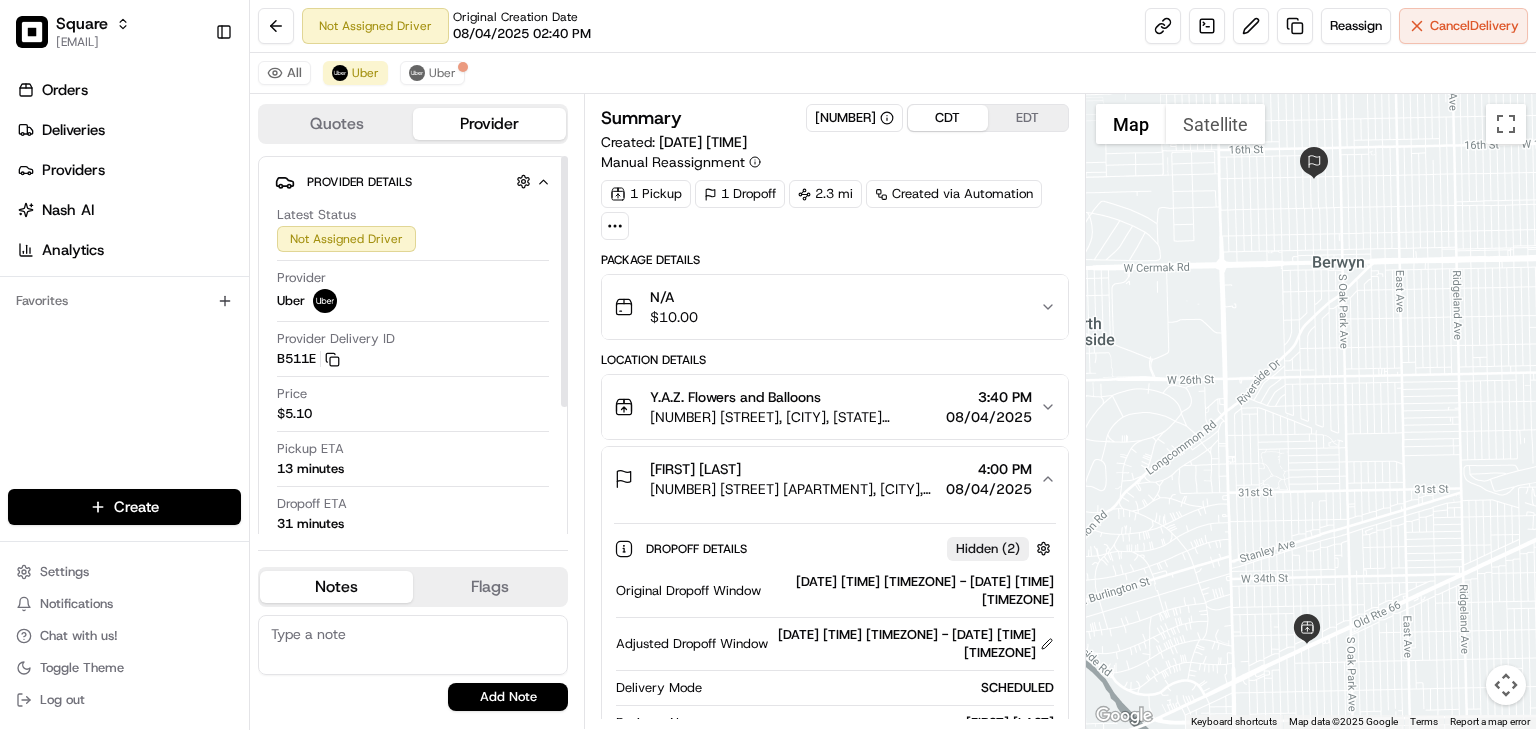 click at bounding box center [413, 645] 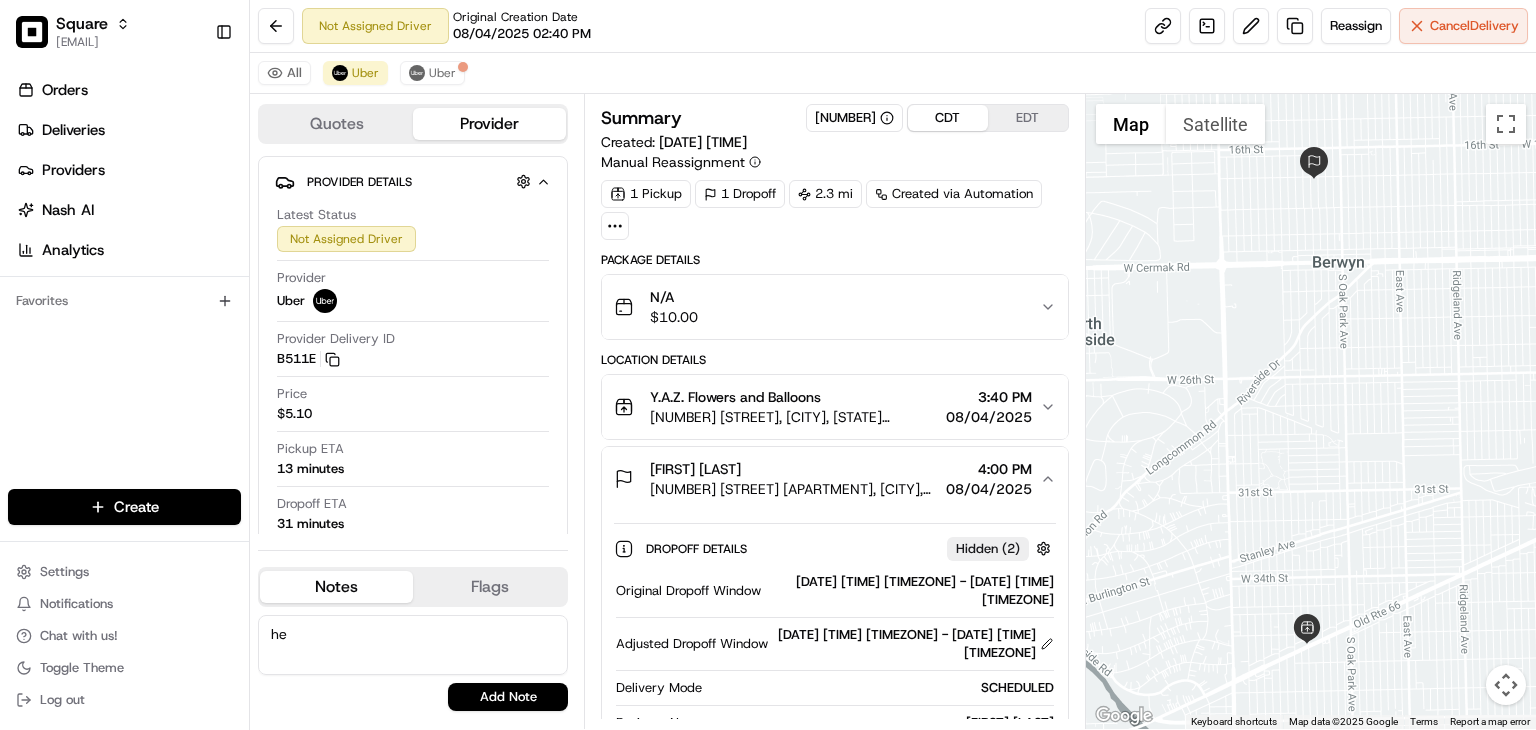 type on "h" 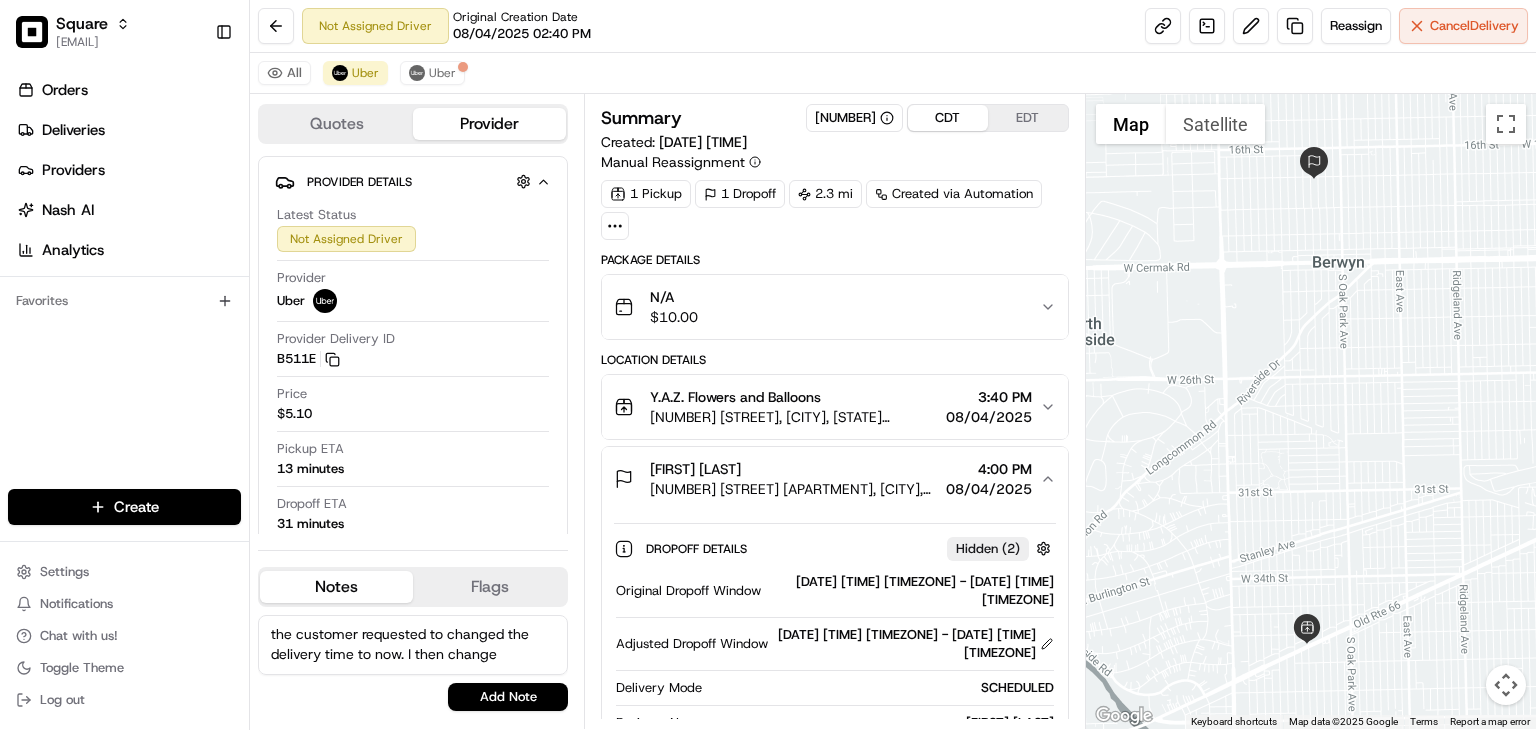 click on "the customer requested to changed the delivery time to now. I then change" at bounding box center [413, 645] 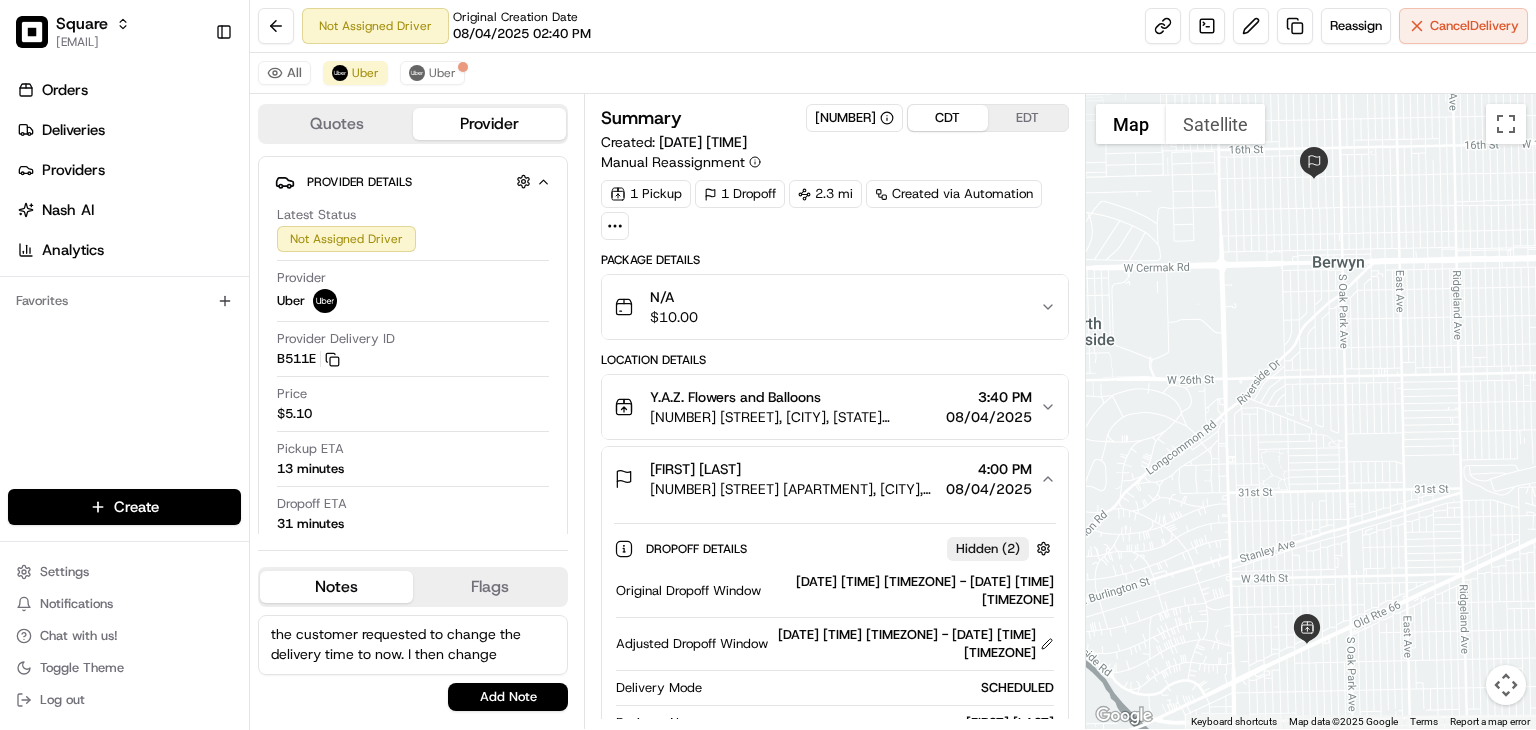 click on "the customer requested to change the delivery time to now. I then change" at bounding box center (413, 645) 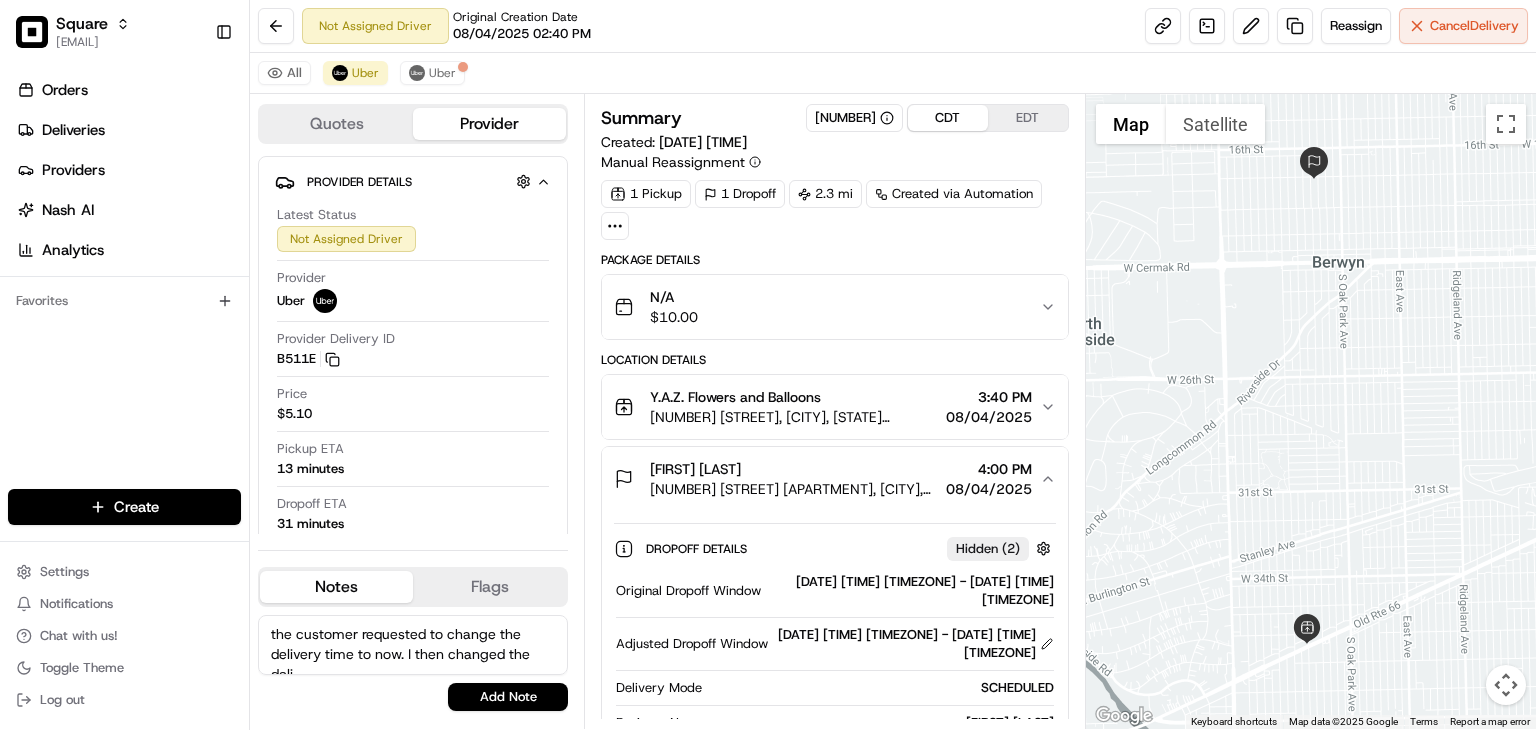 scroll, scrollTop: 8, scrollLeft: 0, axis: vertical 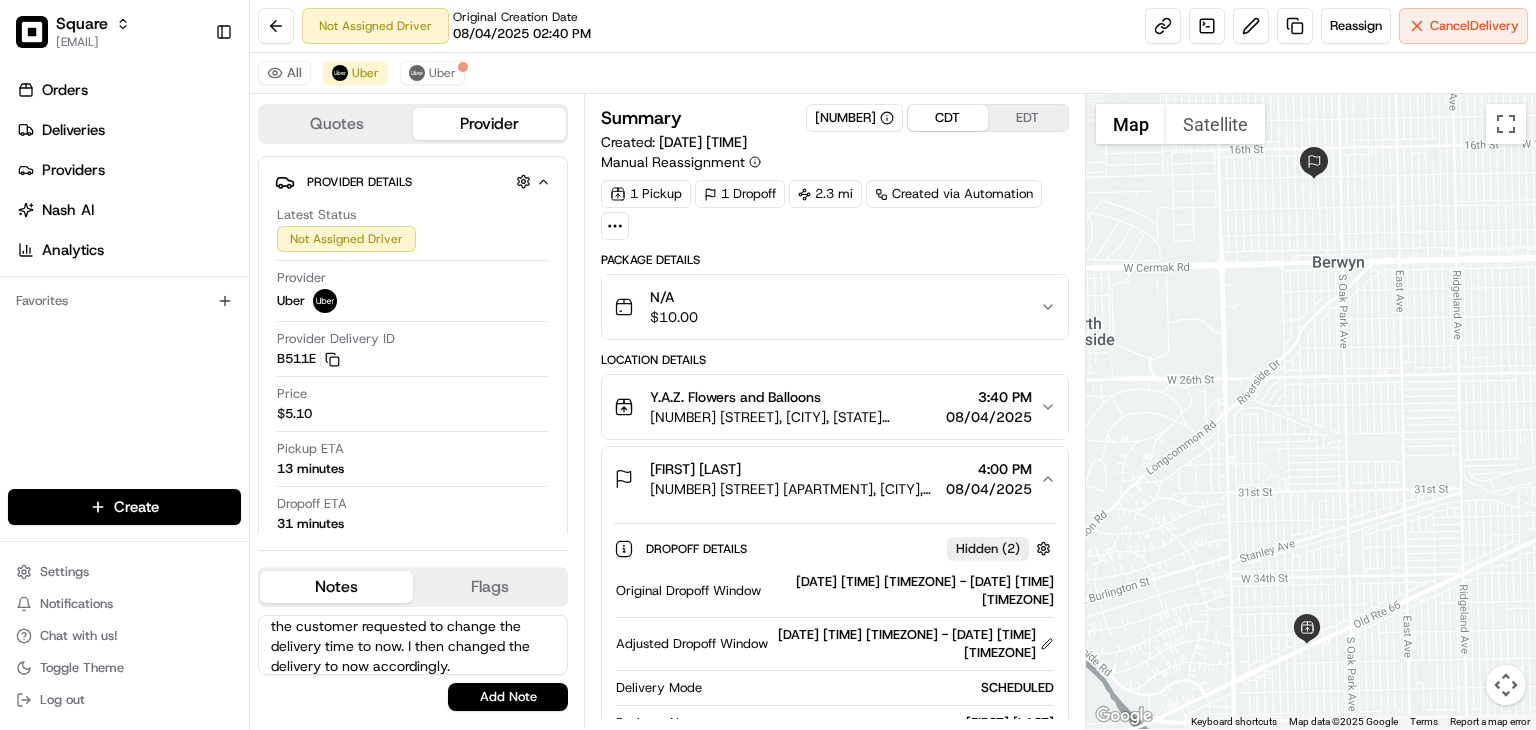 click on "the customer requested to change the delivery time to now. I then changed the delivery to now accordingly." at bounding box center [413, 645] 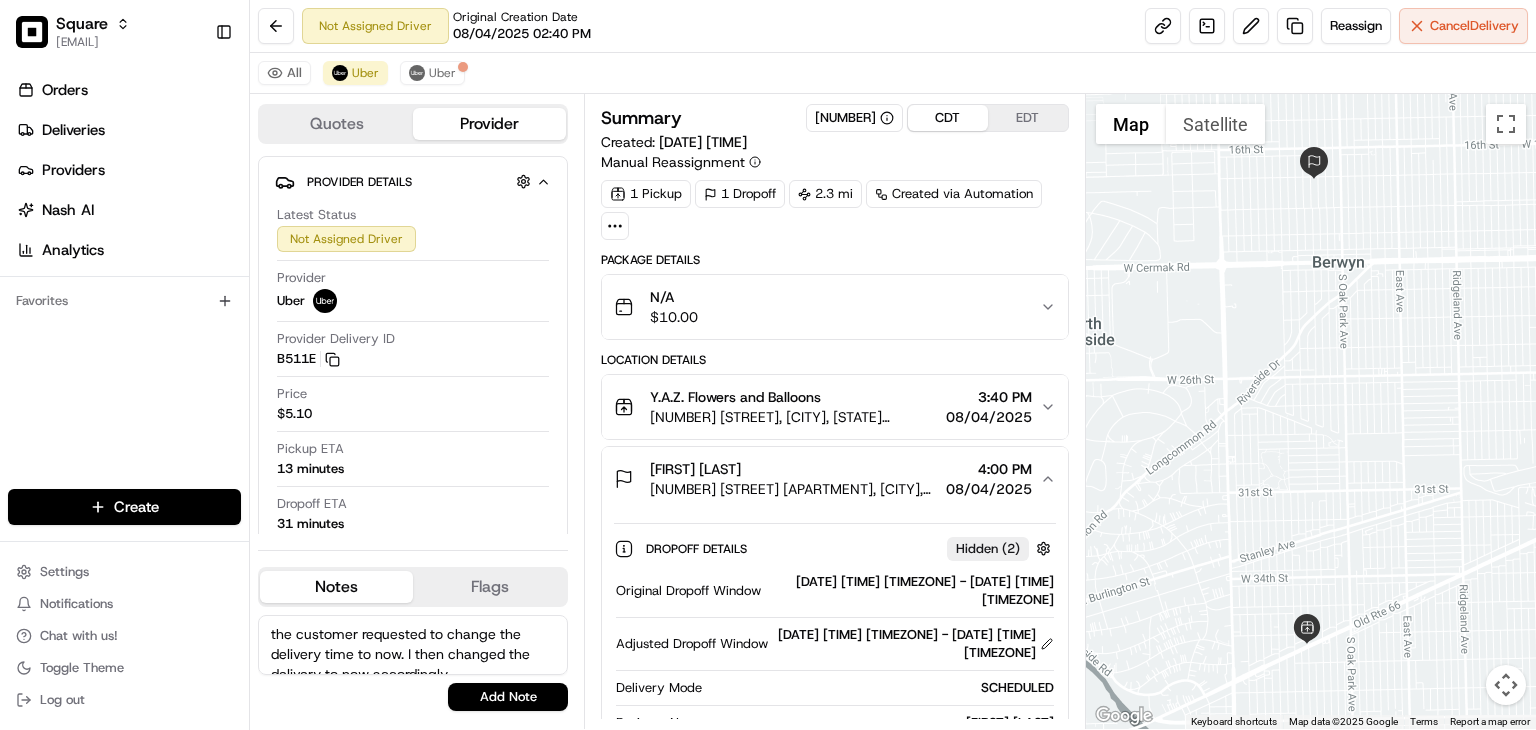 click on "the customer requested to change the delivery time to now. I then changed the delivery to now accordingly." at bounding box center [413, 645] 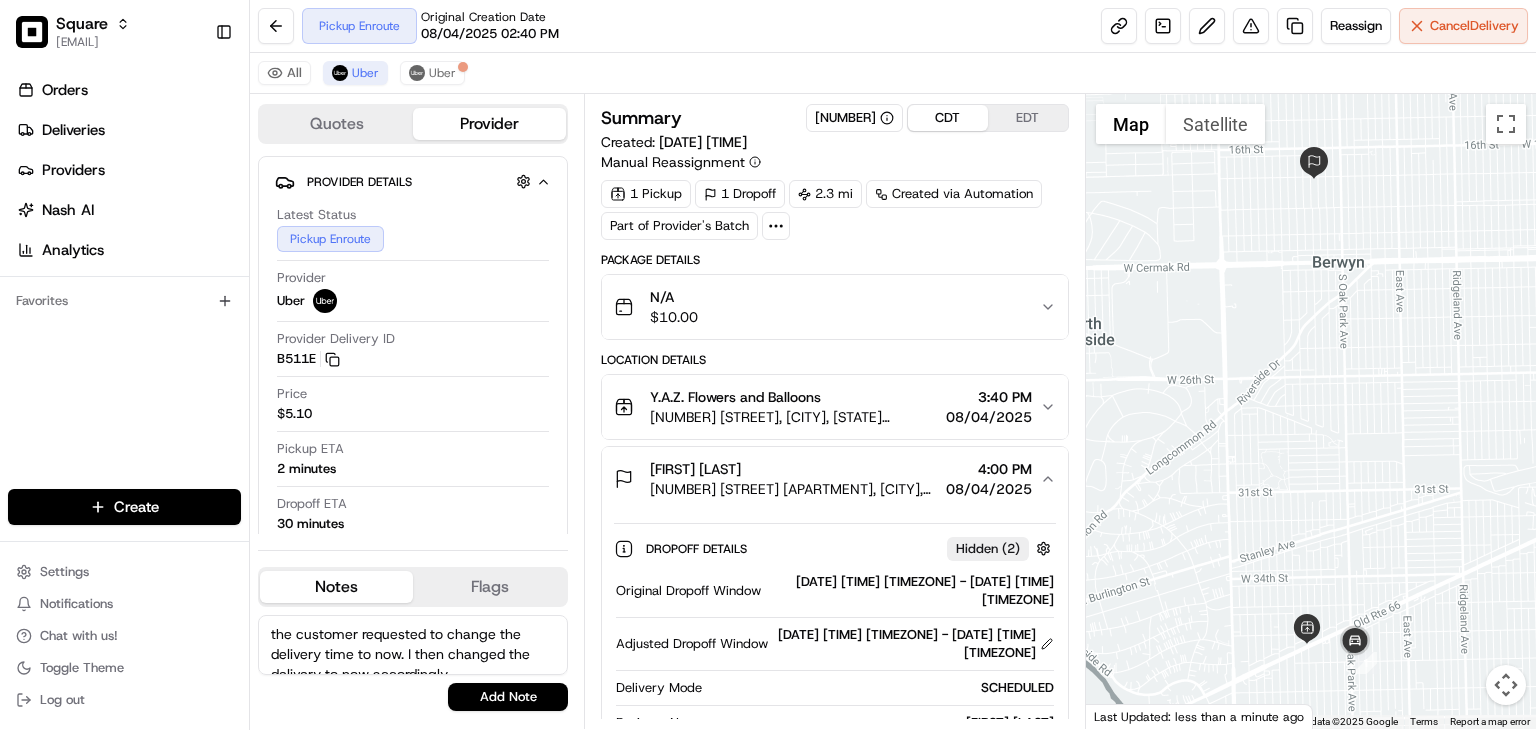 click on "the customer requested to change the delivery time to now. I then changed the delivery to now accordingly." at bounding box center (413, 645) 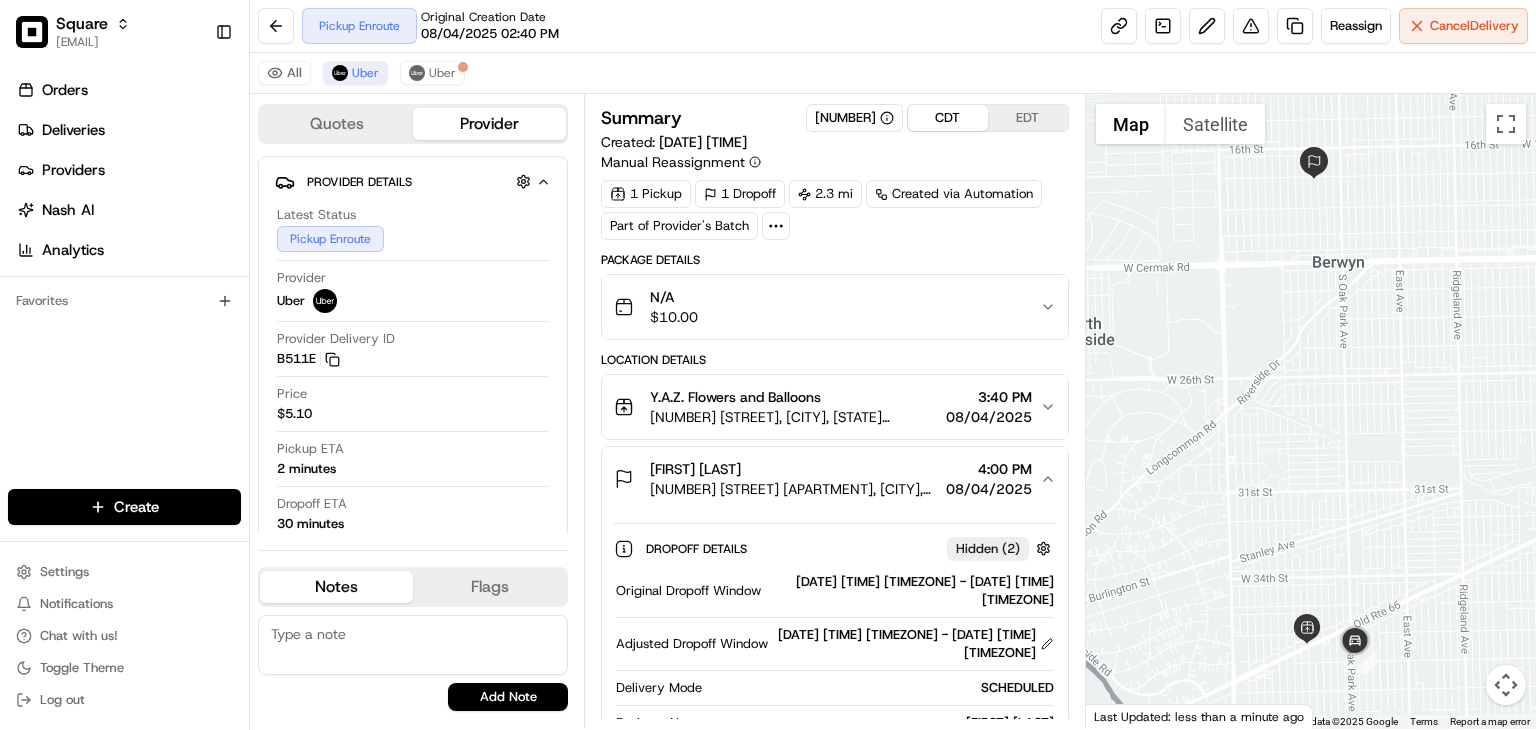 paste on ""The customer requested to reschedule the delivery to the current time, and I updated it accordingly." 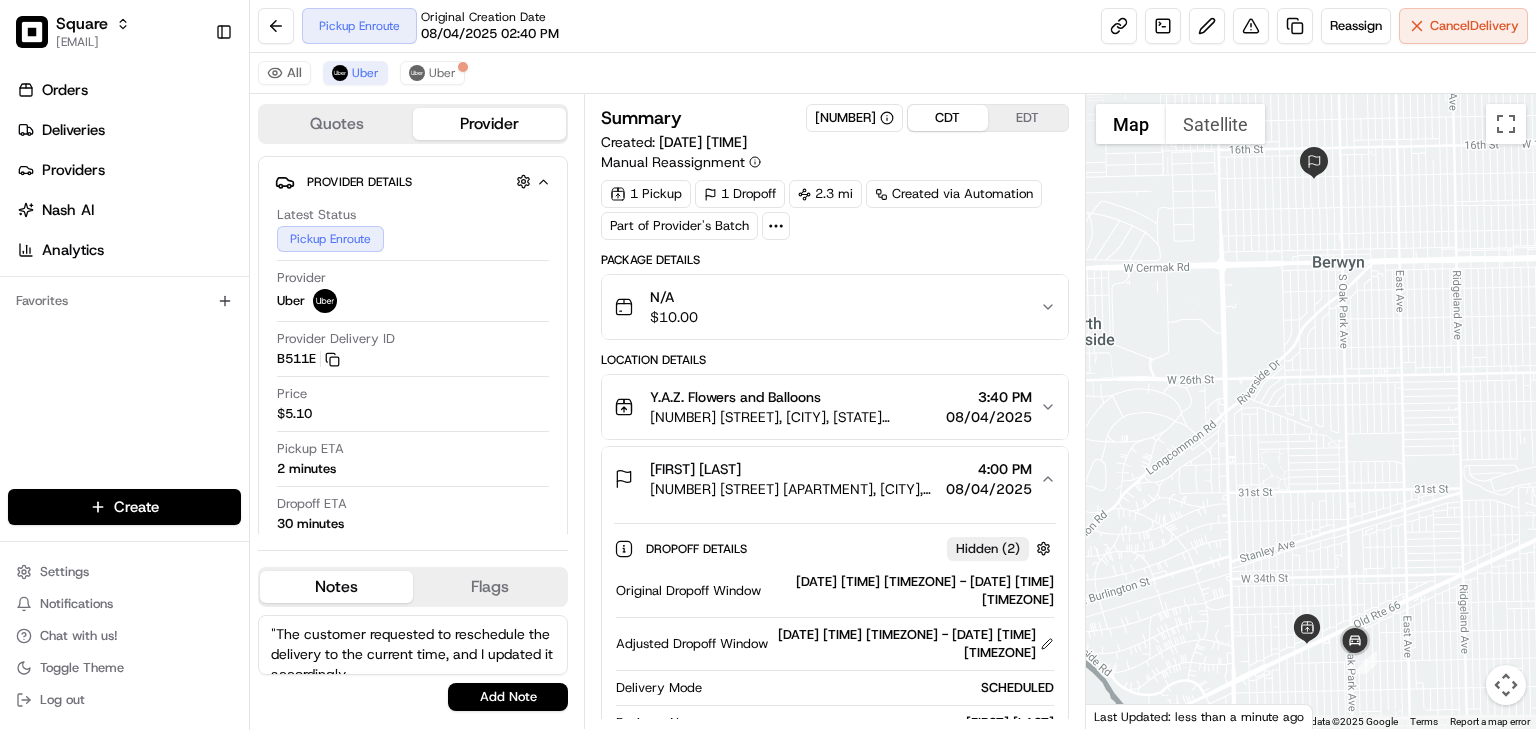 scroll, scrollTop: 8, scrollLeft: 0, axis: vertical 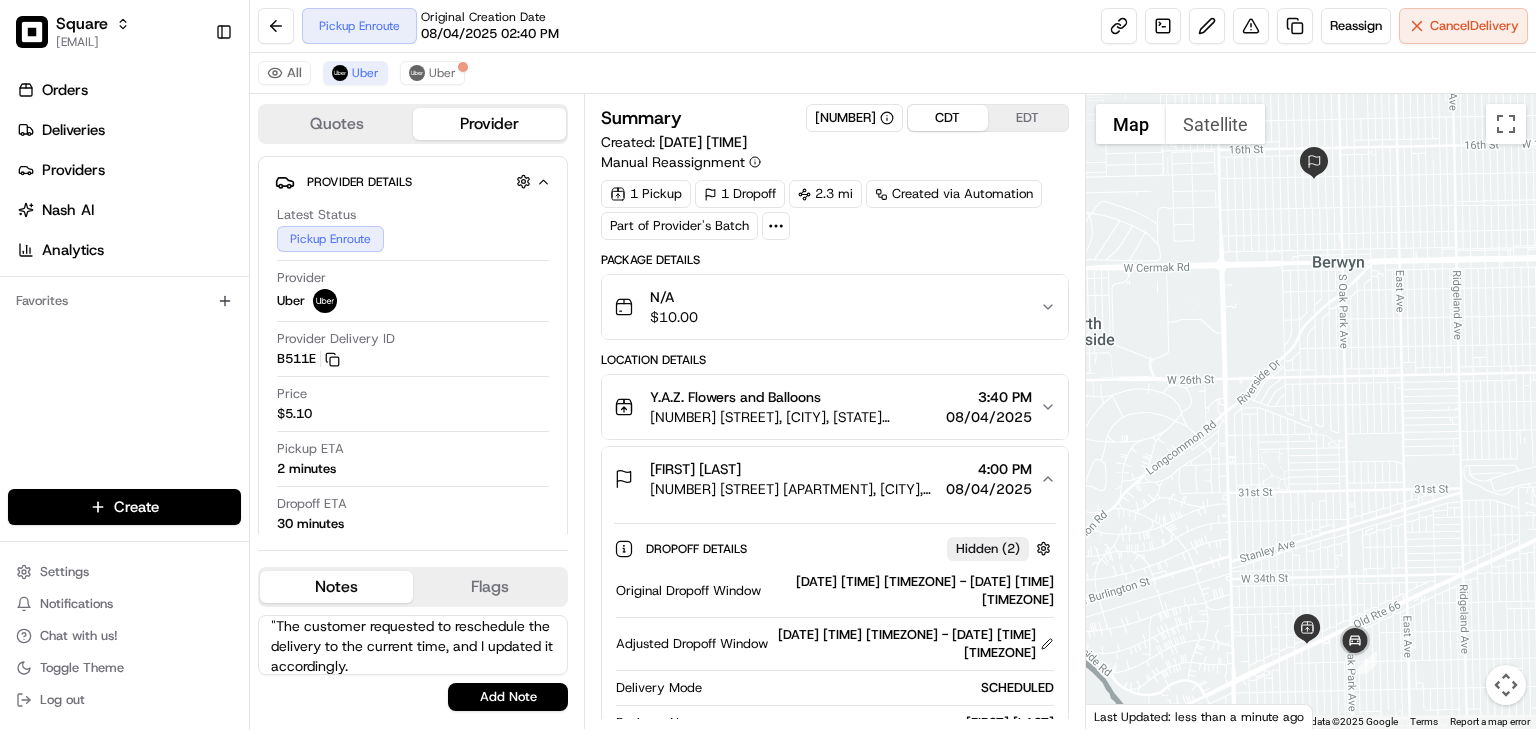 click on ""The customer requested to reschedule the delivery to the current time, and I updated it accordingly." at bounding box center (413, 645) 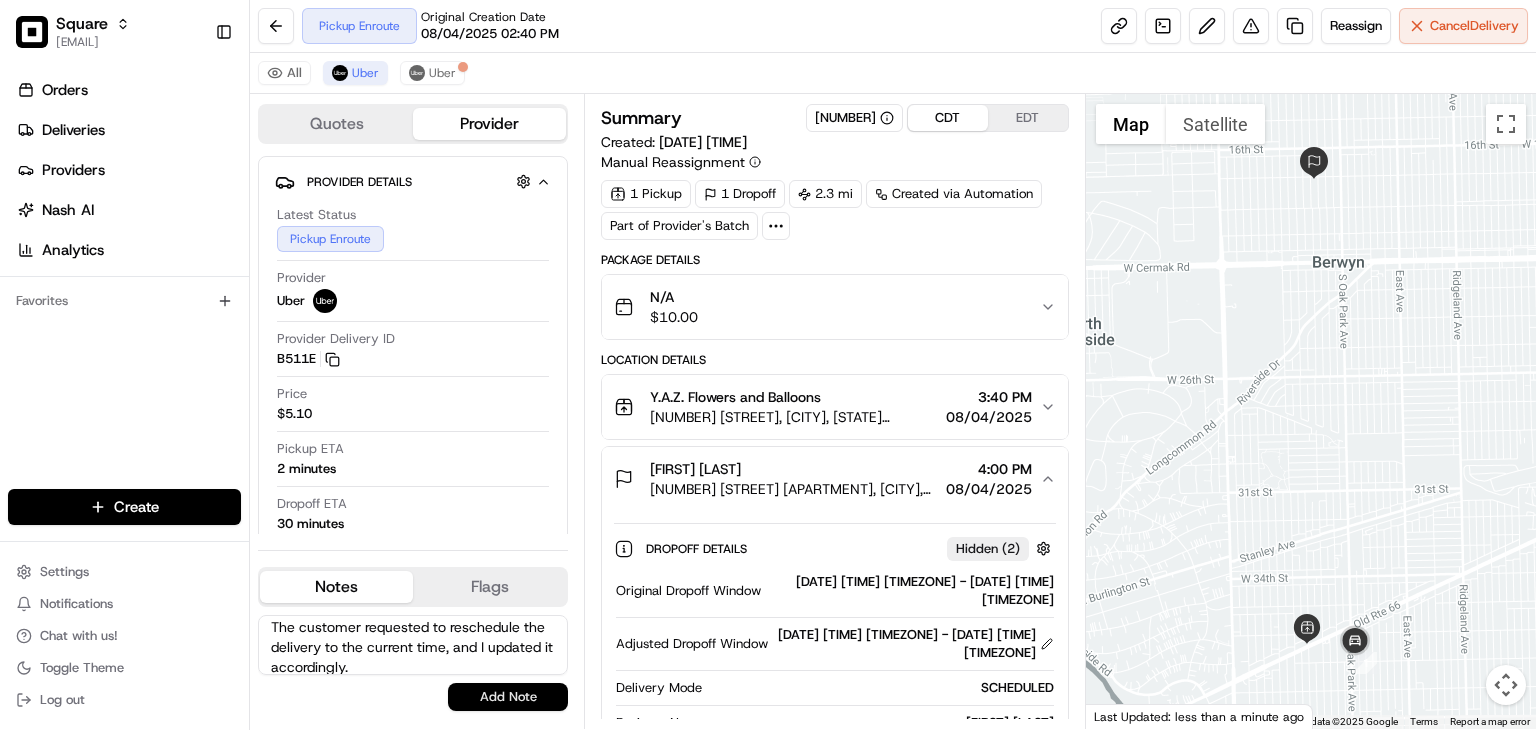 type on "The customer requested to reschedule the delivery to the current time, and I updated it accordingly." 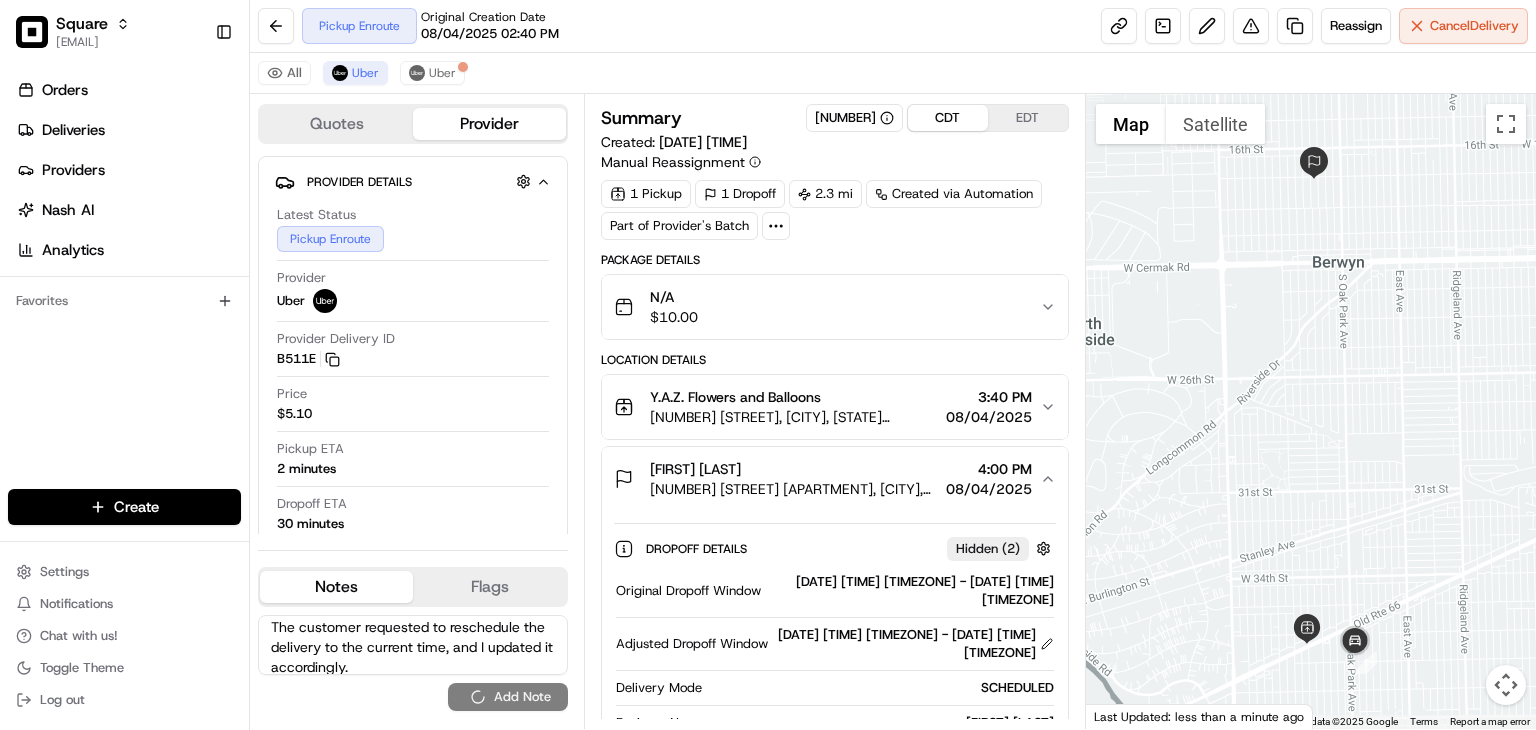 type 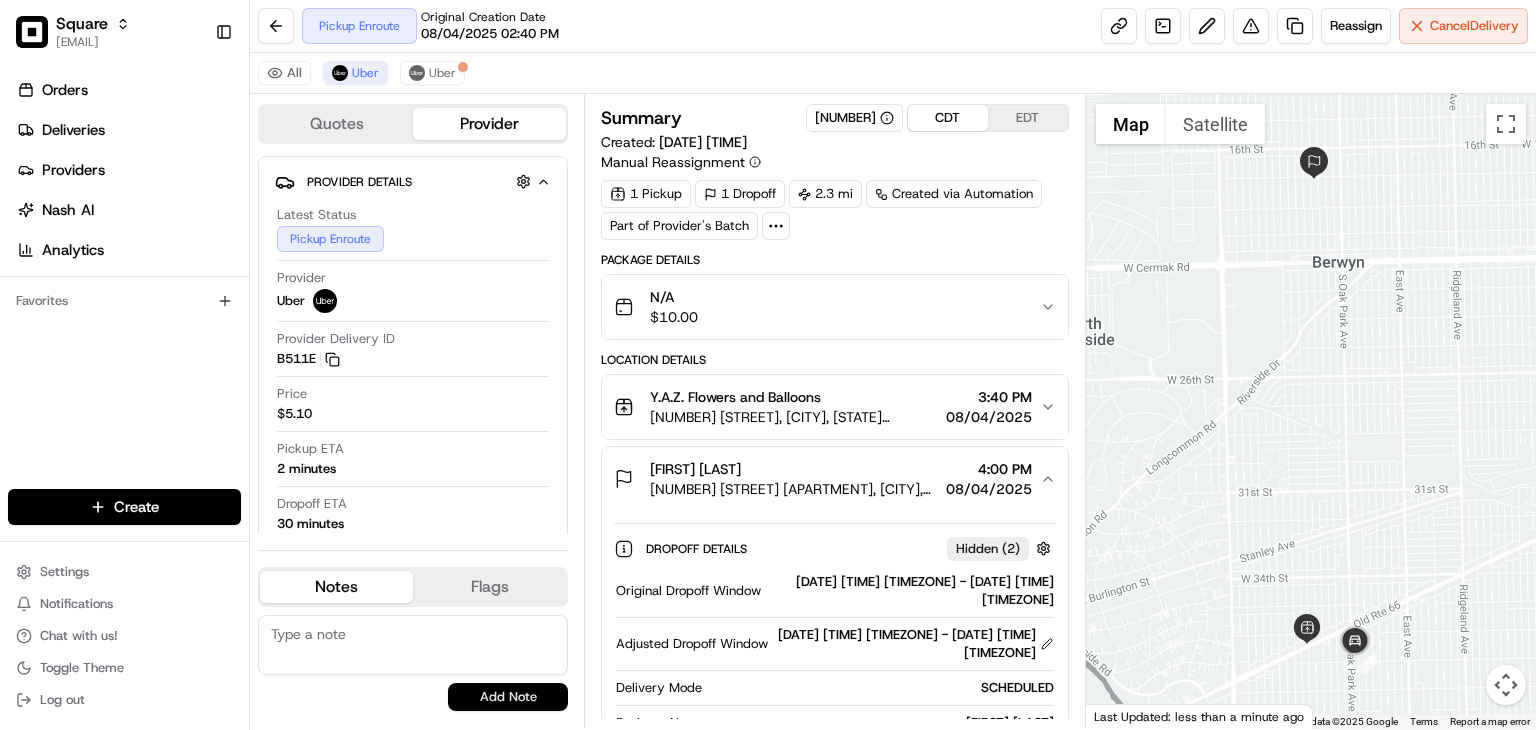 scroll, scrollTop: 0, scrollLeft: 0, axis: both 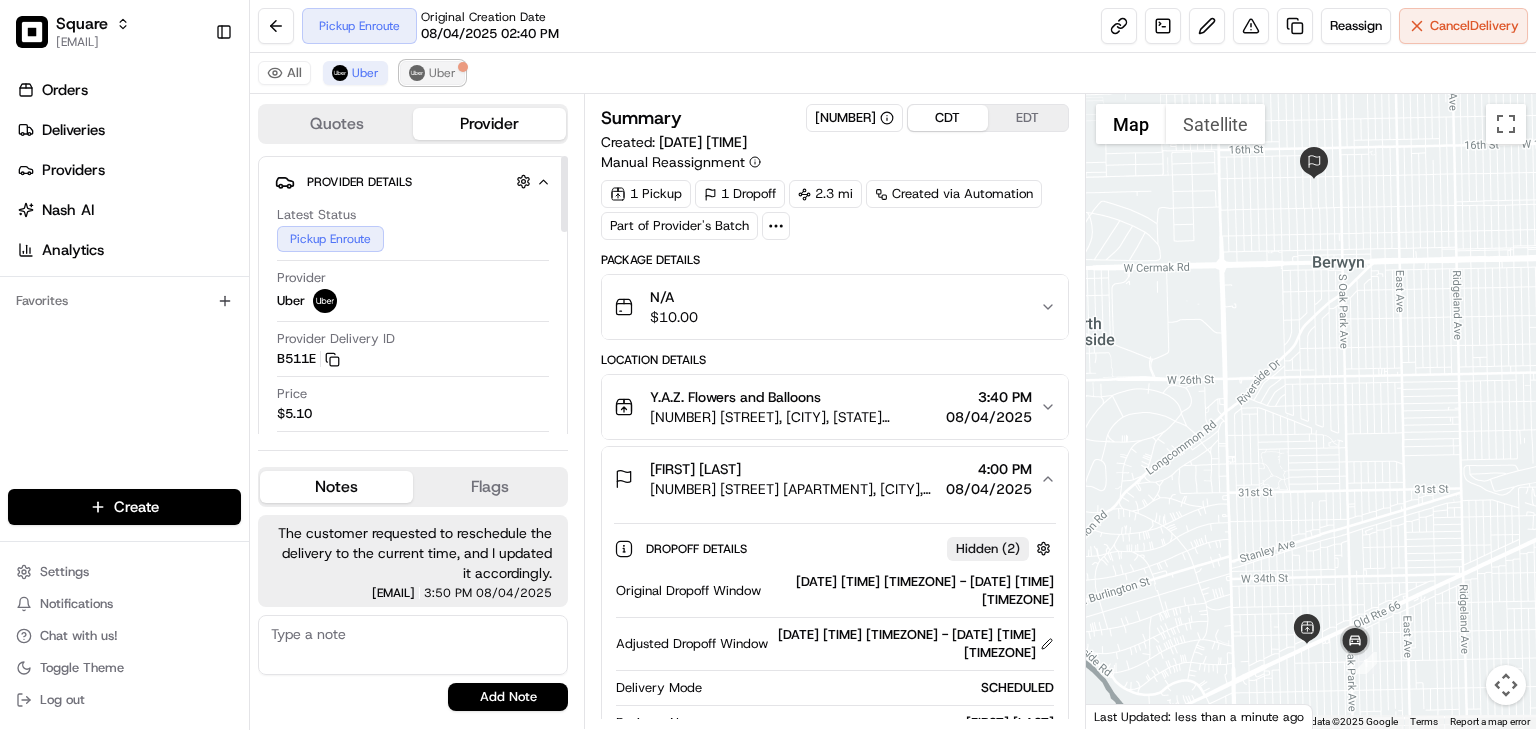 click on "Uber" at bounding box center (442, 73) 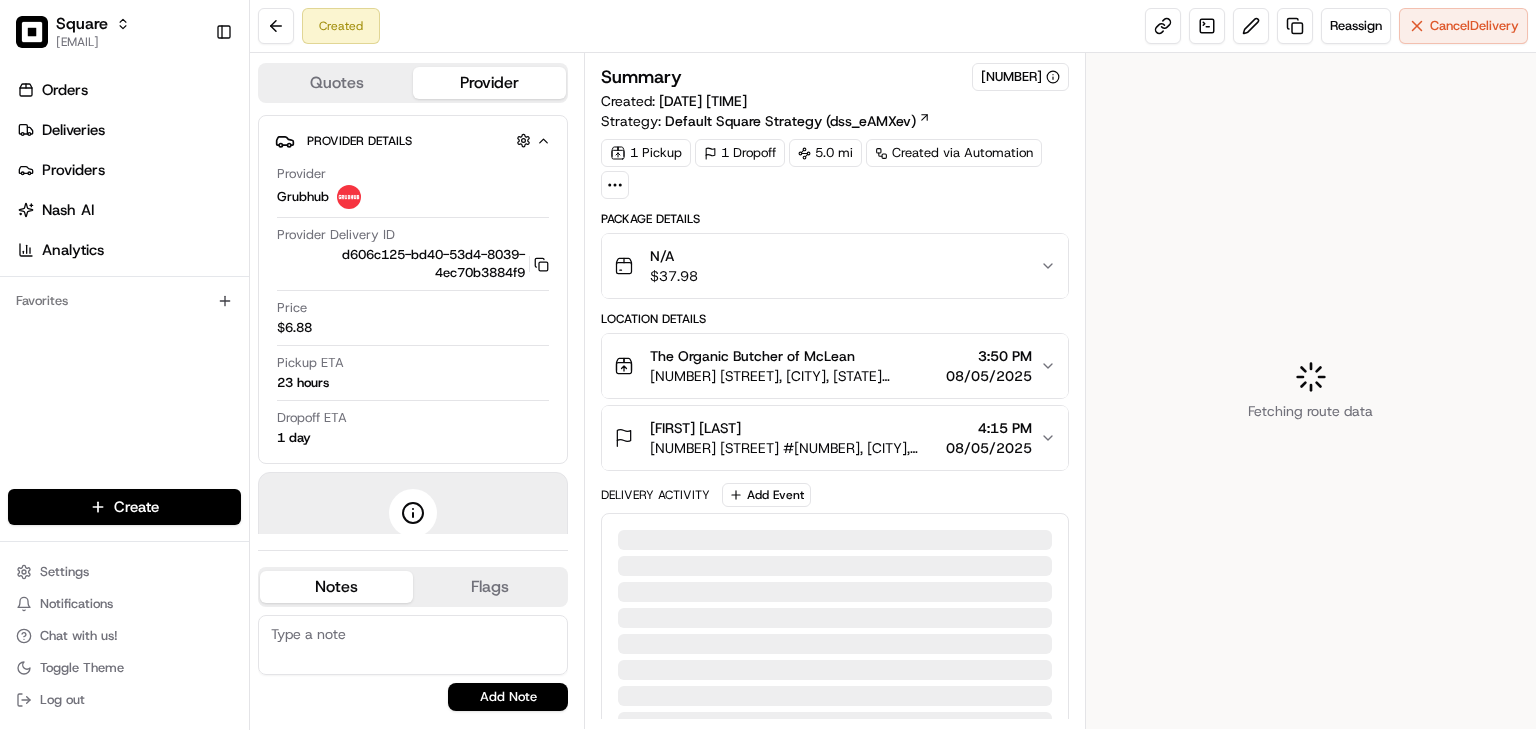 scroll, scrollTop: 0, scrollLeft: 0, axis: both 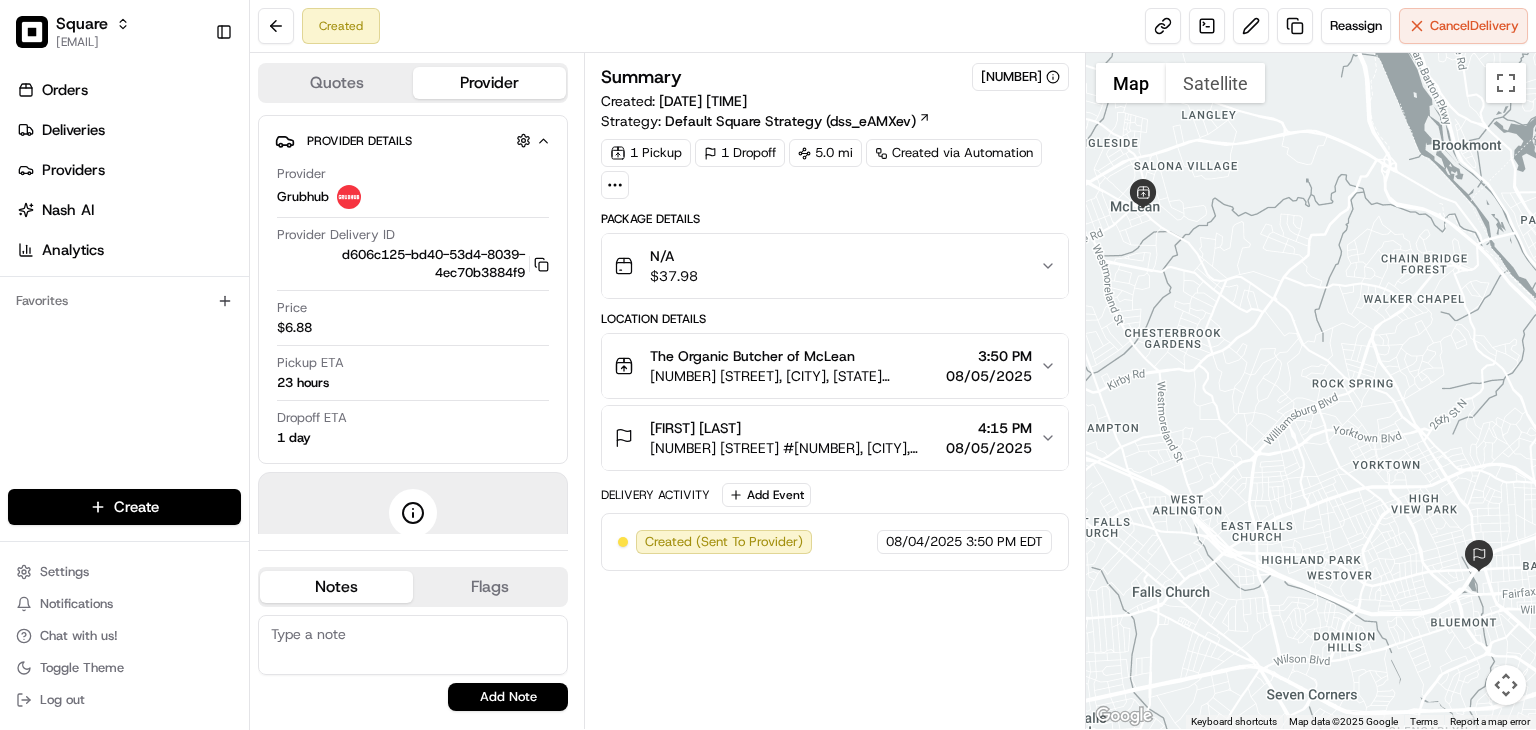 click on "3:50 PM" at bounding box center (989, 356) 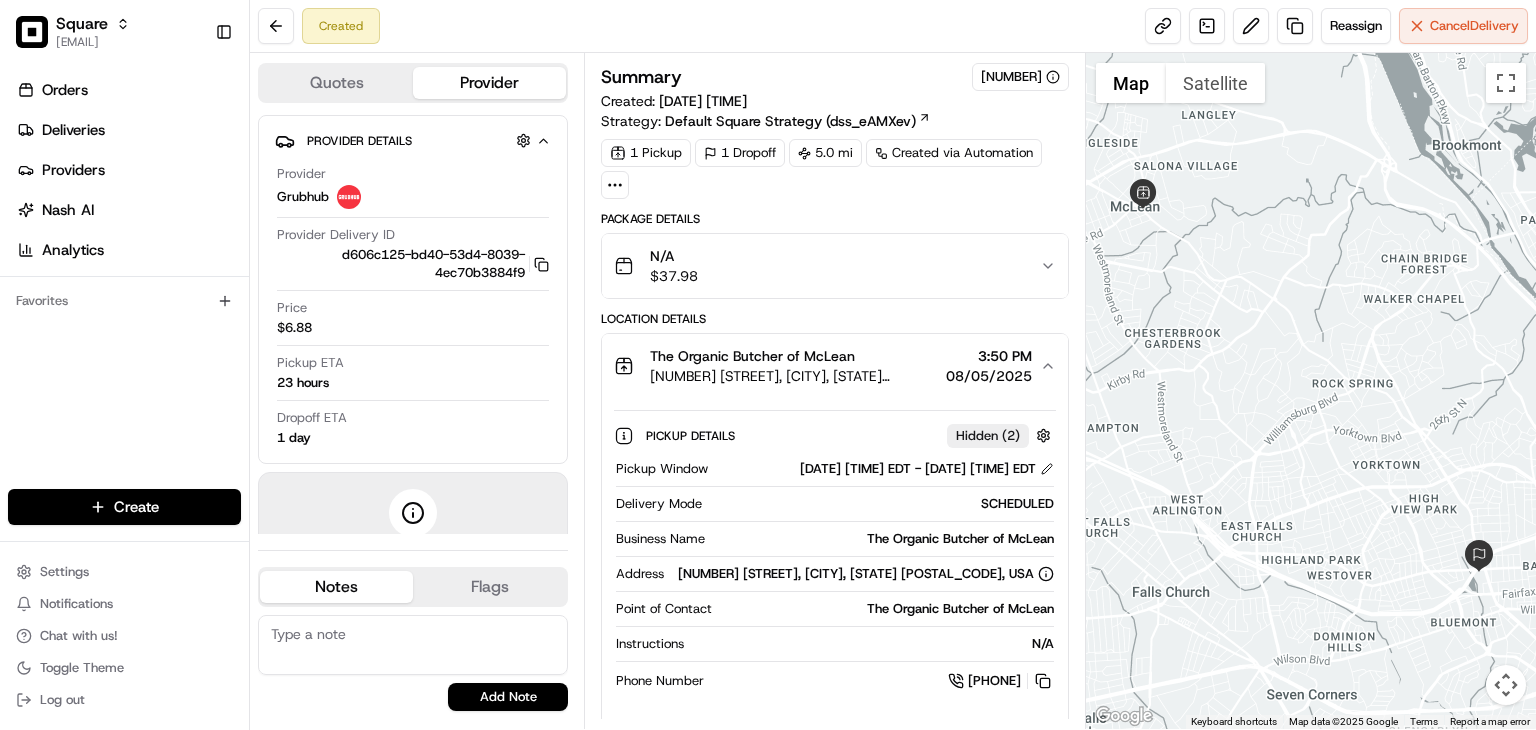scroll, scrollTop: 196, scrollLeft: 0, axis: vertical 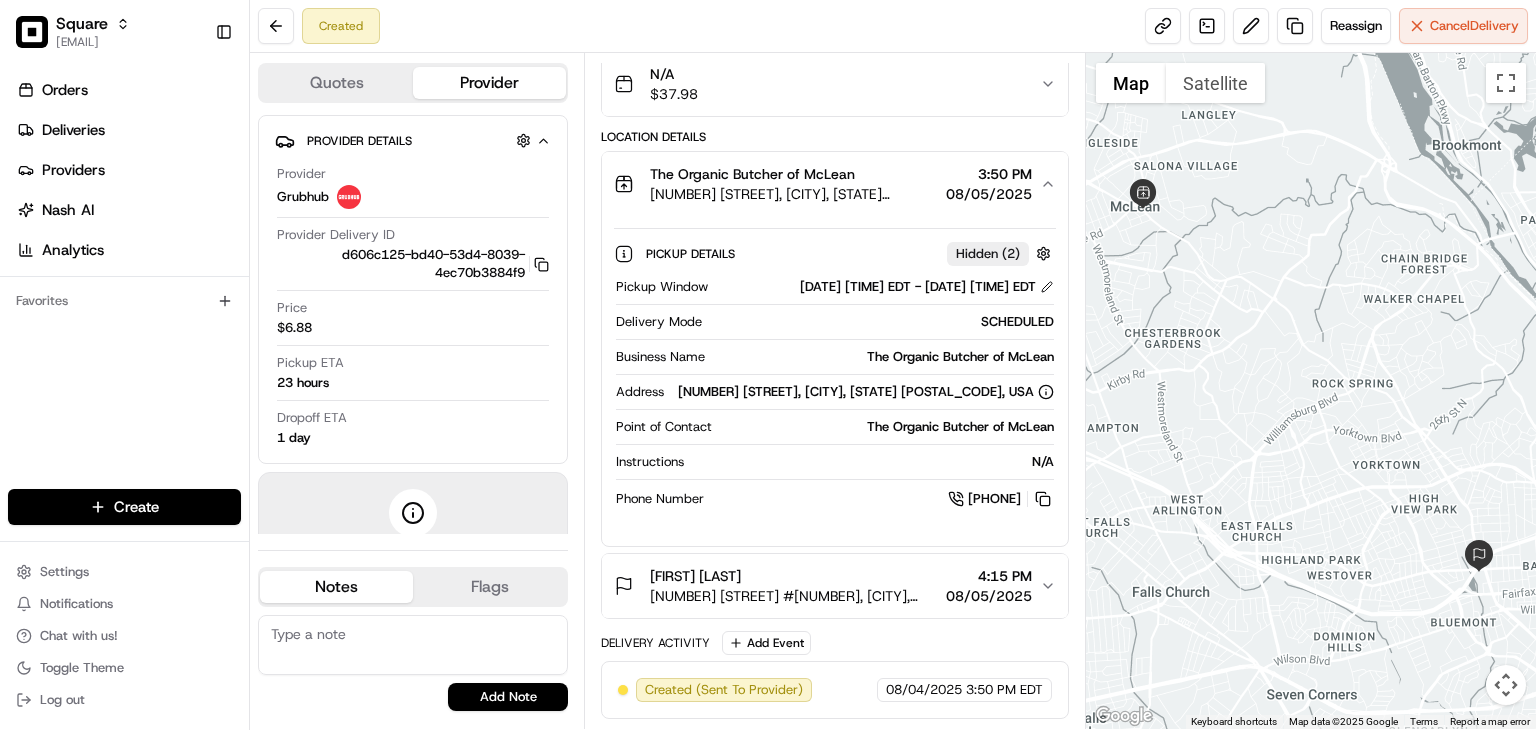 click on "[FIRST] [LAST] [NUMBER] [STREET] #[NUMBER], [CITY], [STATE] [POSTAL_CODE], USA [TIME] [DATE]" at bounding box center [827, 586] 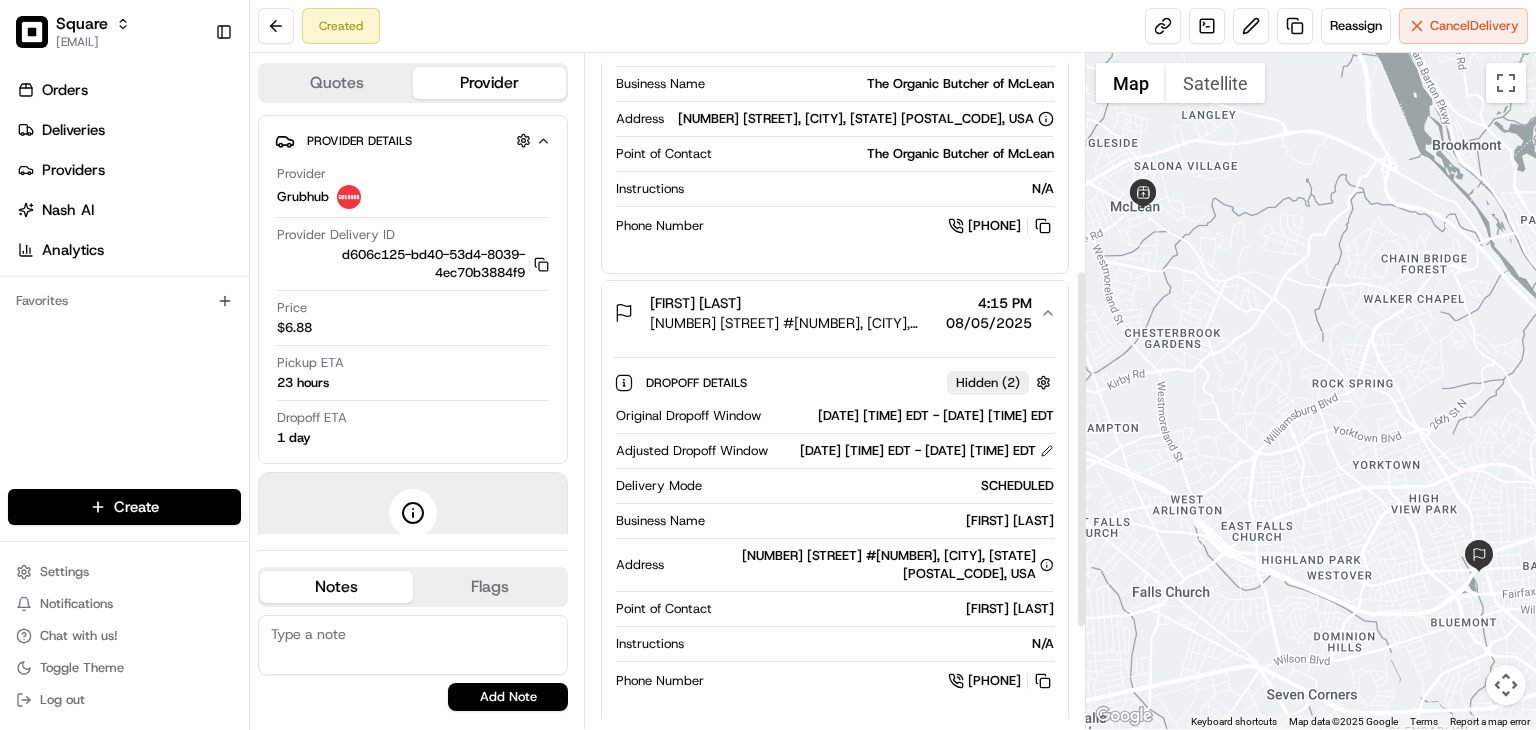 scroll, scrollTop: 467, scrollLeft: 0, axis: vertical 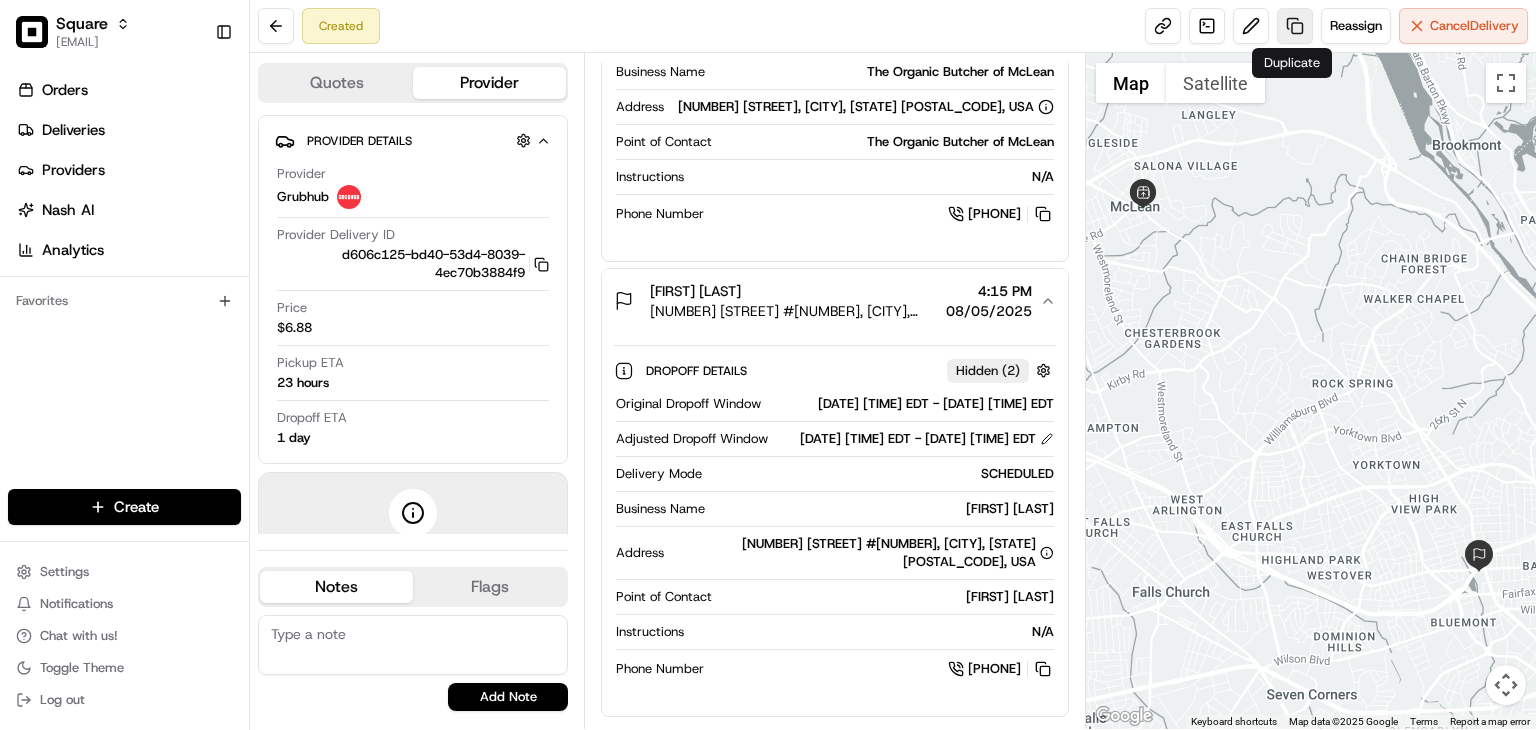 click at bounding box center [1295, 26] 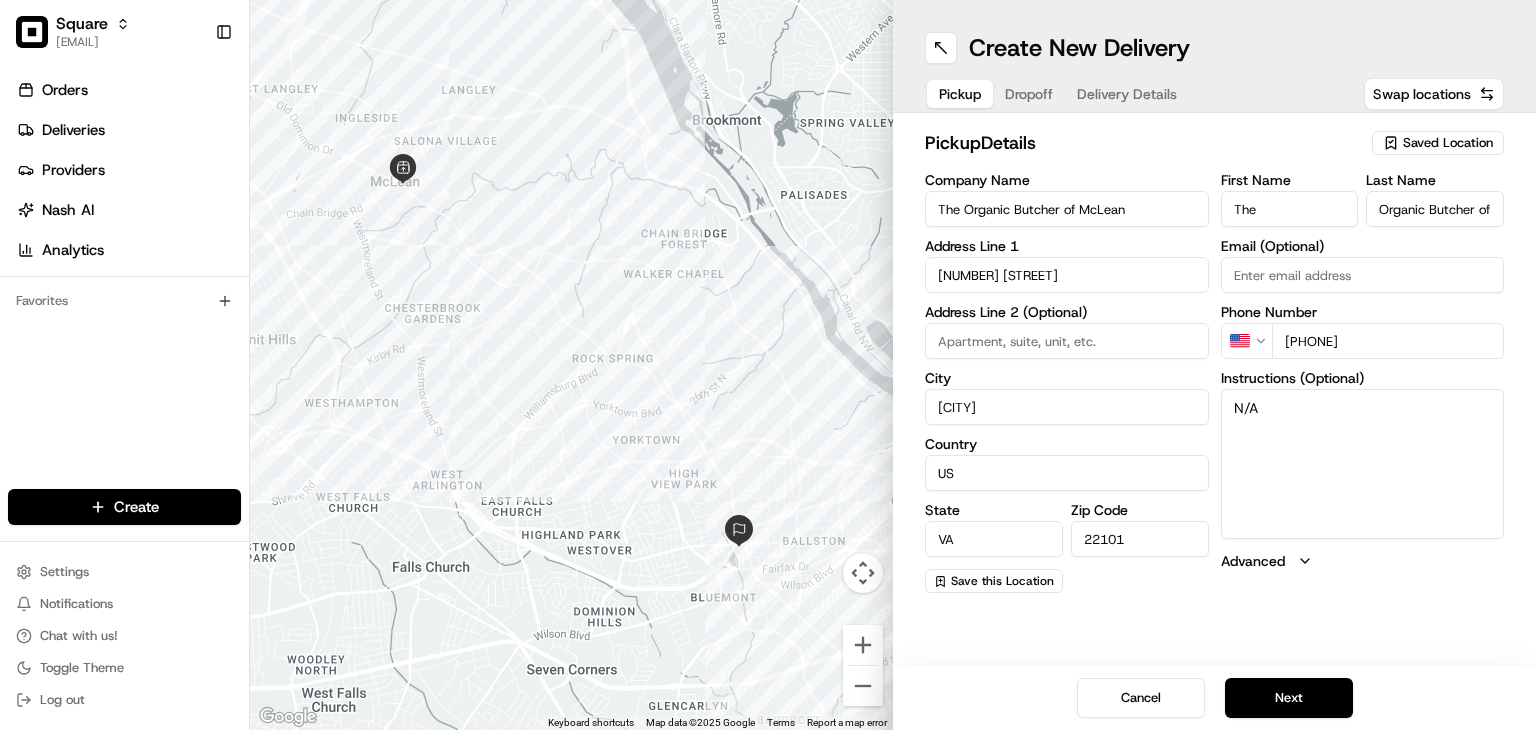 click on "Dropoff" at bounding box center (1029, 94) 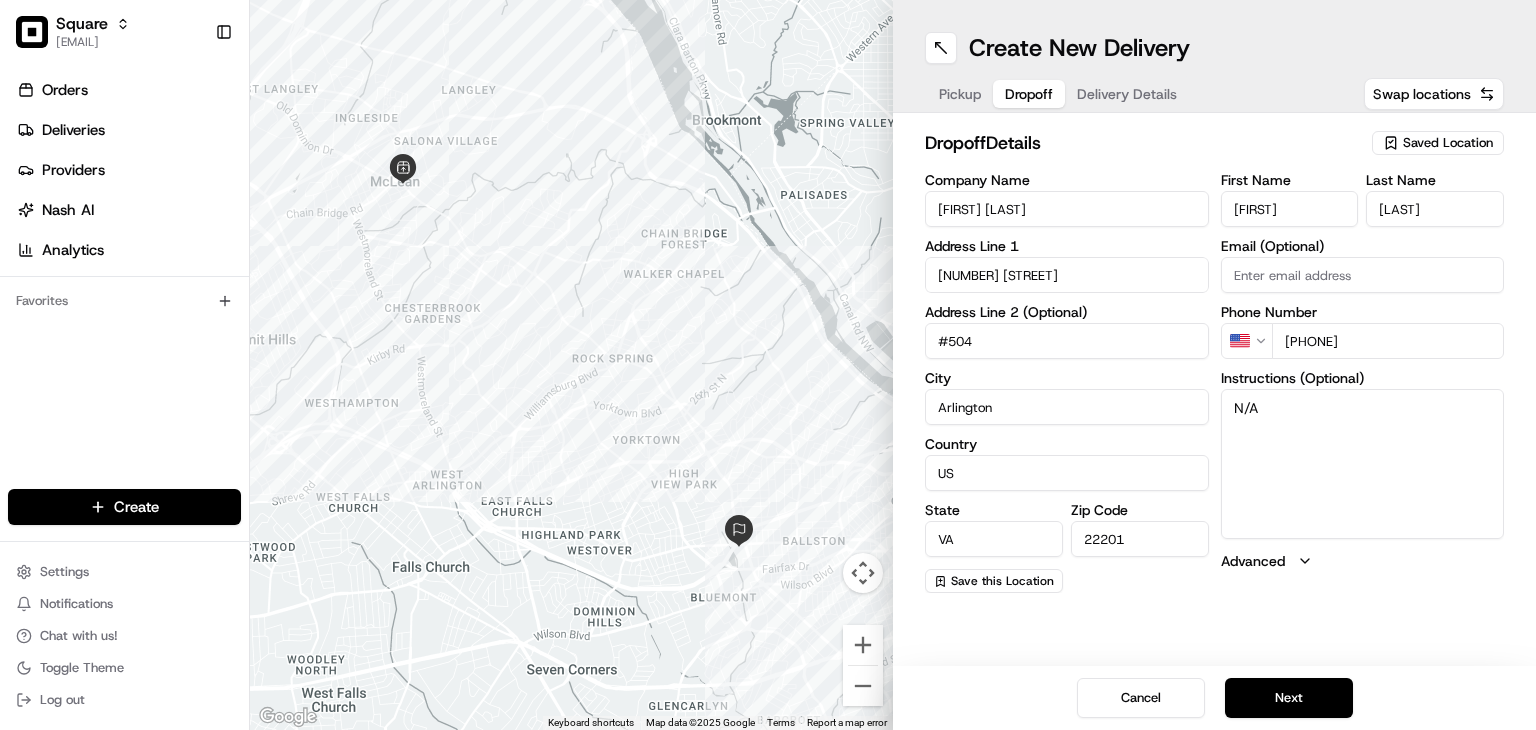 click on "Pickup" at bounding box center (960, 94) 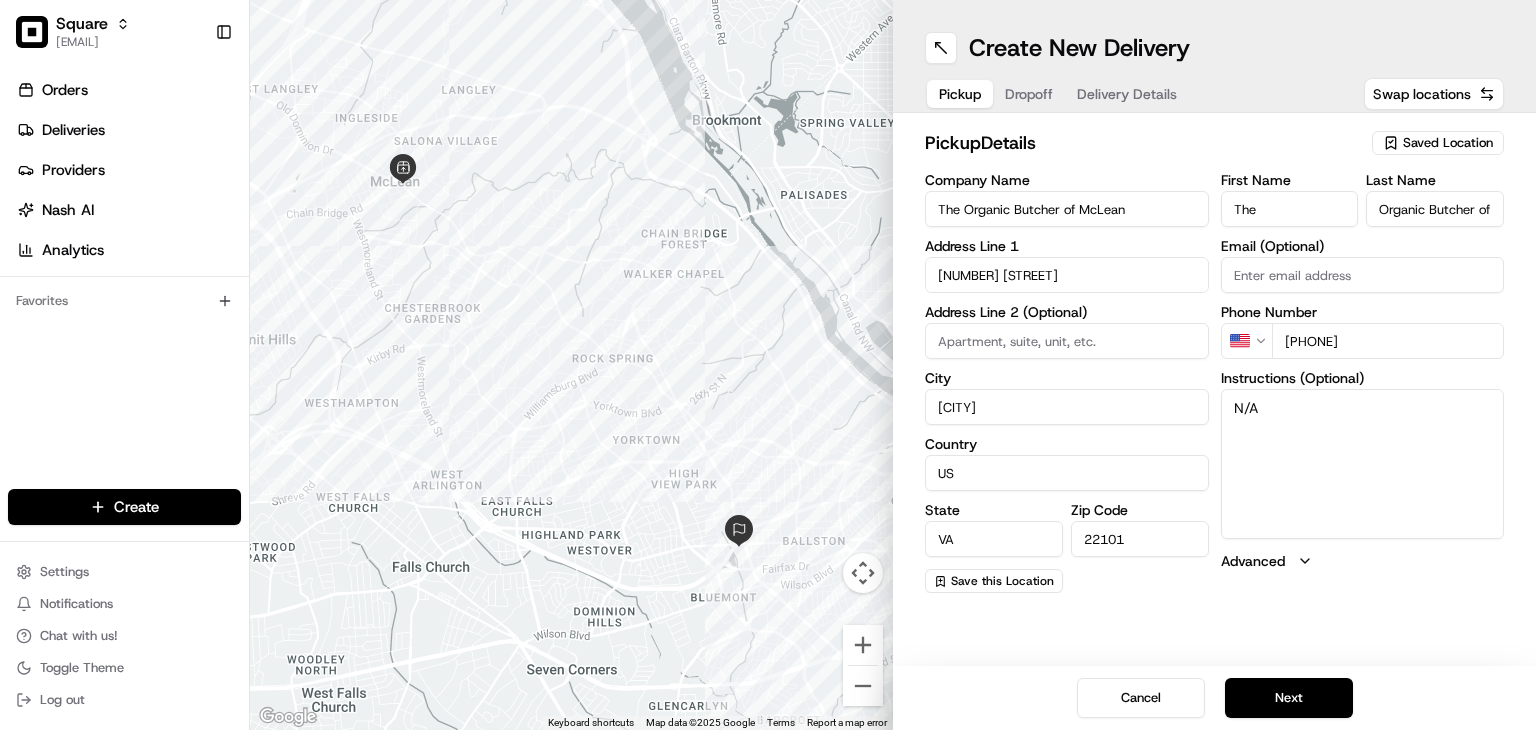 click on "Pickup Dropoff Delivery Details" at bounding box center [1058, 94] 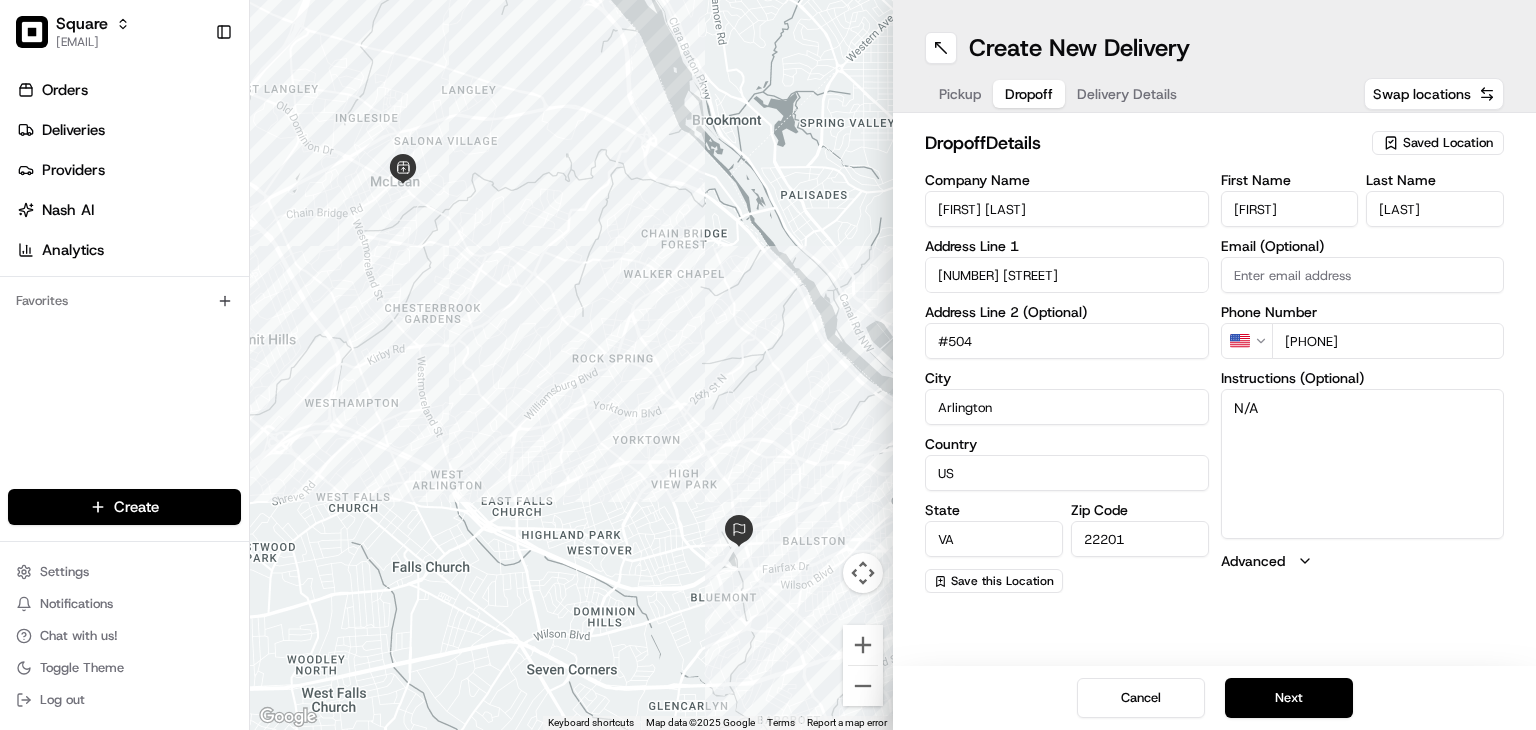 click on "#504" at bounding box center (1067, 341) 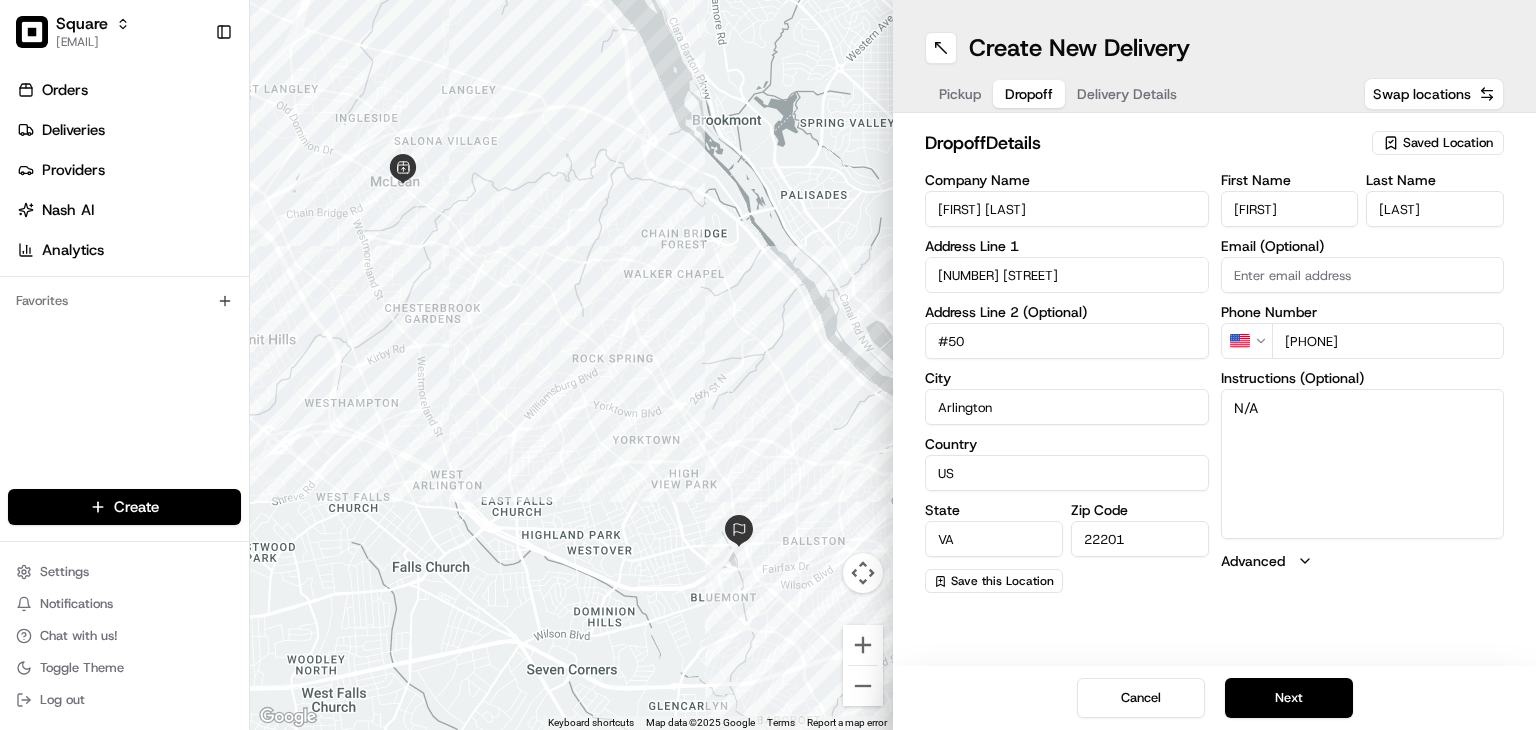type on "#505" 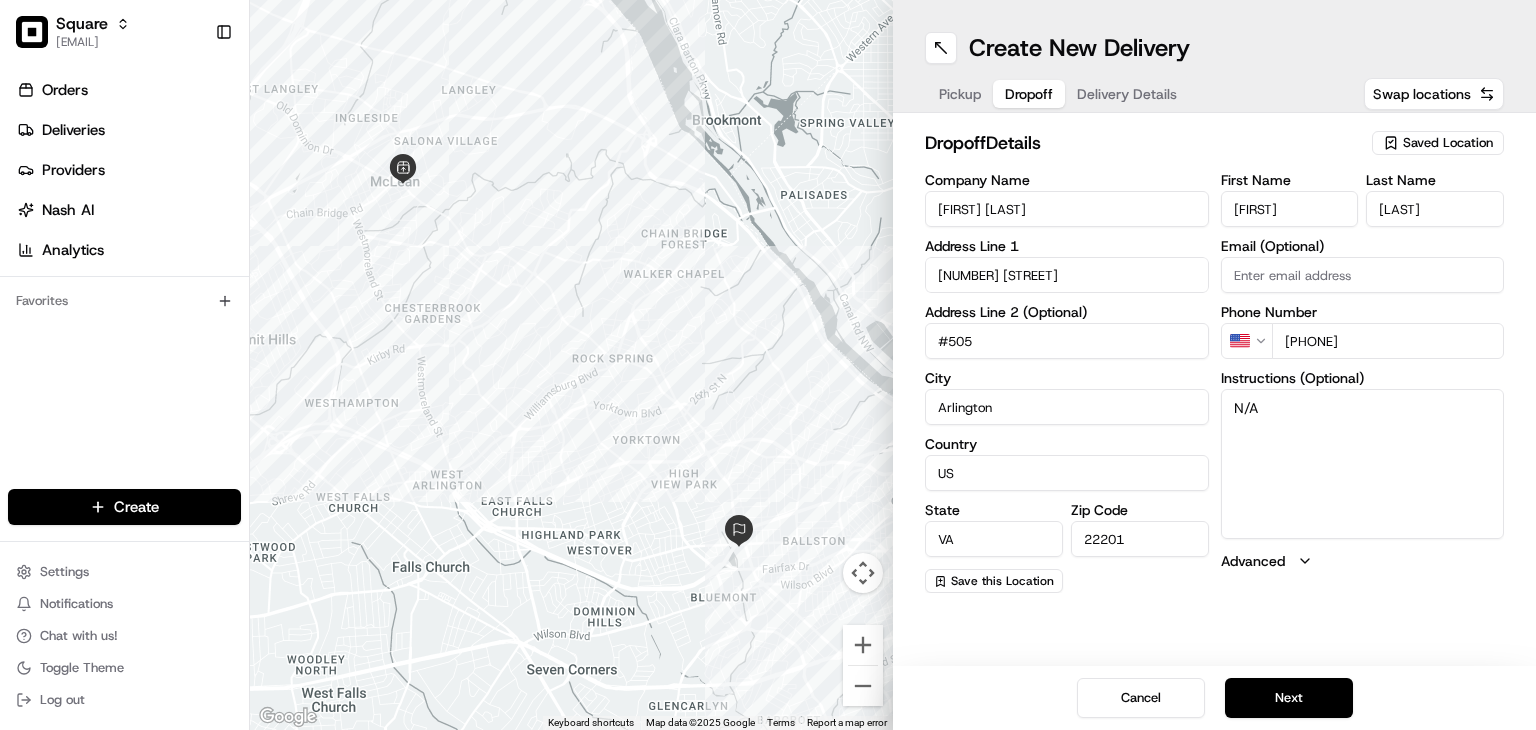 click on "Delivery Details" at bounding box center (1127, 94) 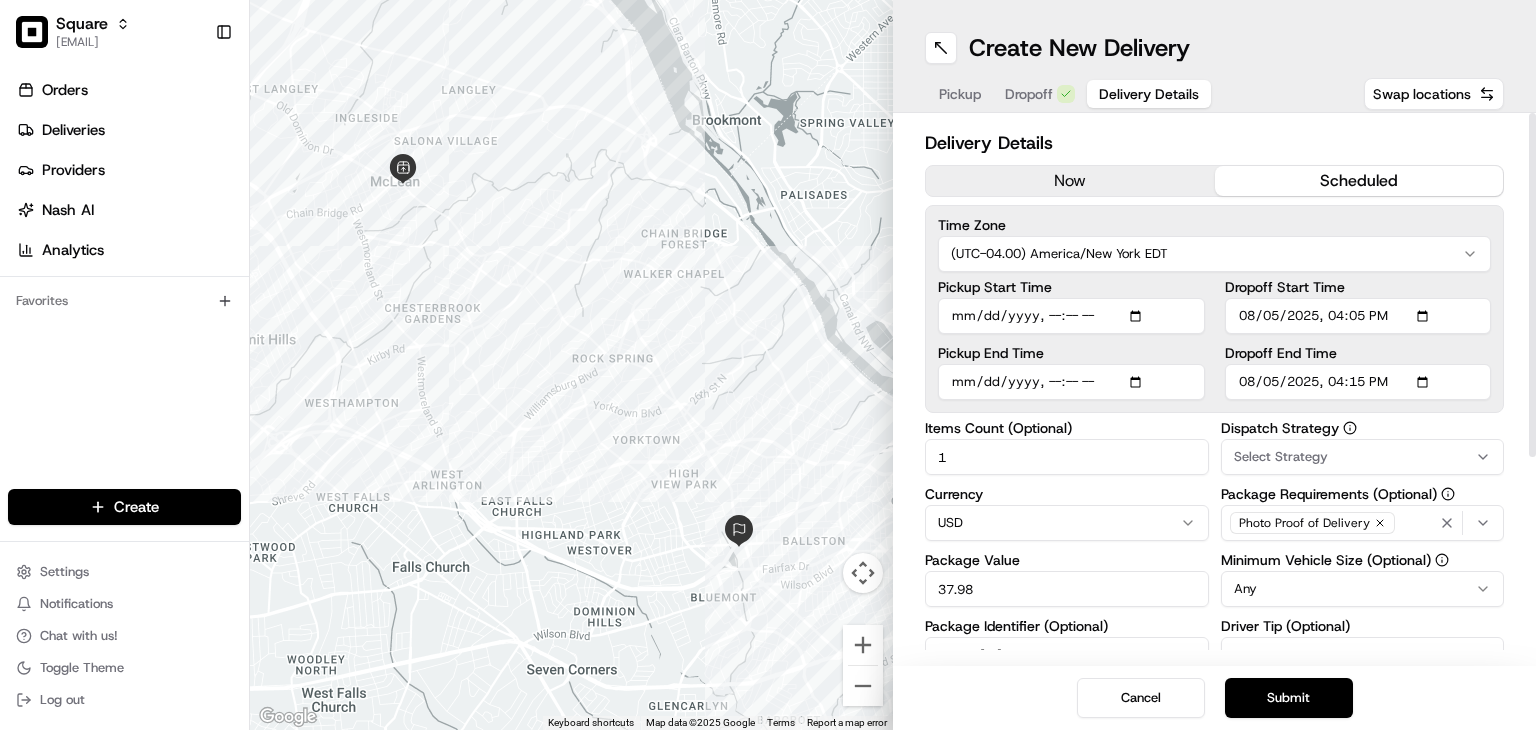 click on "Select Strategy" at bounding box center (1363, 457) 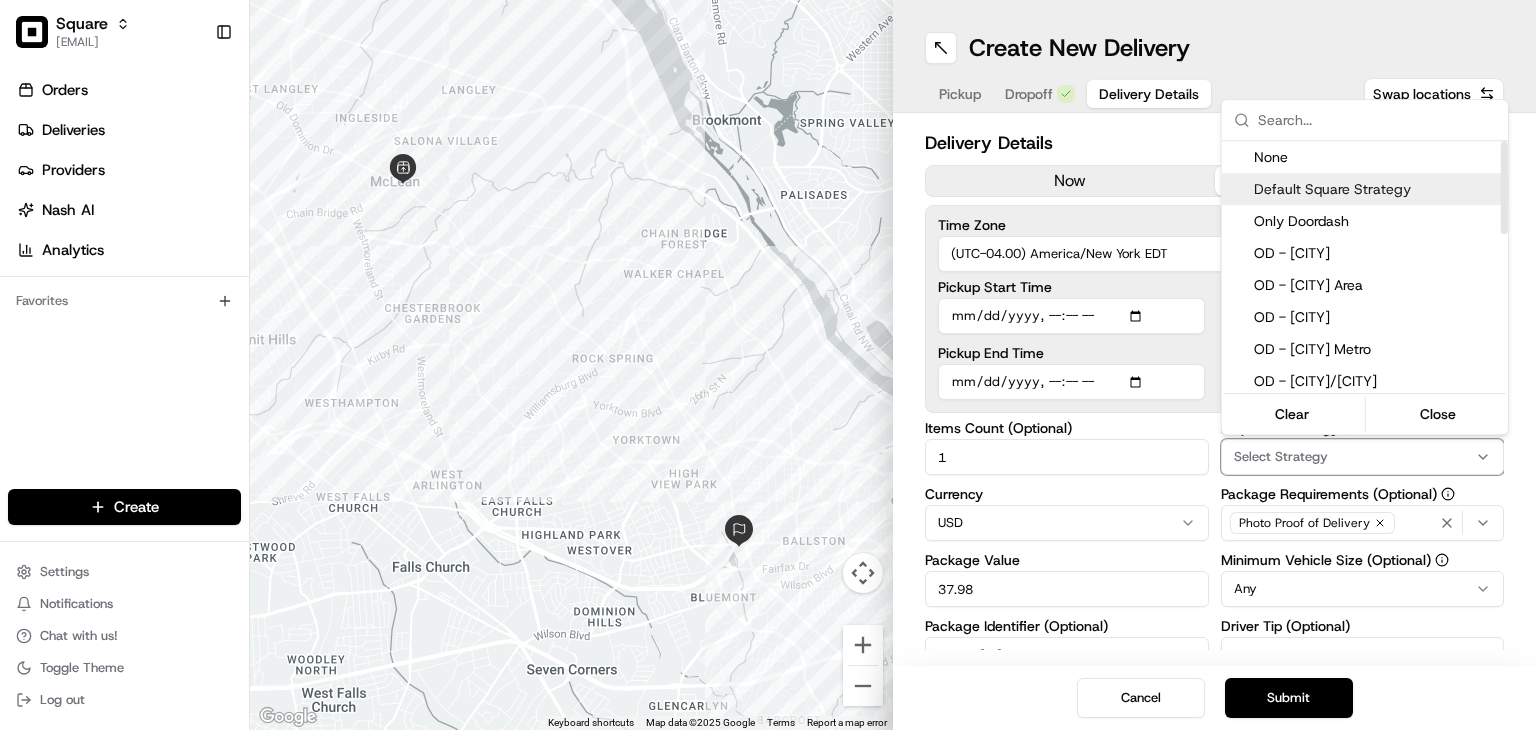 click on "Default Square Strategy" at bounding box center [1377, 189] 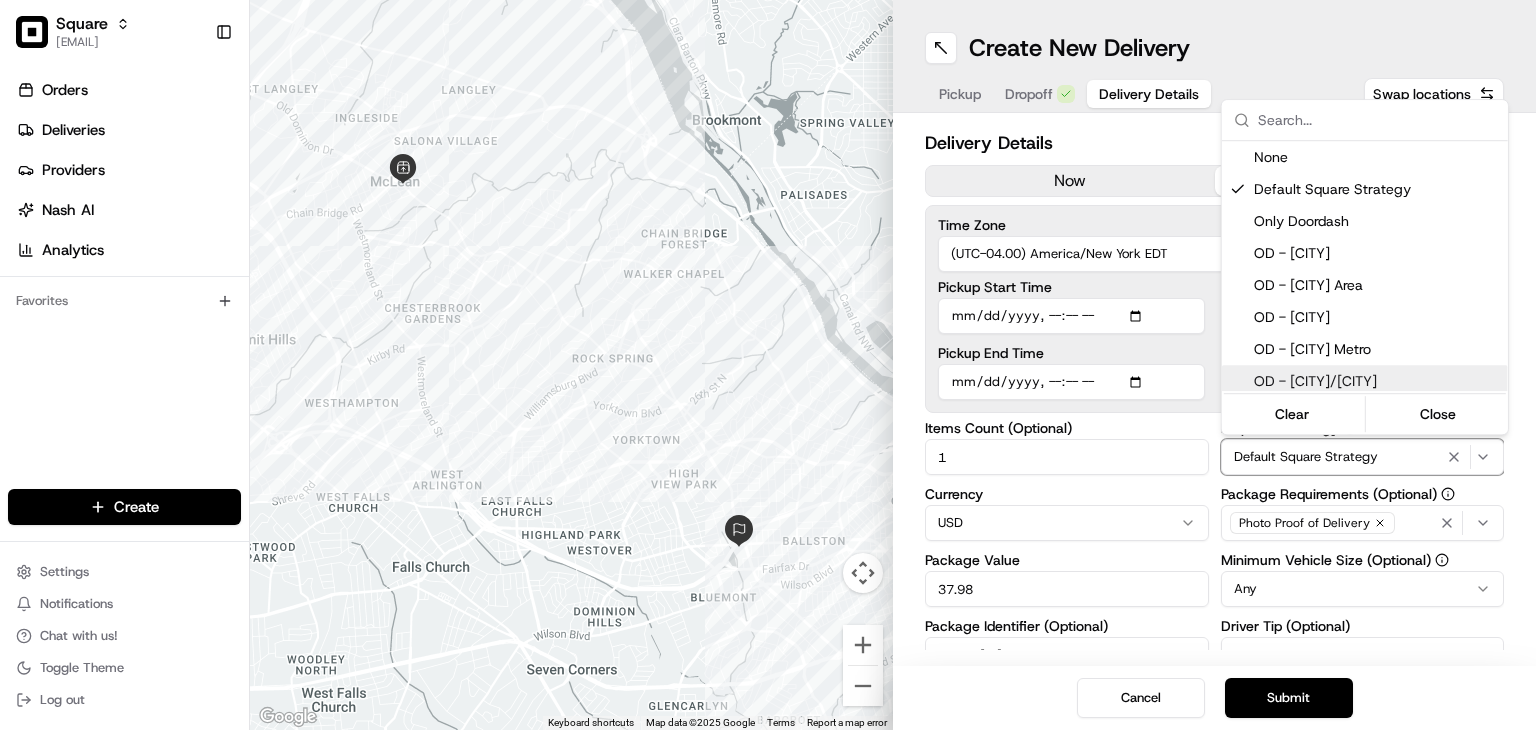 click on "Square rpajulas@nashhelp.com Toggle Sidebar Orders Deliveries Providers Nash AI Analytics Favorites Main Menu Members & Organization Organization Users Roles Preferences Customization Portal Tracking Orchestration Automations Dispatch Strategy Optimization Strategy Shipping Labels Manifest Locations Pickup Locations Dropoff Locations AI Support Call Agent Billing Billing Refund Requests Integrations Notification Triggers Webhooks API Keys Request Logs Create Settings Notifications Chat with us! Toggle Theme Log out ← Move left → Move right ↑ Move up ↓ Move down + Zoom in - Zoom out Home Jump left by 75% End Jump right by 75% Page Up Jump up by 75% Page Down Jump down by 75% Keyboard shortcuts Map Data Map data ©2025 Google Map data ©2025 Google 1 km  Click to toggle between metric and imperial units Terms Report a map error Create New Delivery Pickup Dropoff Delivery Details Swap locations Delivery Details now scheduled Time Zone (UTC-04.00) America/New York EDT Pickup Start Time 1" at bounding box center [768, 365] 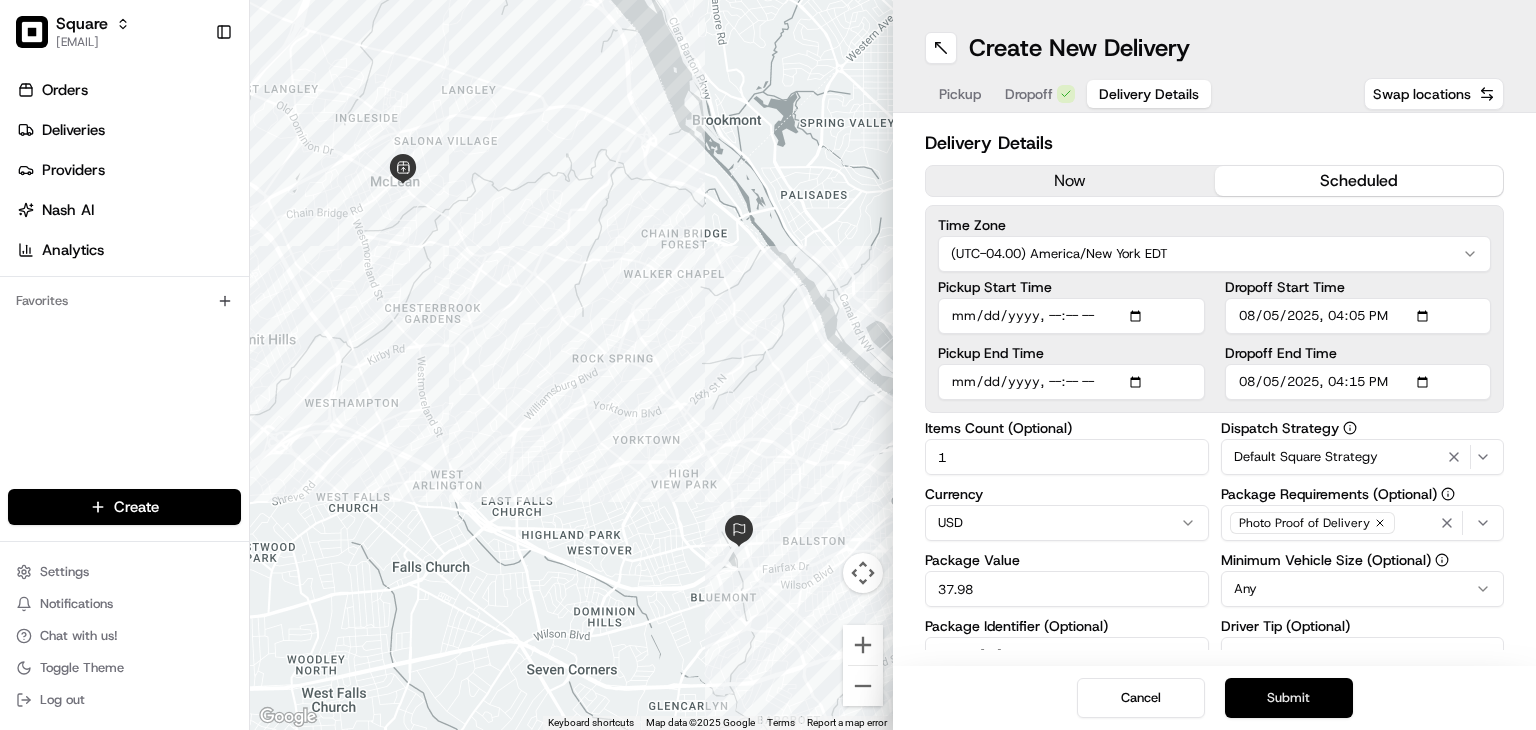 click on "Submit" at bounding box center [1289, 698] 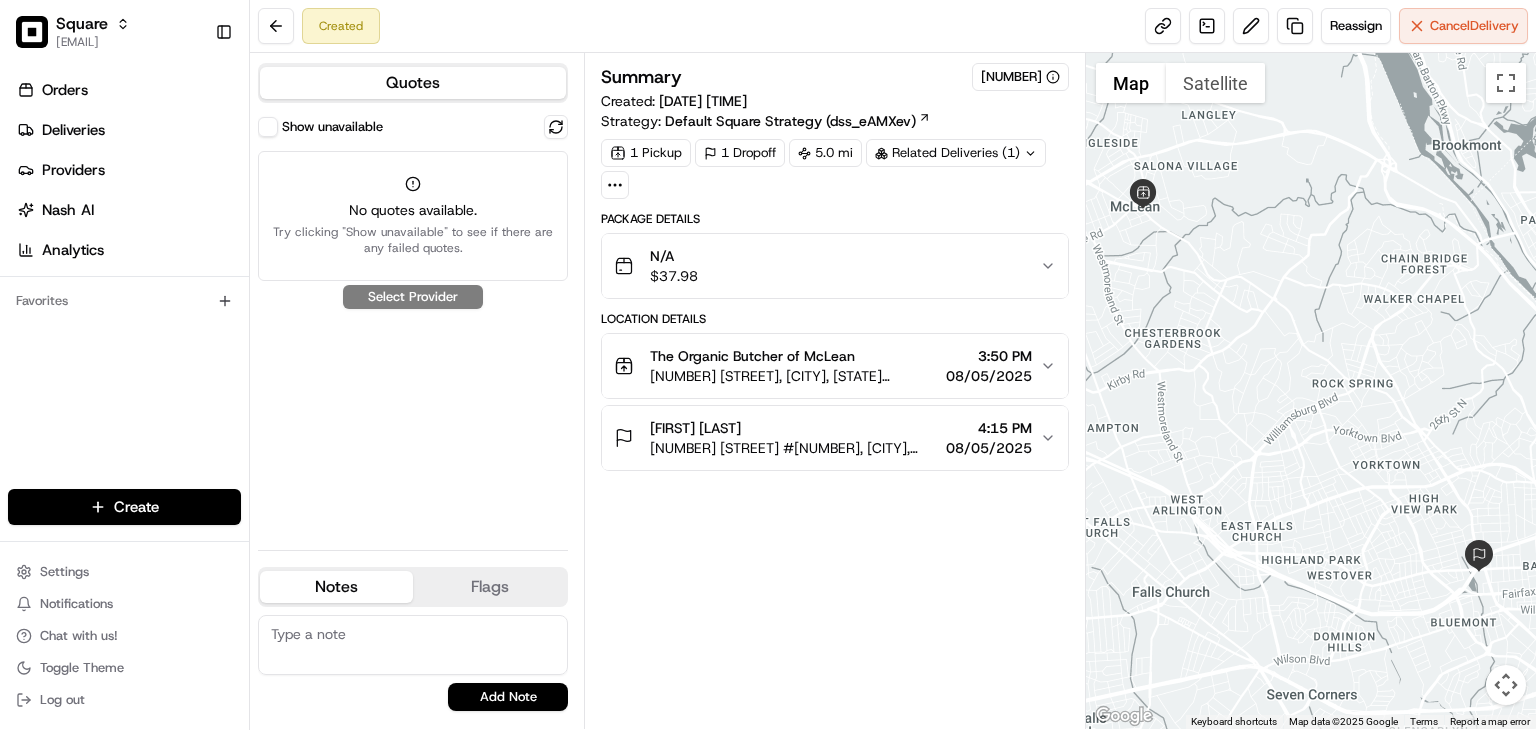 click on "Show unavailable" at bounding box center [268, 127] 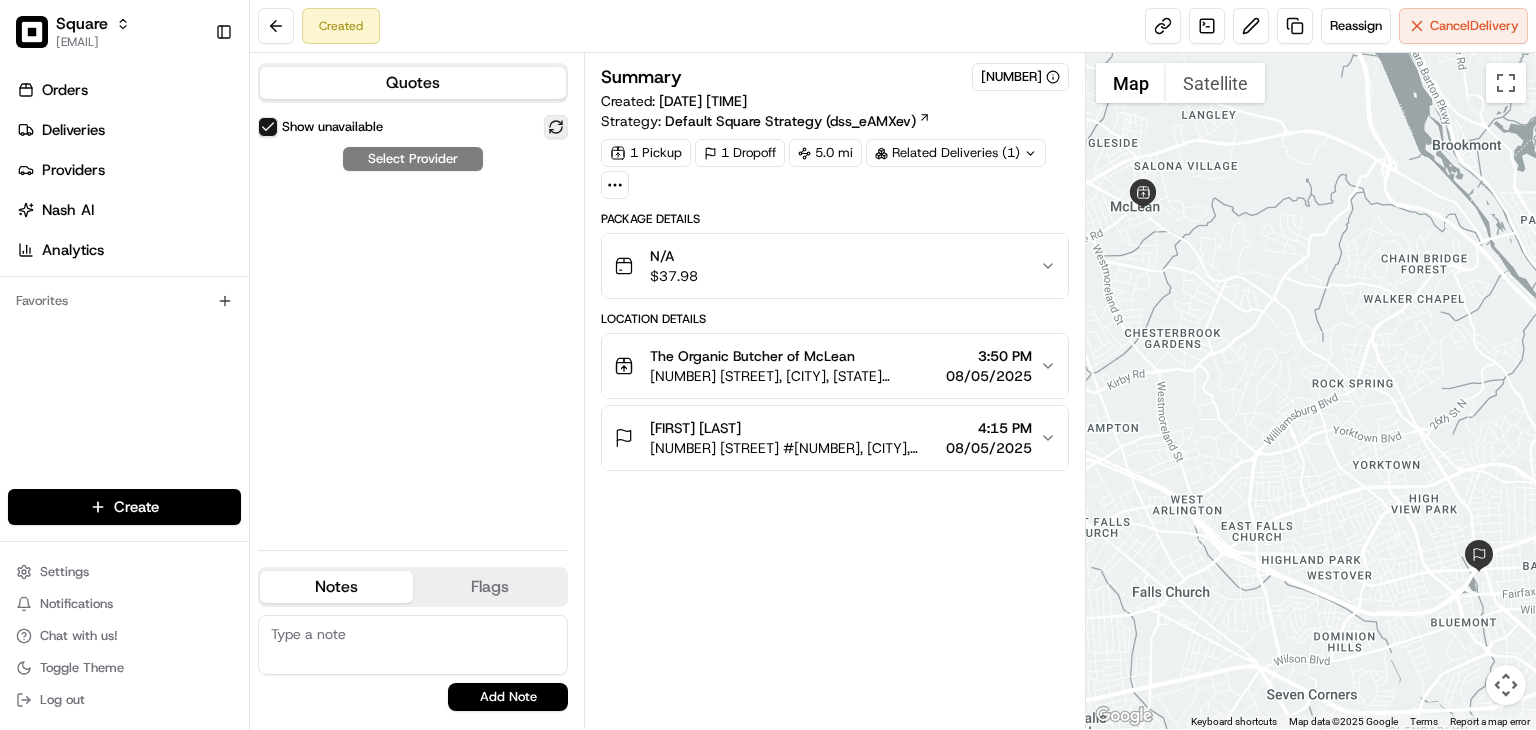 click at bounding box center (556, 127) 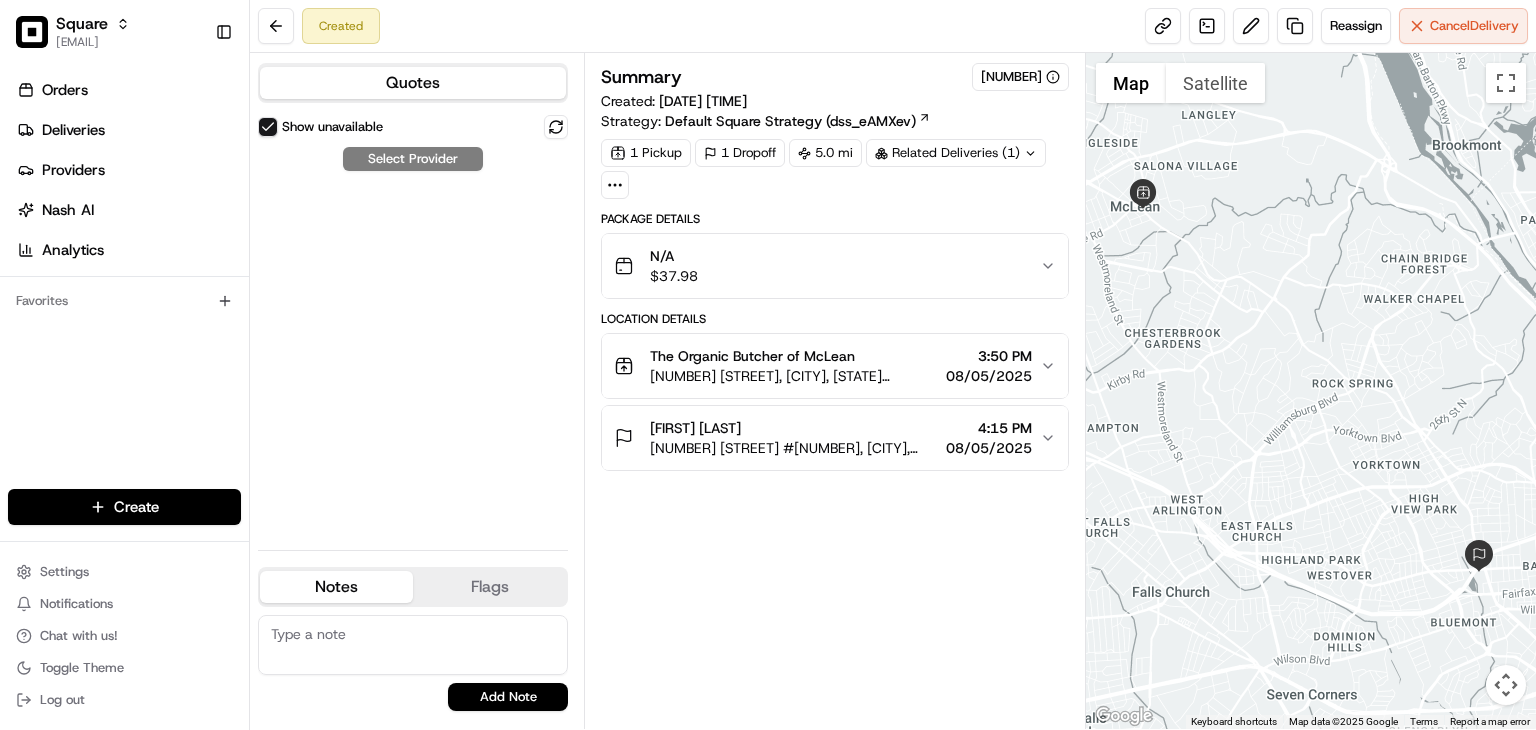 click on "Show unavailable" at bounding box center (268, 127) 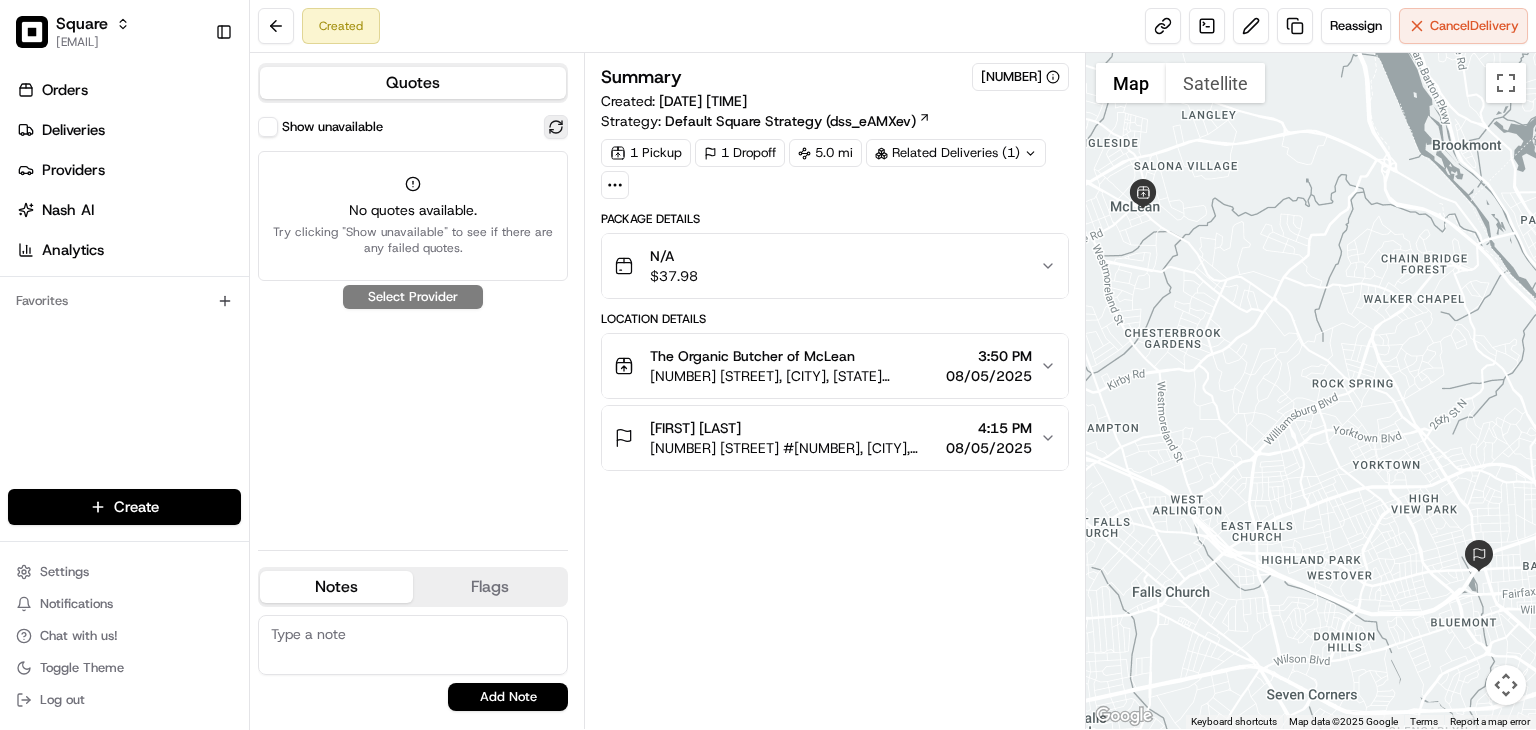 click at bounding box center (556, 127) 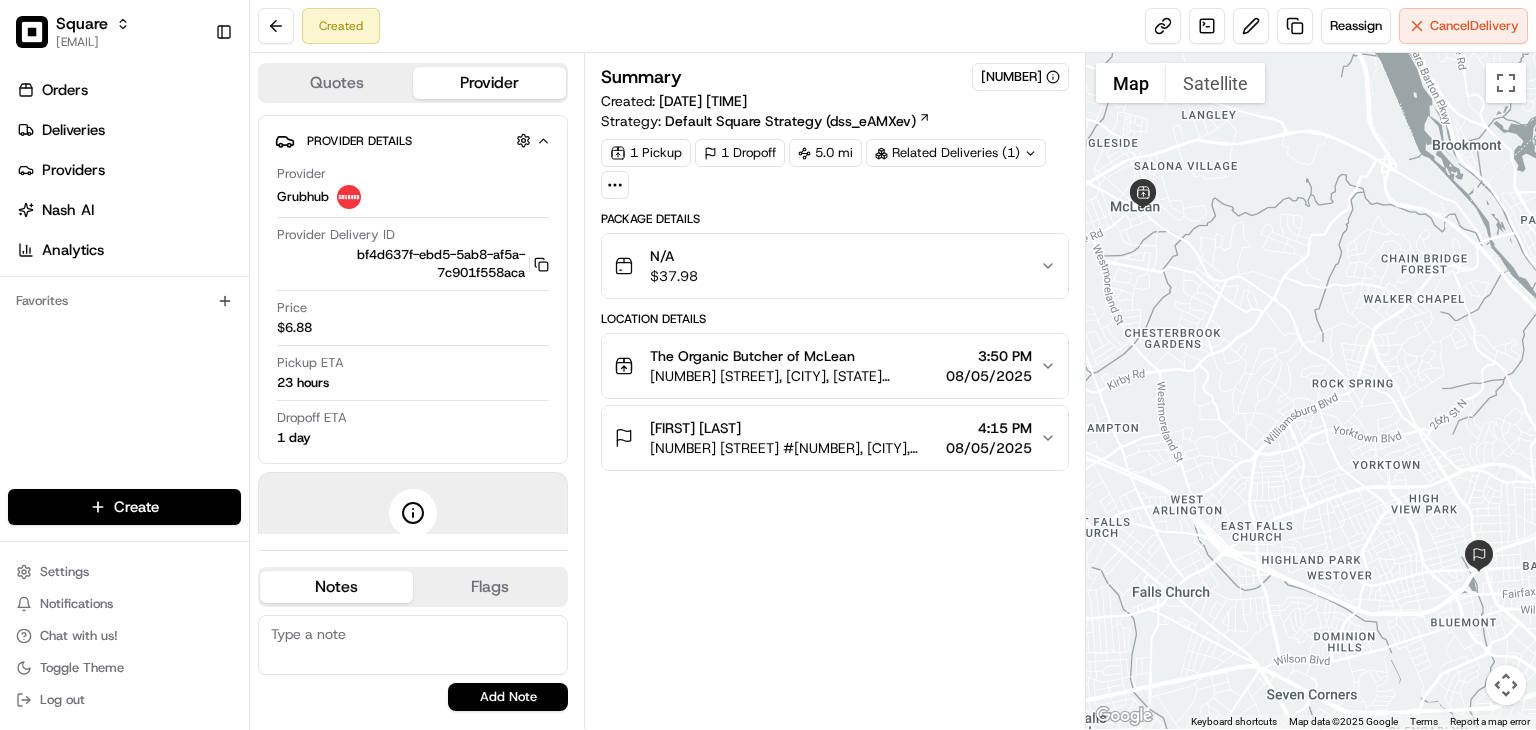click on "Related Deliveries   (1)" at bounding box center (956, 153) 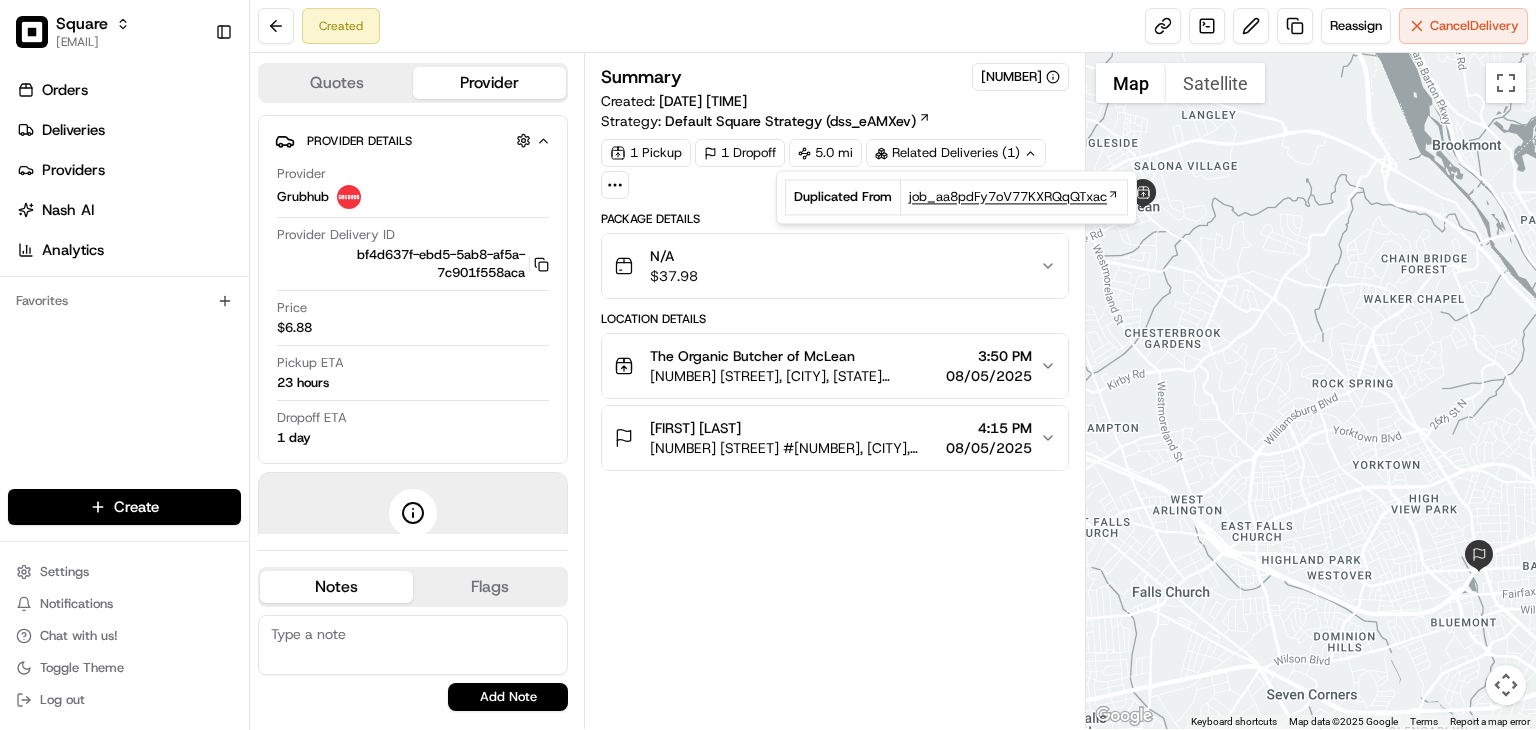 click on "job_aa8pdFy7oV77KXRQqQTxac" at bounding box center (1008, 197) 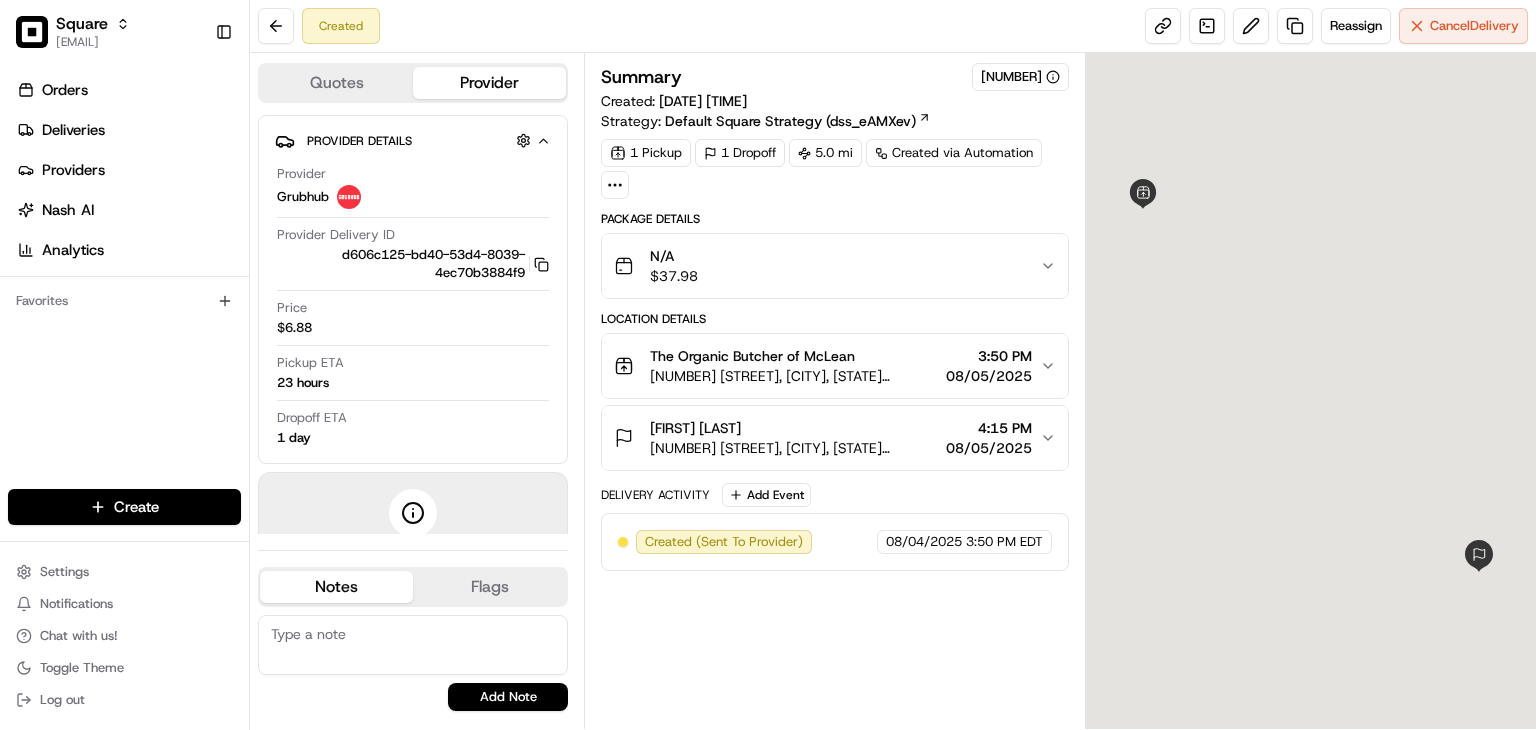 scroll, scrollTop: 0, scrollLeft: 0, axis: both 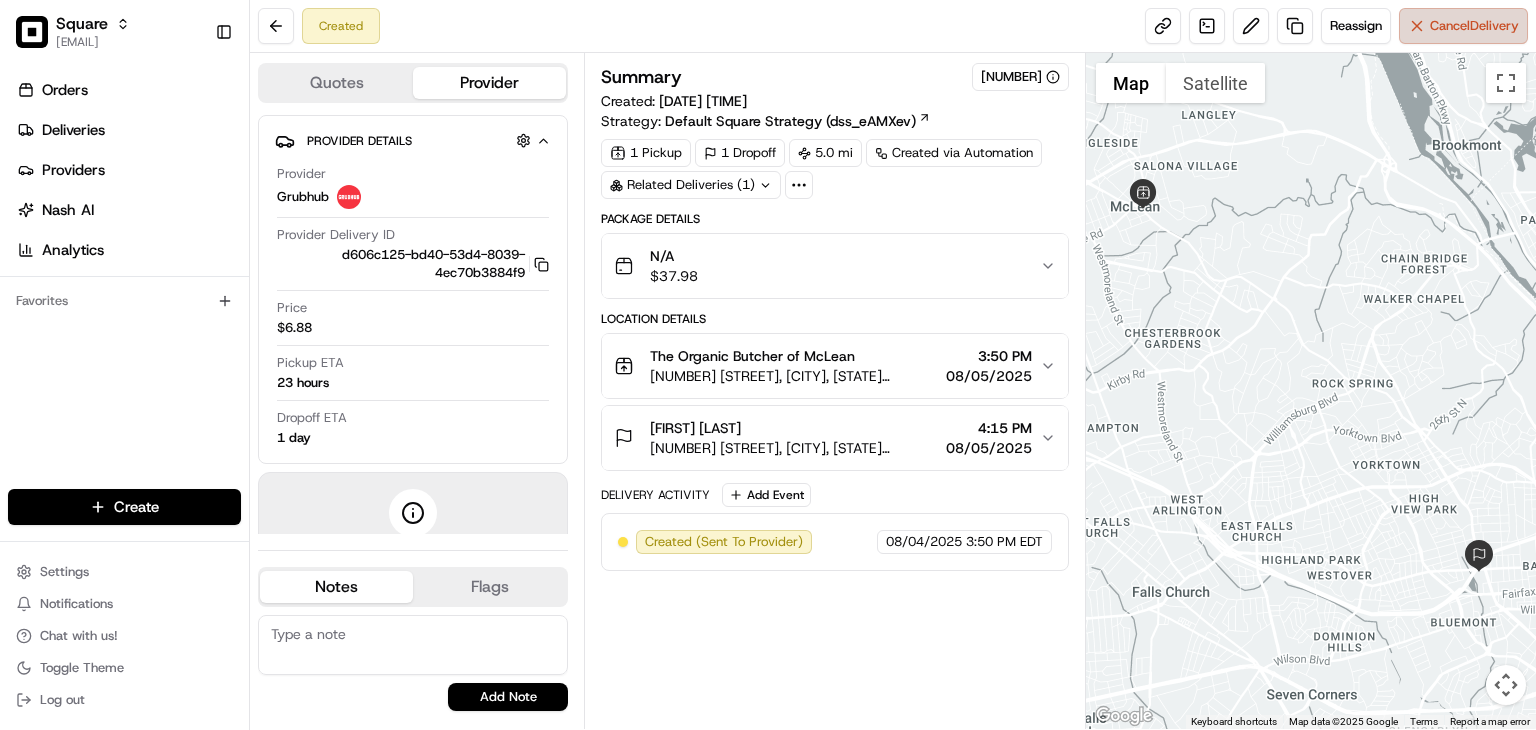 click on "Cancel  Delivery" at bounding box center (1463, 26) 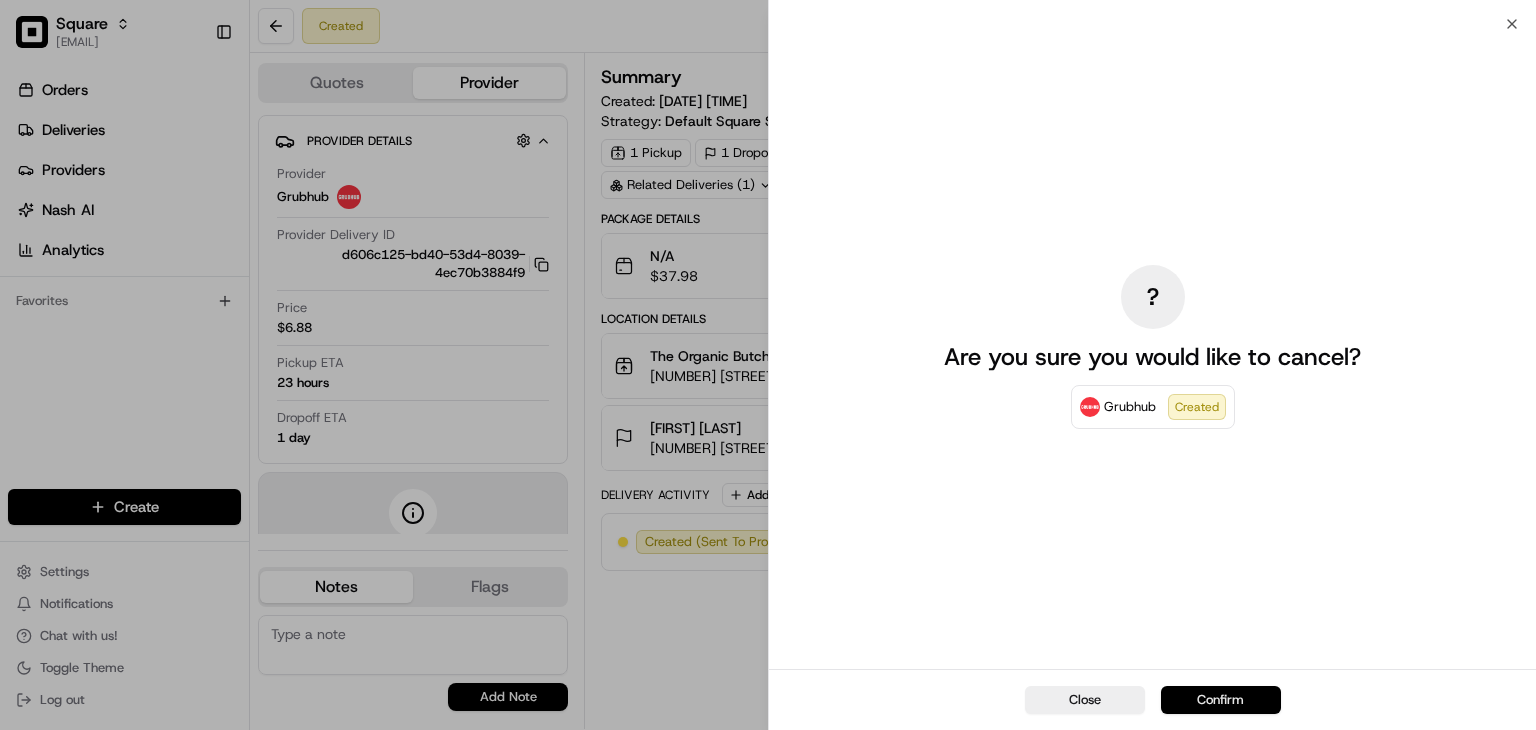 click on "Confirm" at bounding box center (1221, 700) 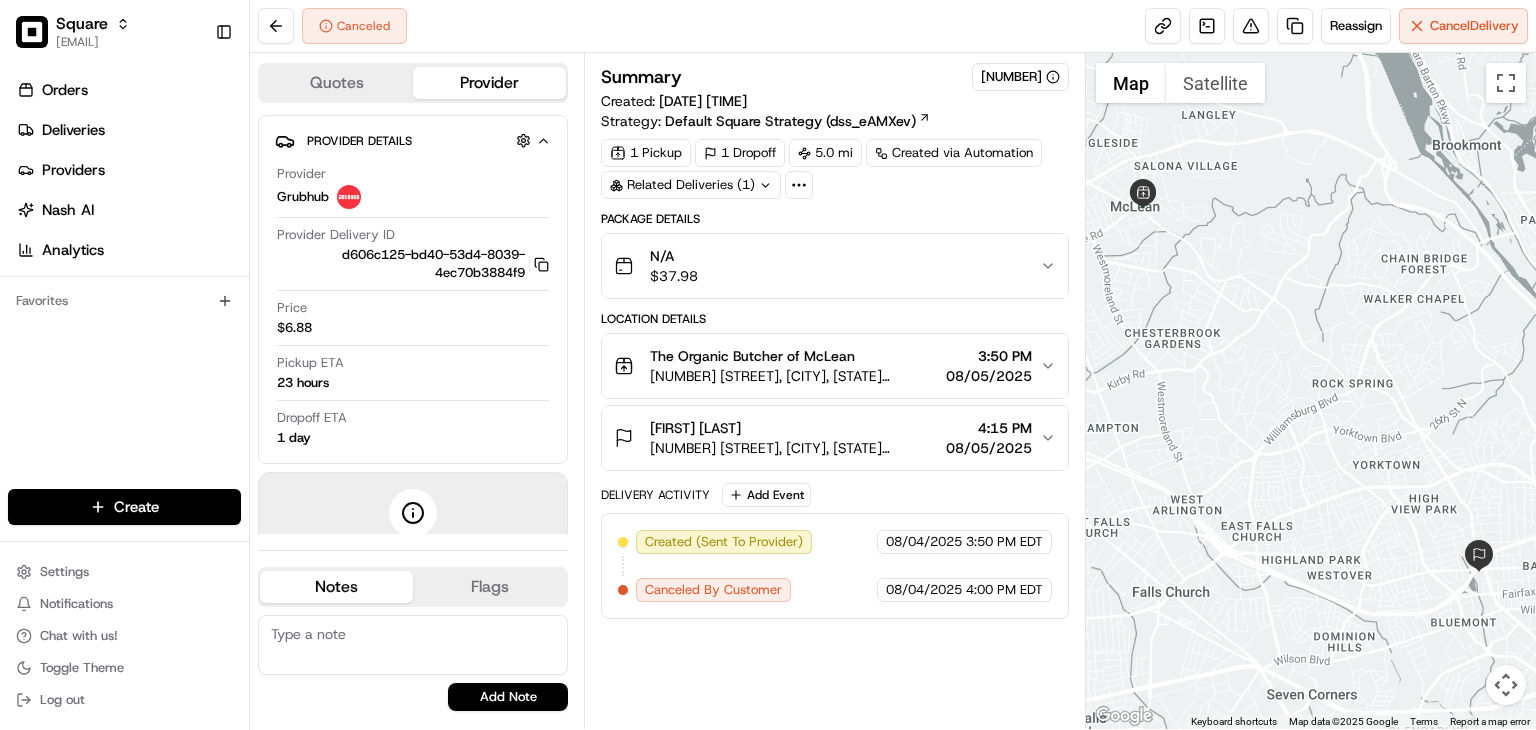 click on "Related Deliveries   (1)" at bounding box center (691, 185) 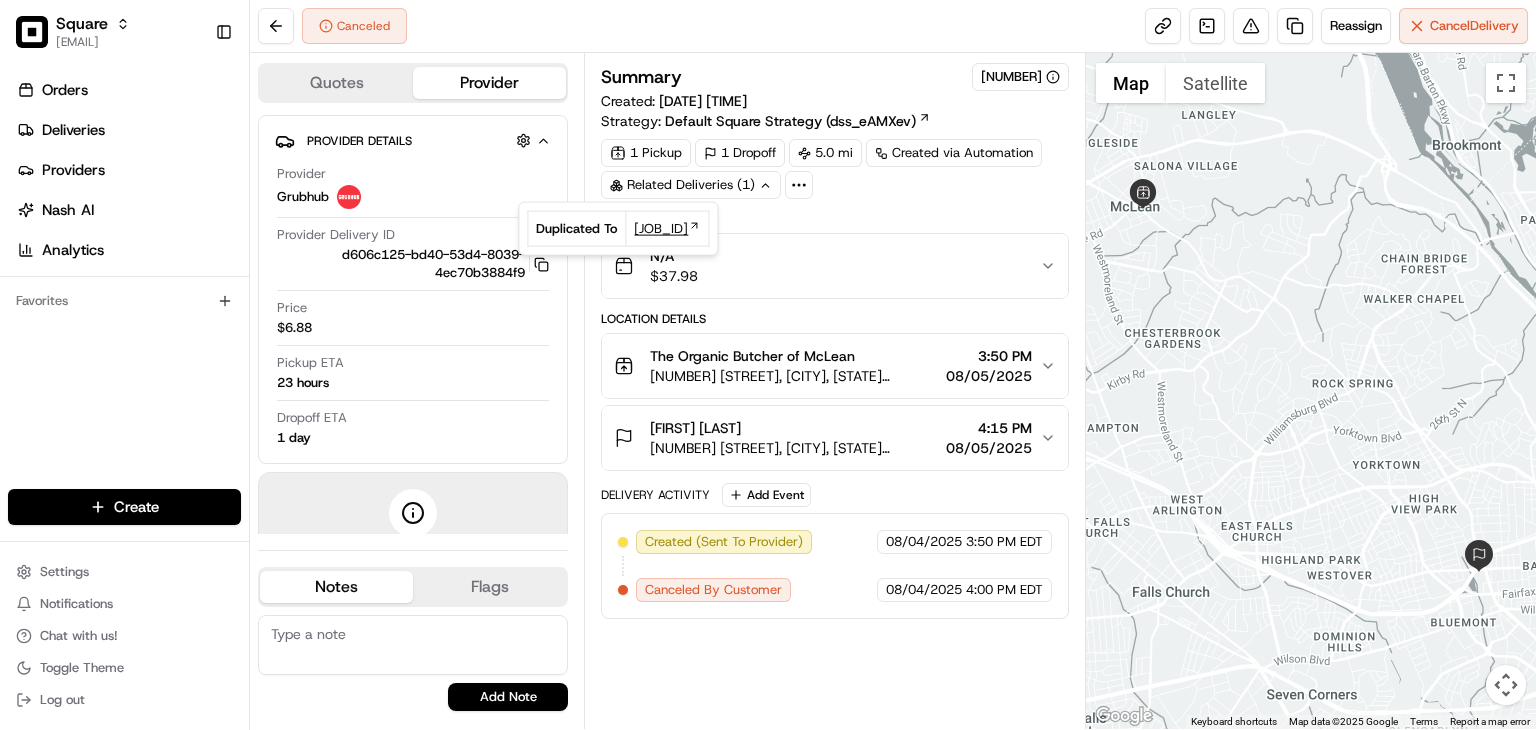 click on "job_RB847EkCiXRPSKkMYwKpue" at bounding box center (661, 229) 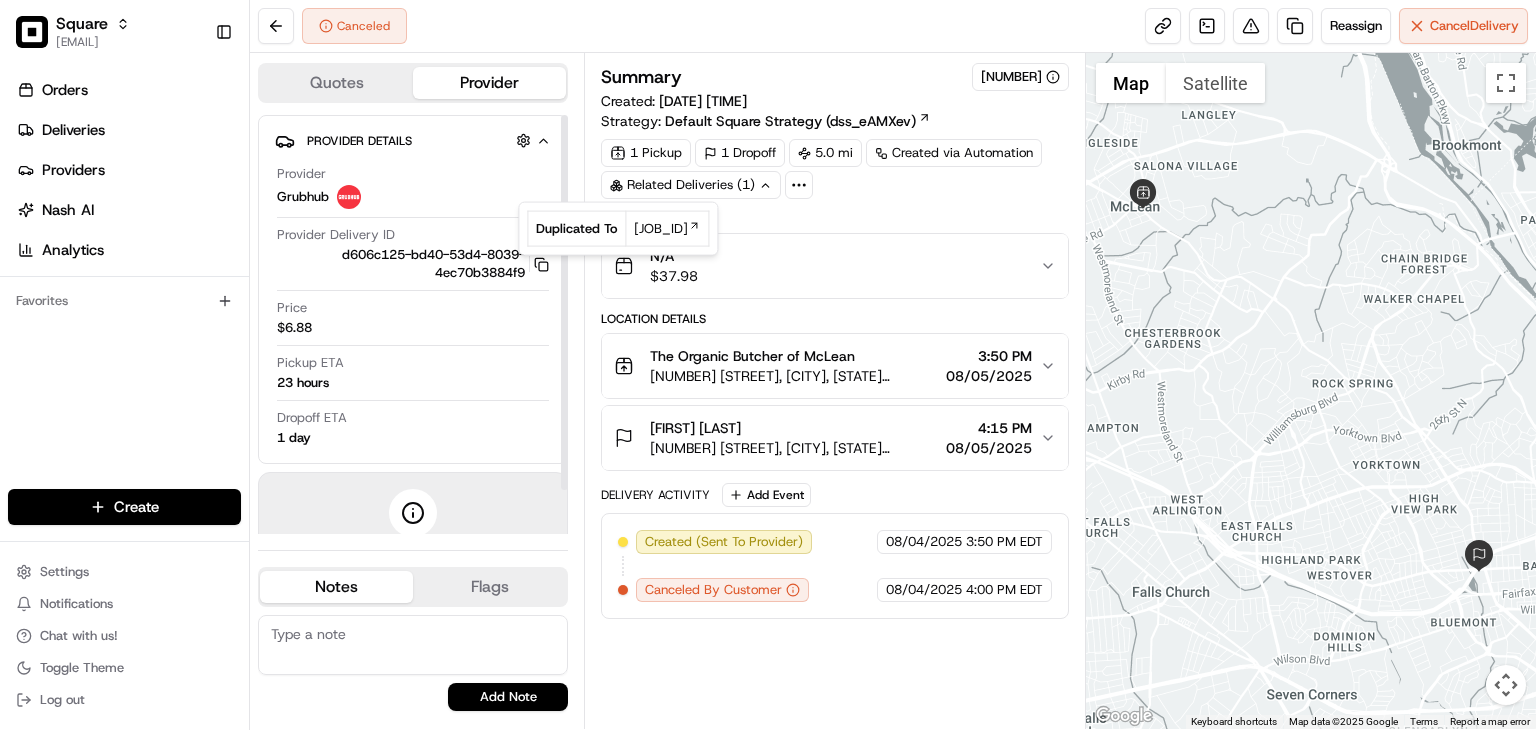 click at bounding box center (413, 645) 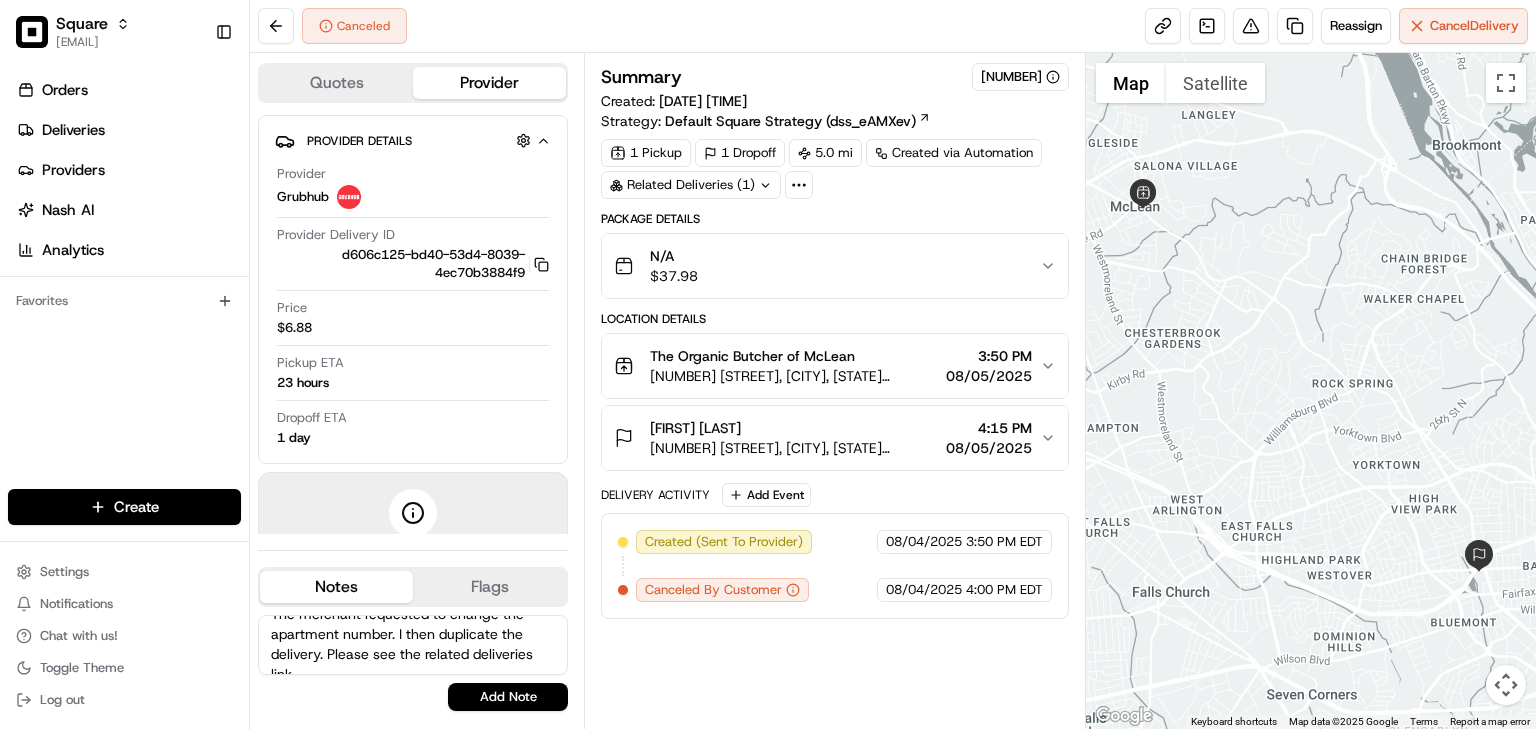 scroll, scrollTop: 19, scrollLeft: 0, axis: vertical 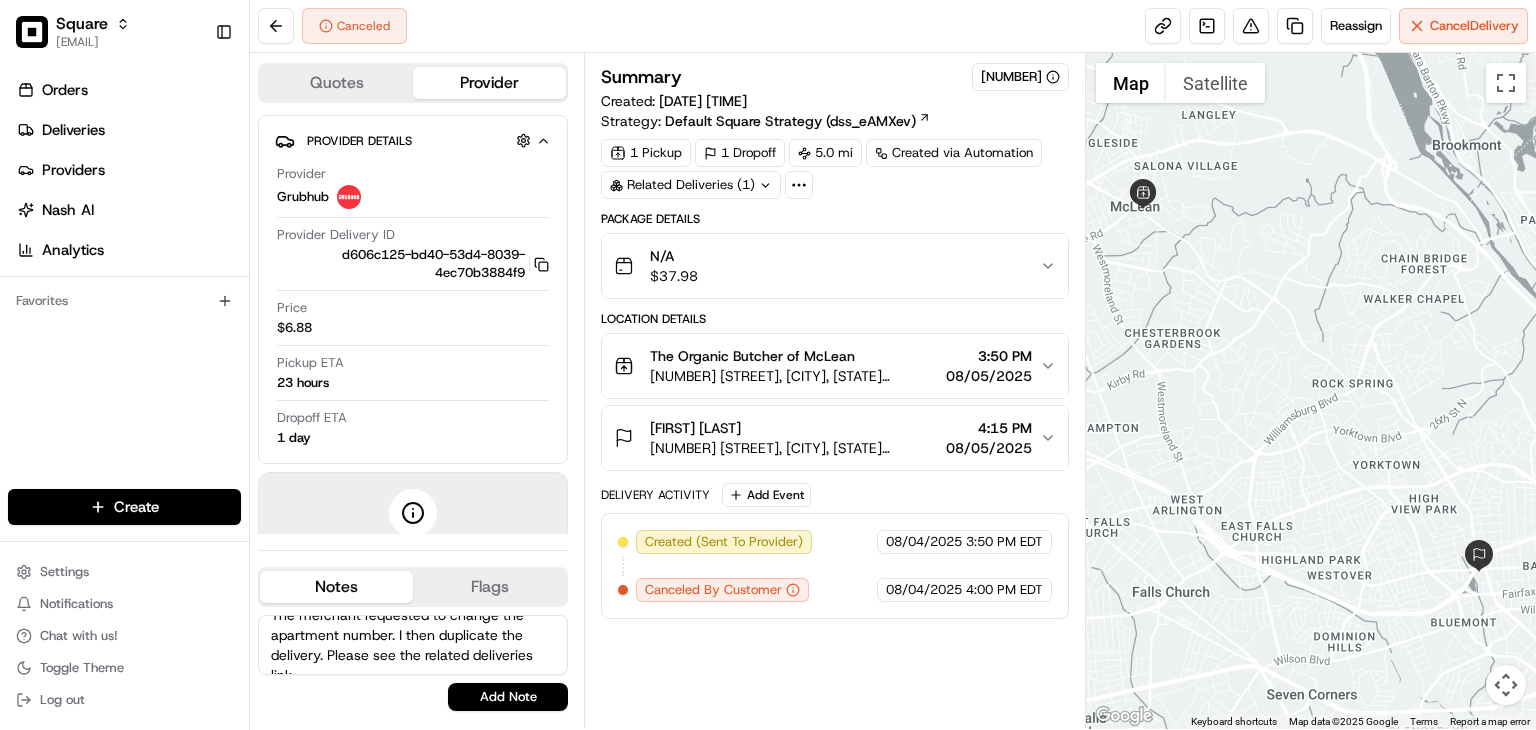 click on "The merchant requested to change the apartment number. I then duplicate the delivery. Please see the related deliveries link." at bounding box center (413, 645) 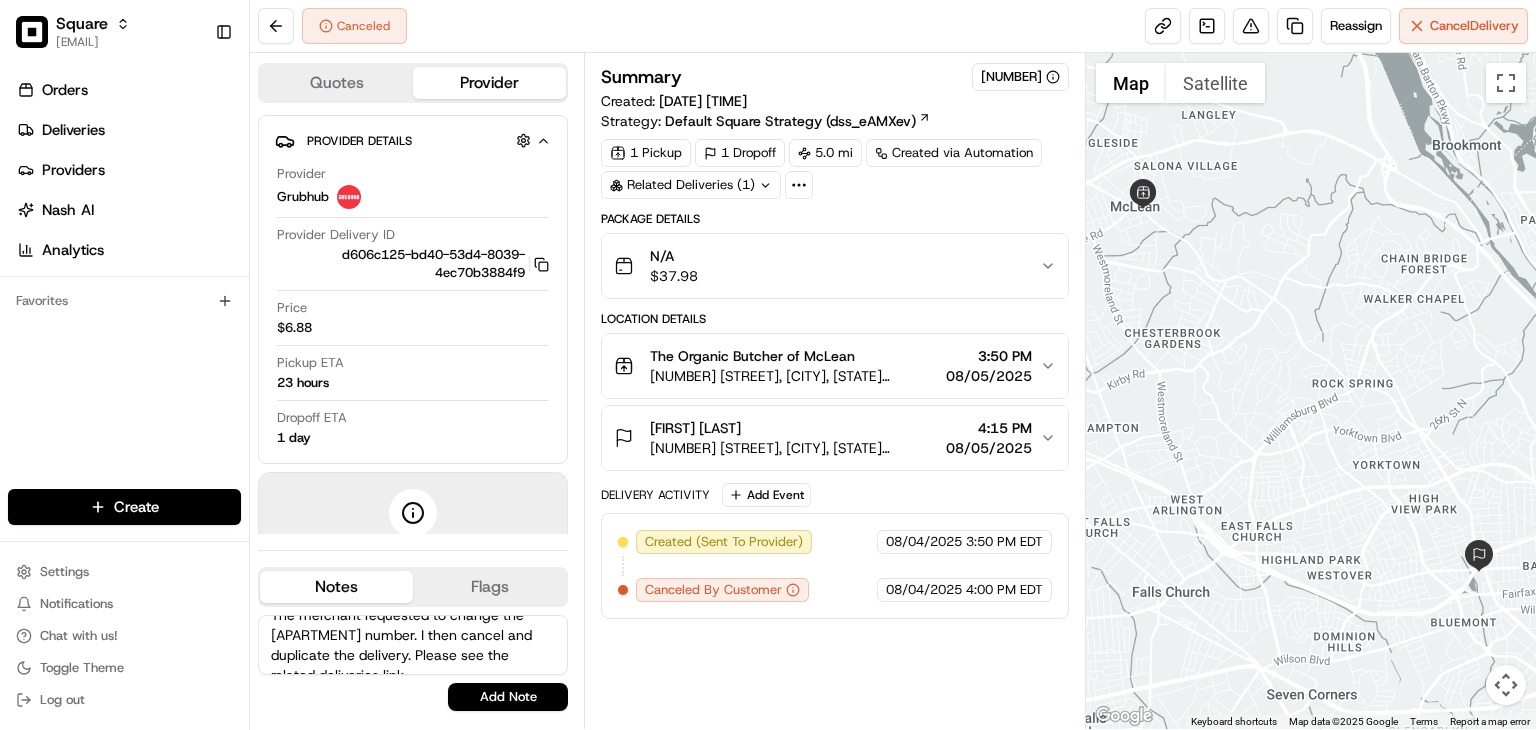click on "The merchant requested to change the apartment number. I then cancel and  duplicate the delivery. Please see the related deliveries link." at bounding box center (413, 645) 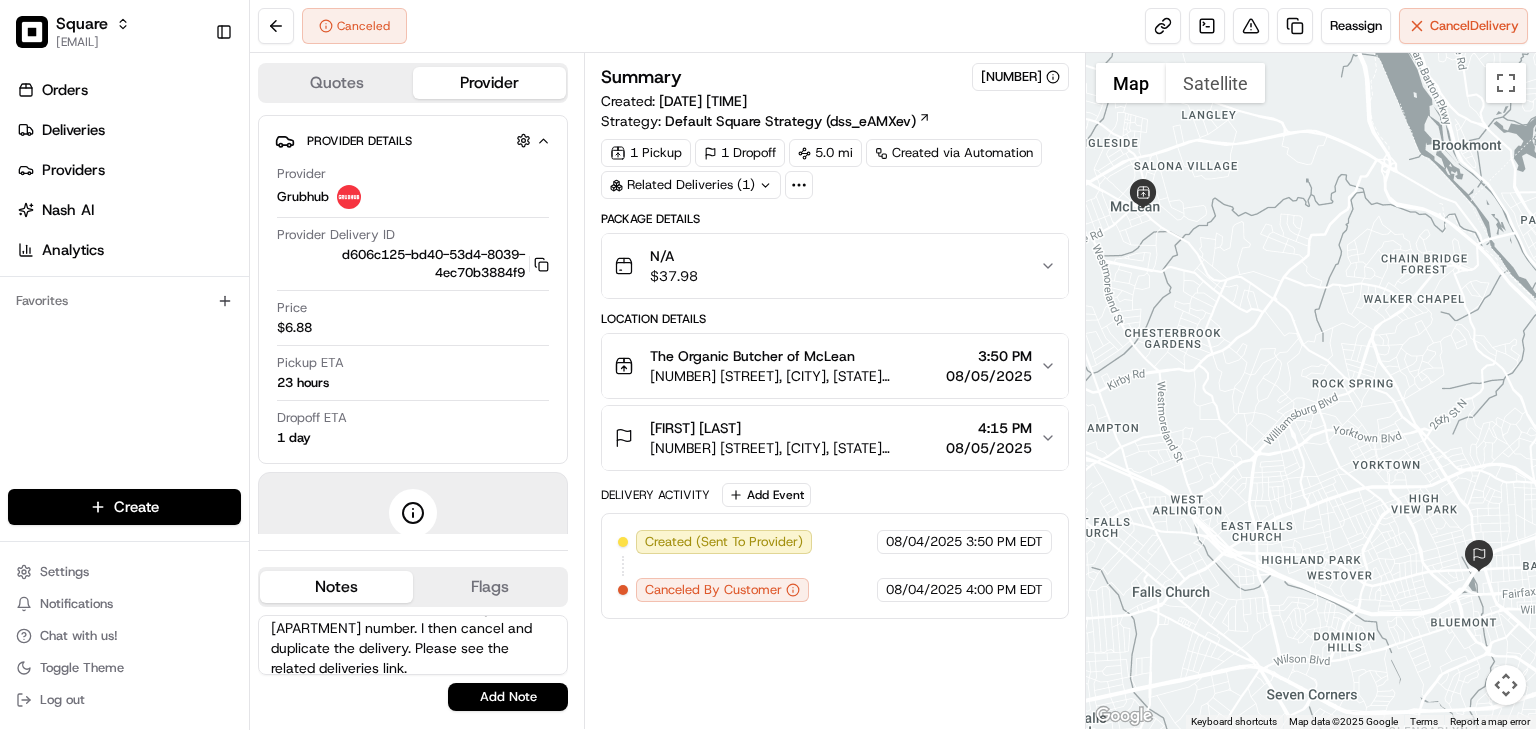 scroll, scrollTop: 24, scrollLeft: 0, axis: vertical 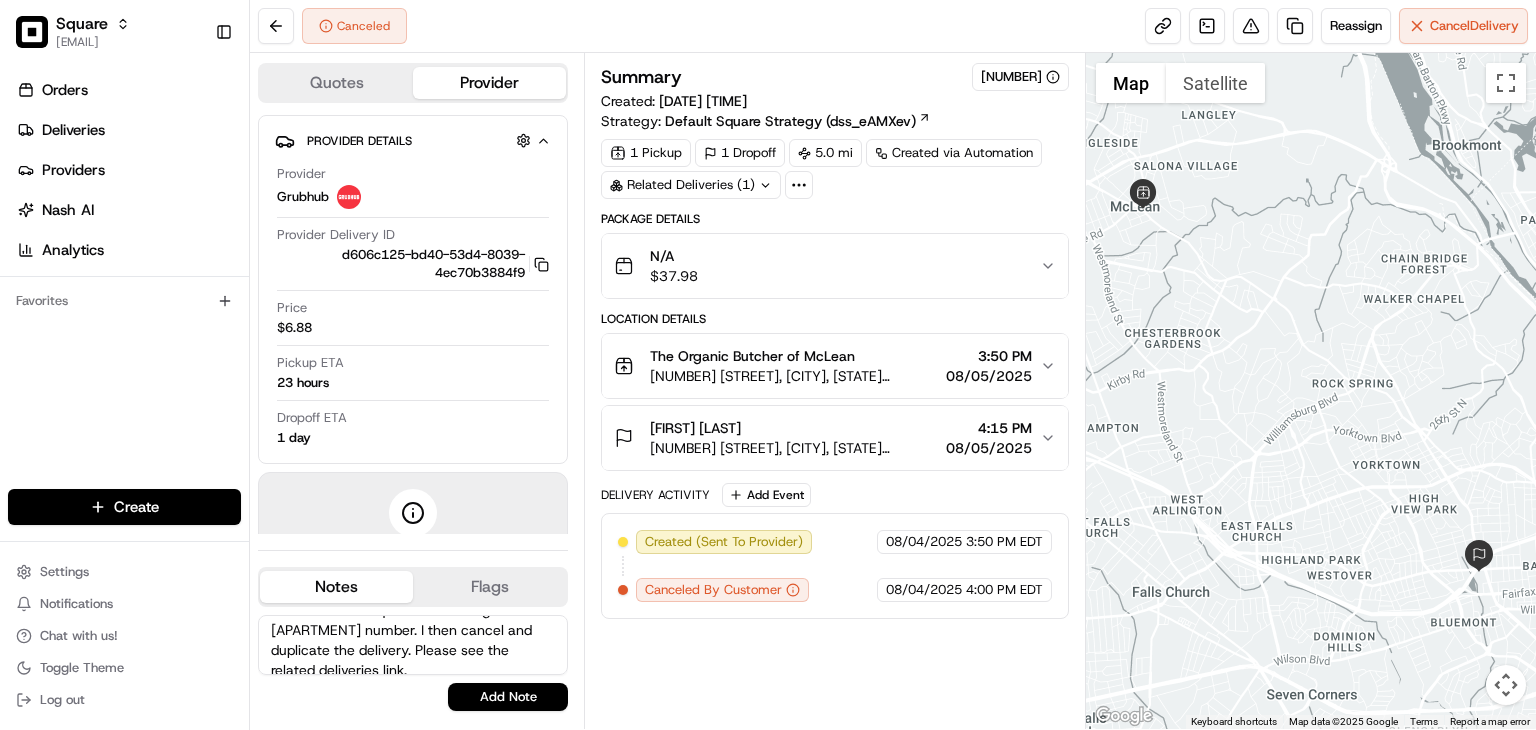 click on "The merchant requested to change the apartment number. I then cancel and  duplicate the delivery. Please see the related deliveries link." at bounding box center [413, 645] 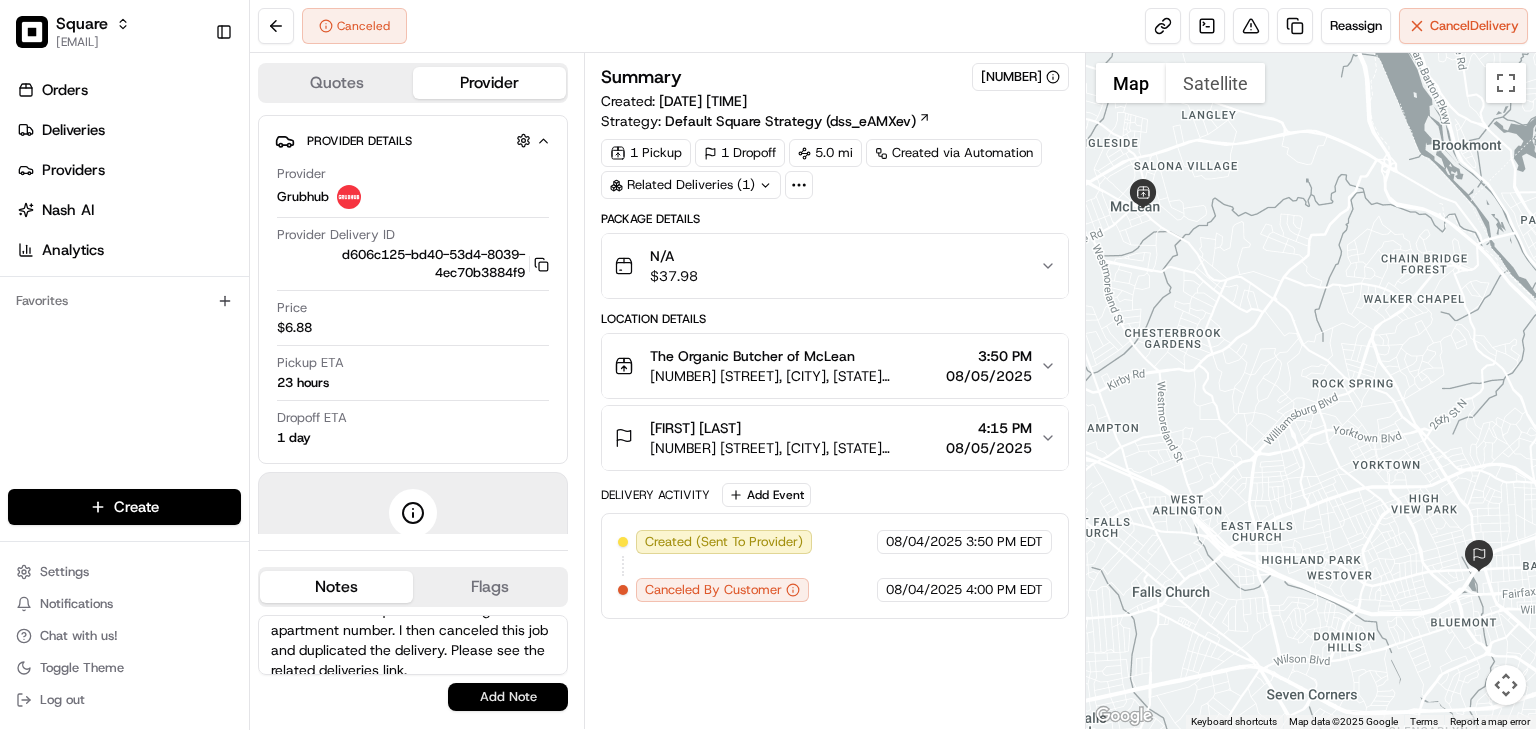 type on "The merchant requested to change the apartment number. I then canceled this job and duplicated the delivery. Please see the related deliveries link." 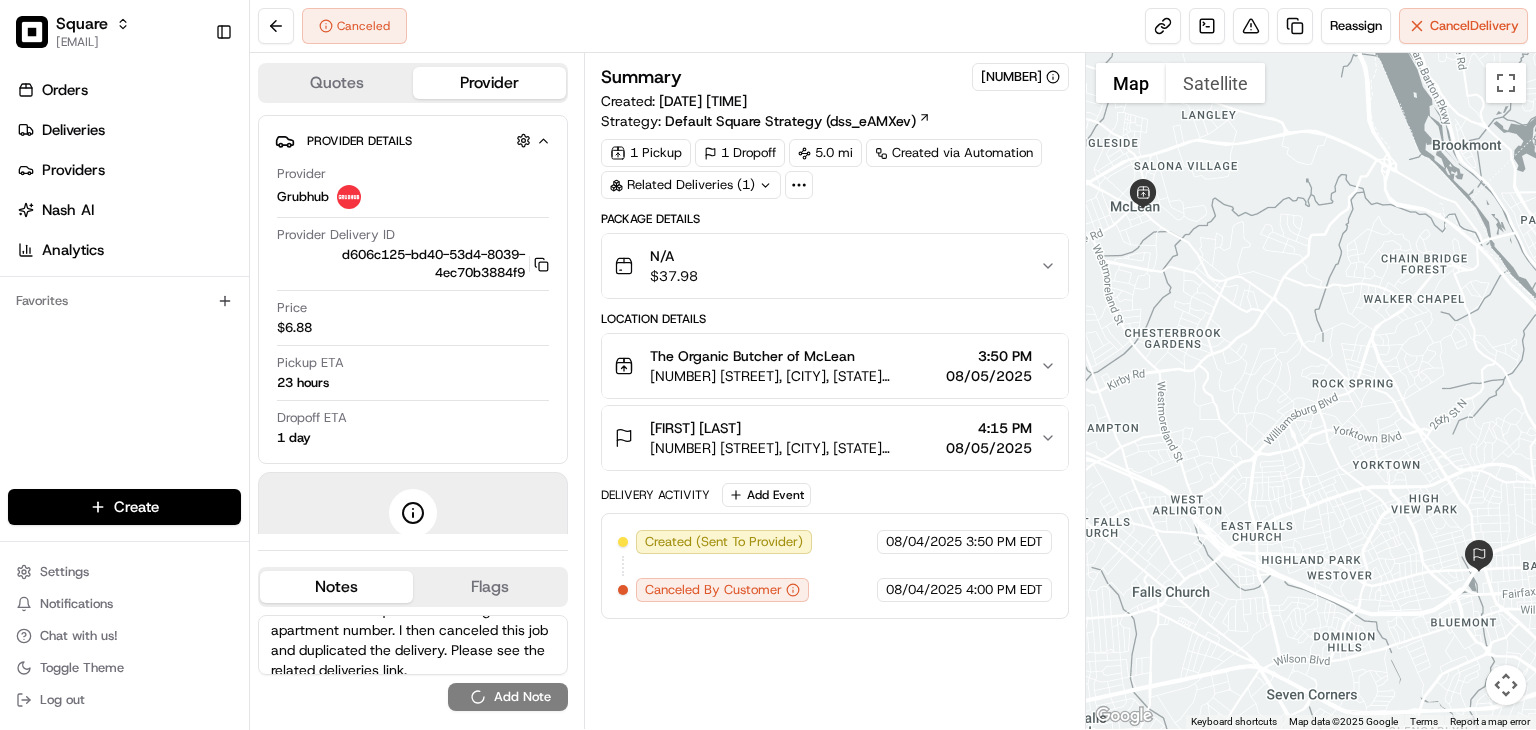 type 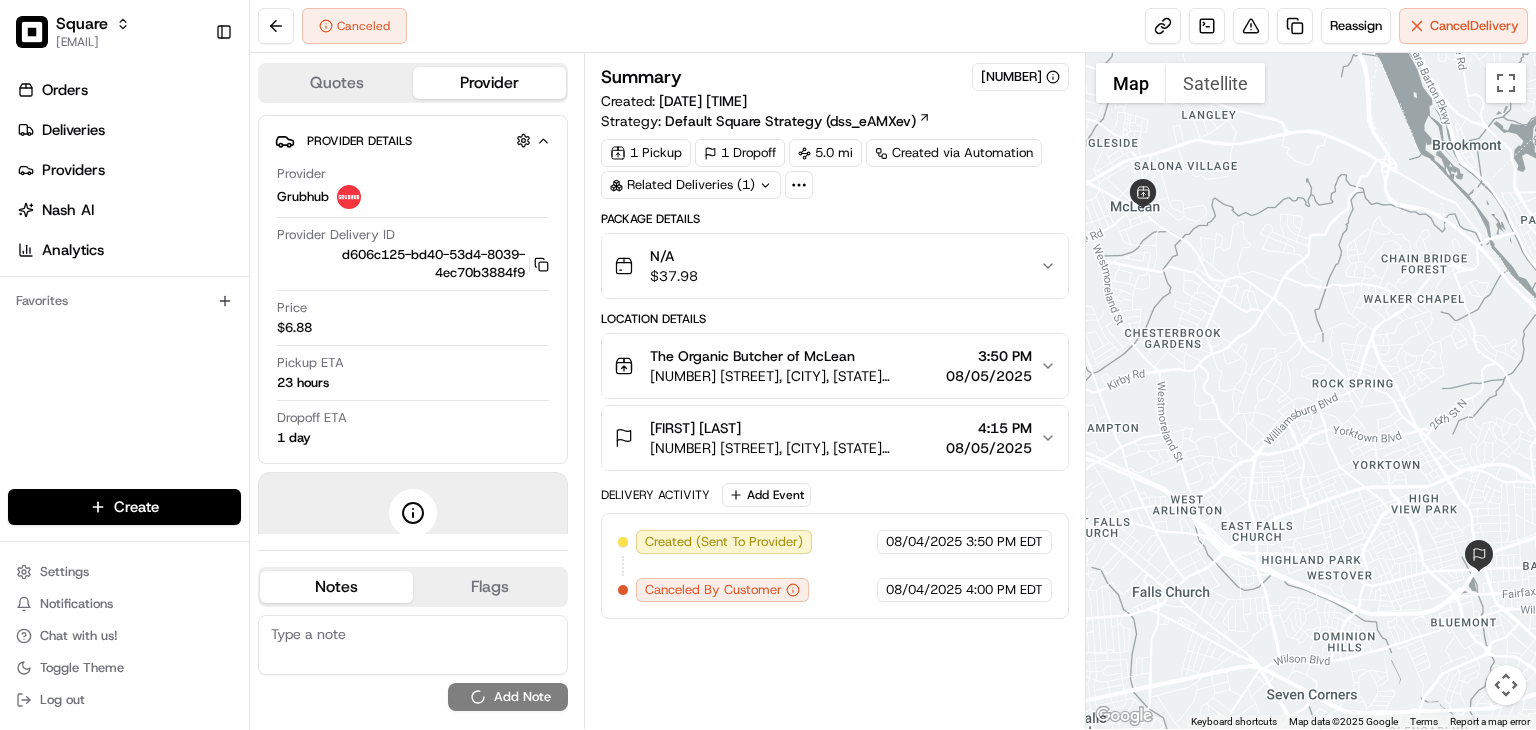 scroll, scrollTop: 0, scrollLeft: 0, axis: both 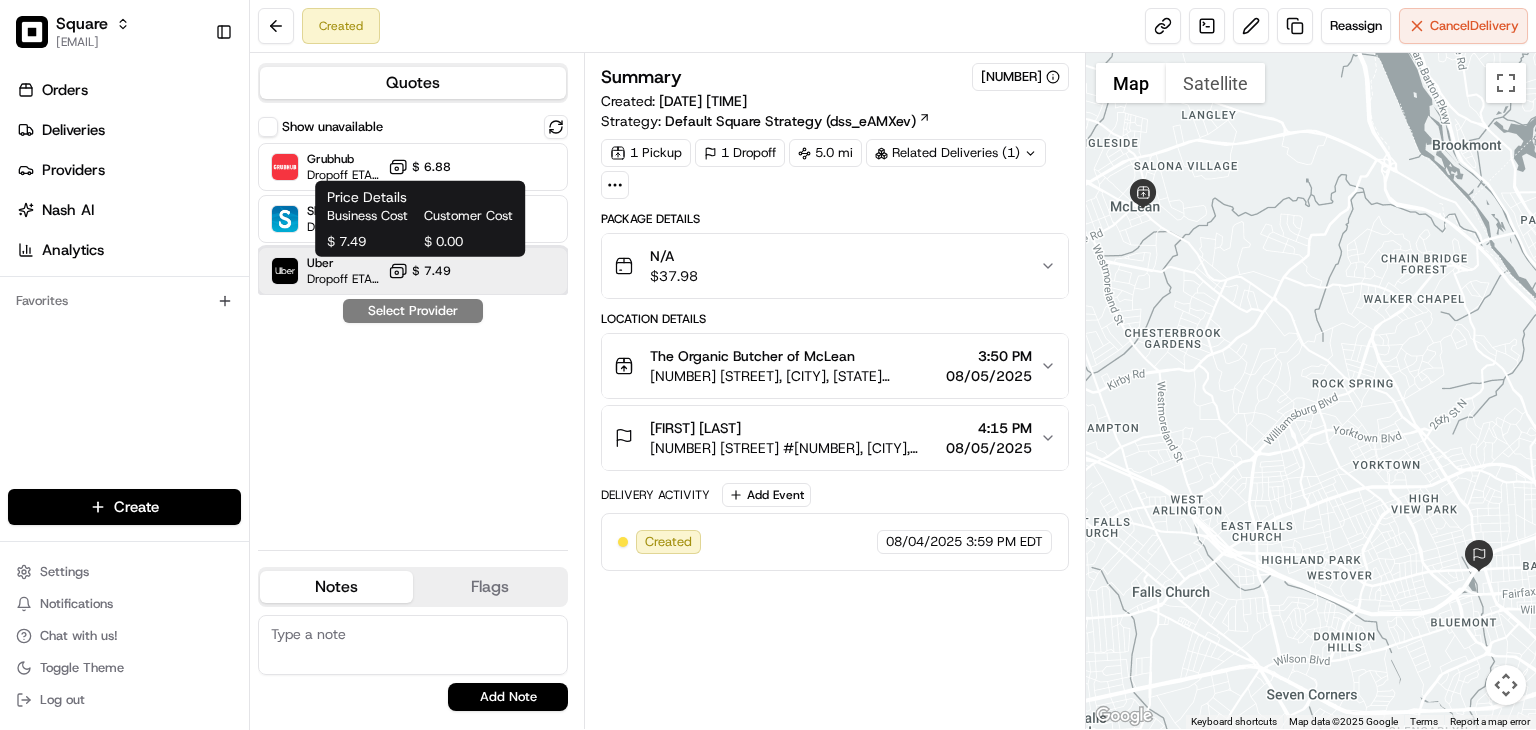 click on "Uber Dropoff ETA   1 day $   7.49" at bounding box center [413, 271] 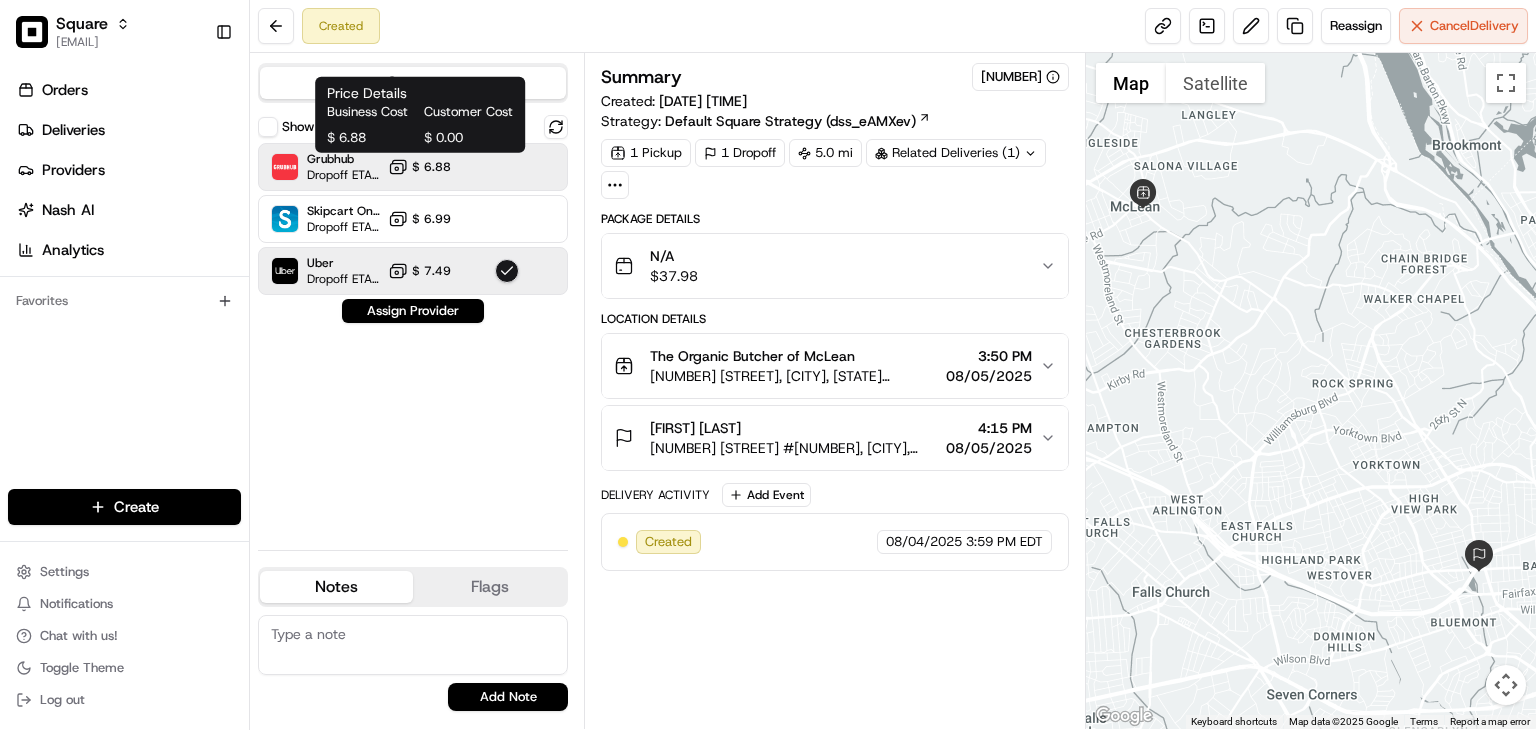 drag, startPoint x: 429, startPoint y: 166, endPoint x: 438, endPoint y: 187, distance: 22.847319 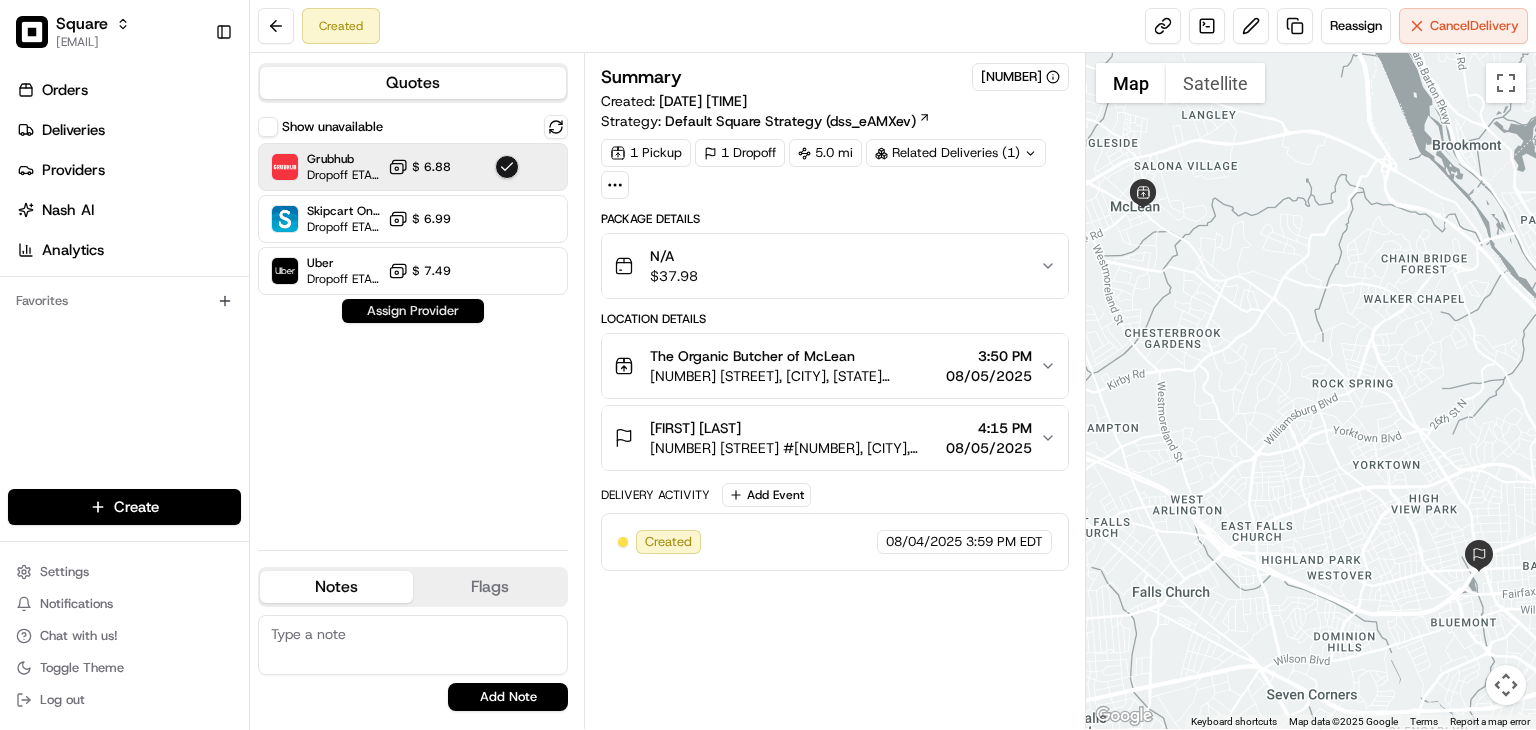 drag, startPoint x: 451, startPoint y: 314, endPoint x: 452, endPoint y: 327, distance: 13.038404 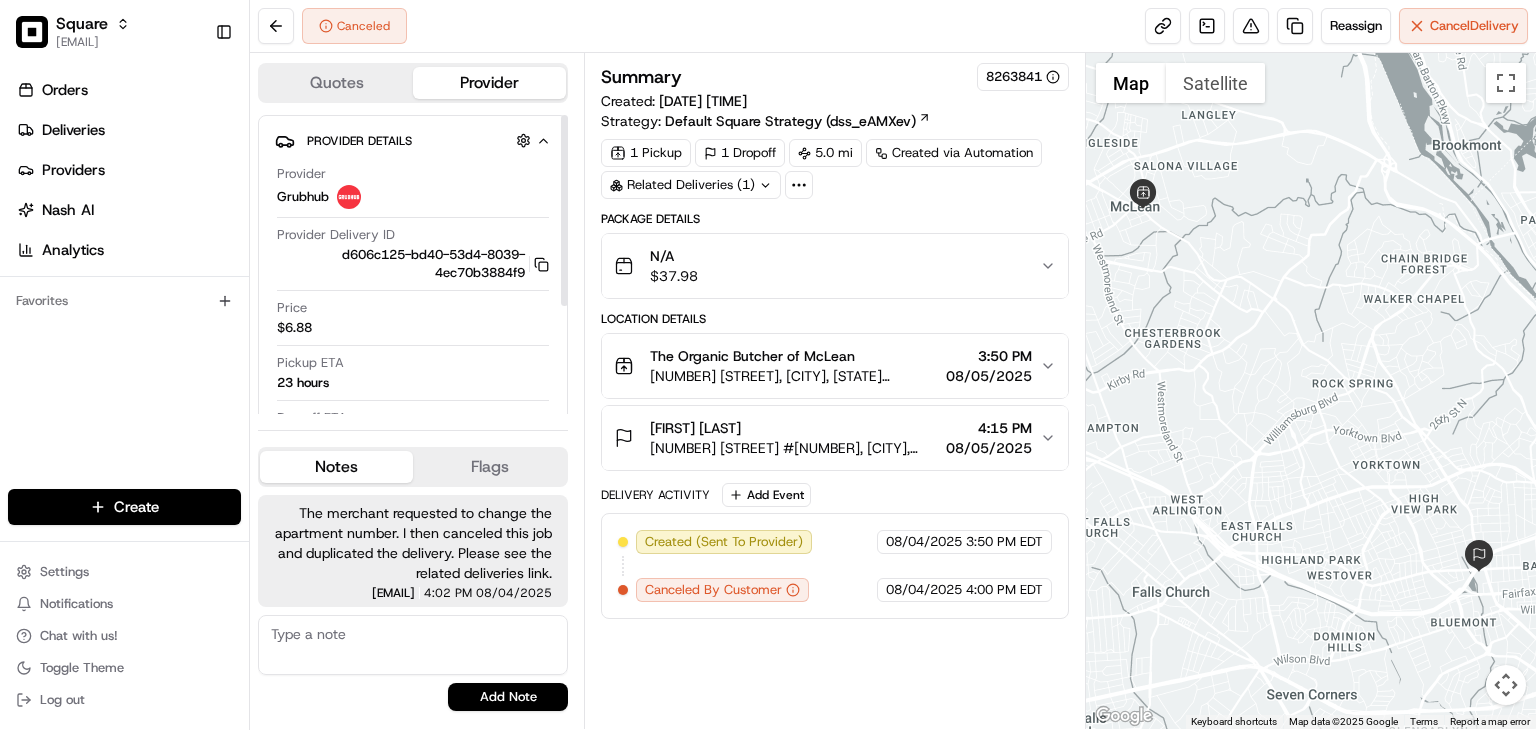 scroll, scrollTop: 0, scrollLeft: 0, axis: both 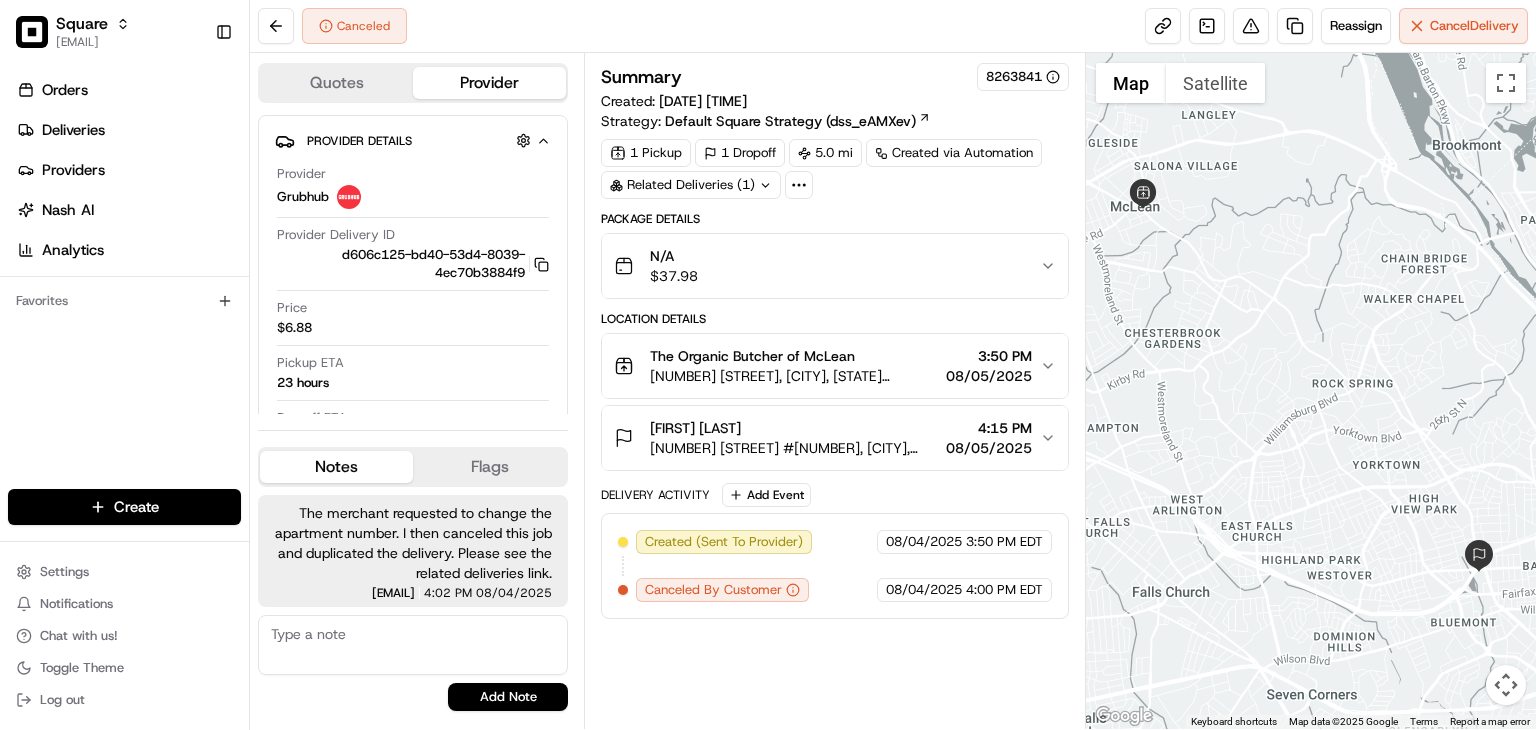 click on "Related Deliveries   (1)" at bounding box center [691, 185] 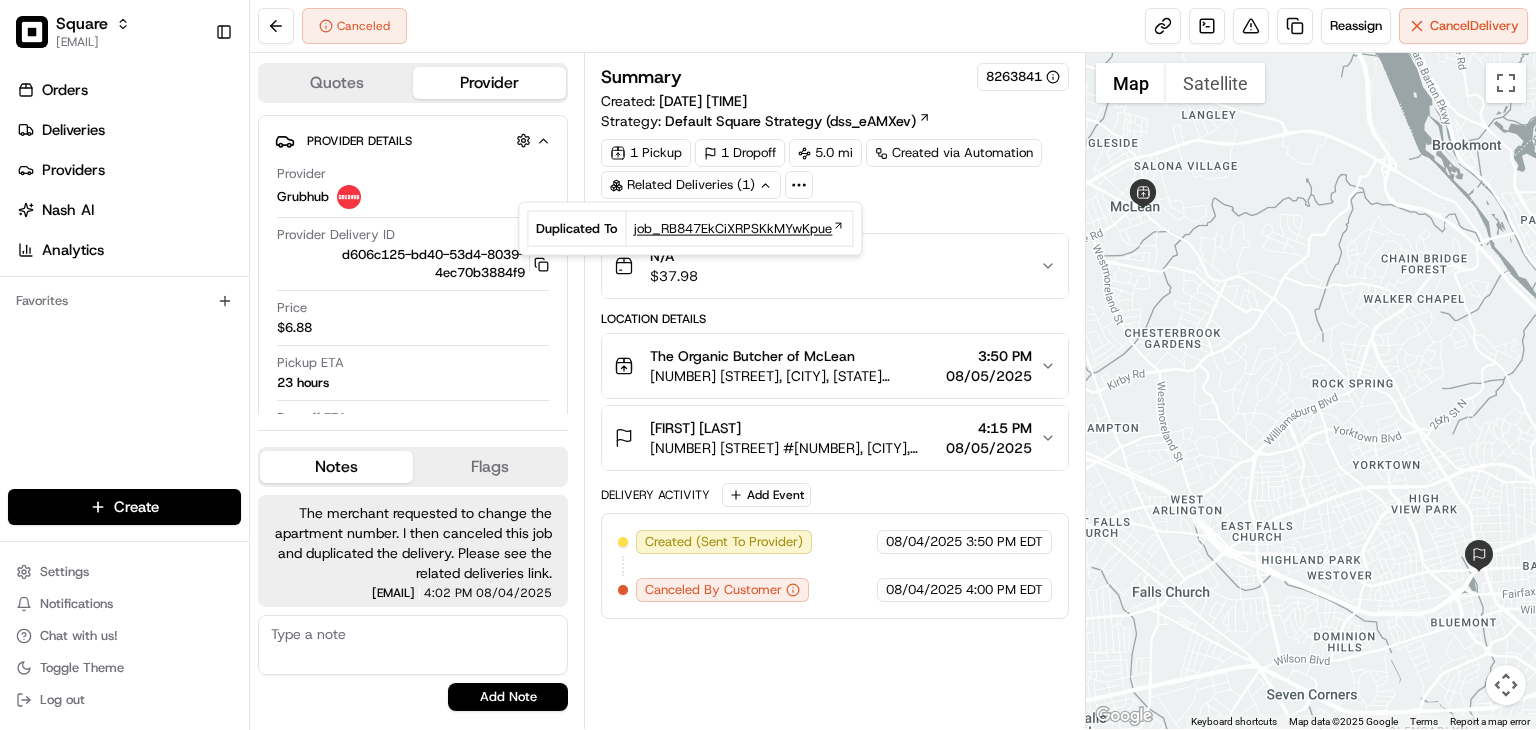 click on "job_RB847EkCiXRPSKkMYwKpue" at bounding box center (733, 229) 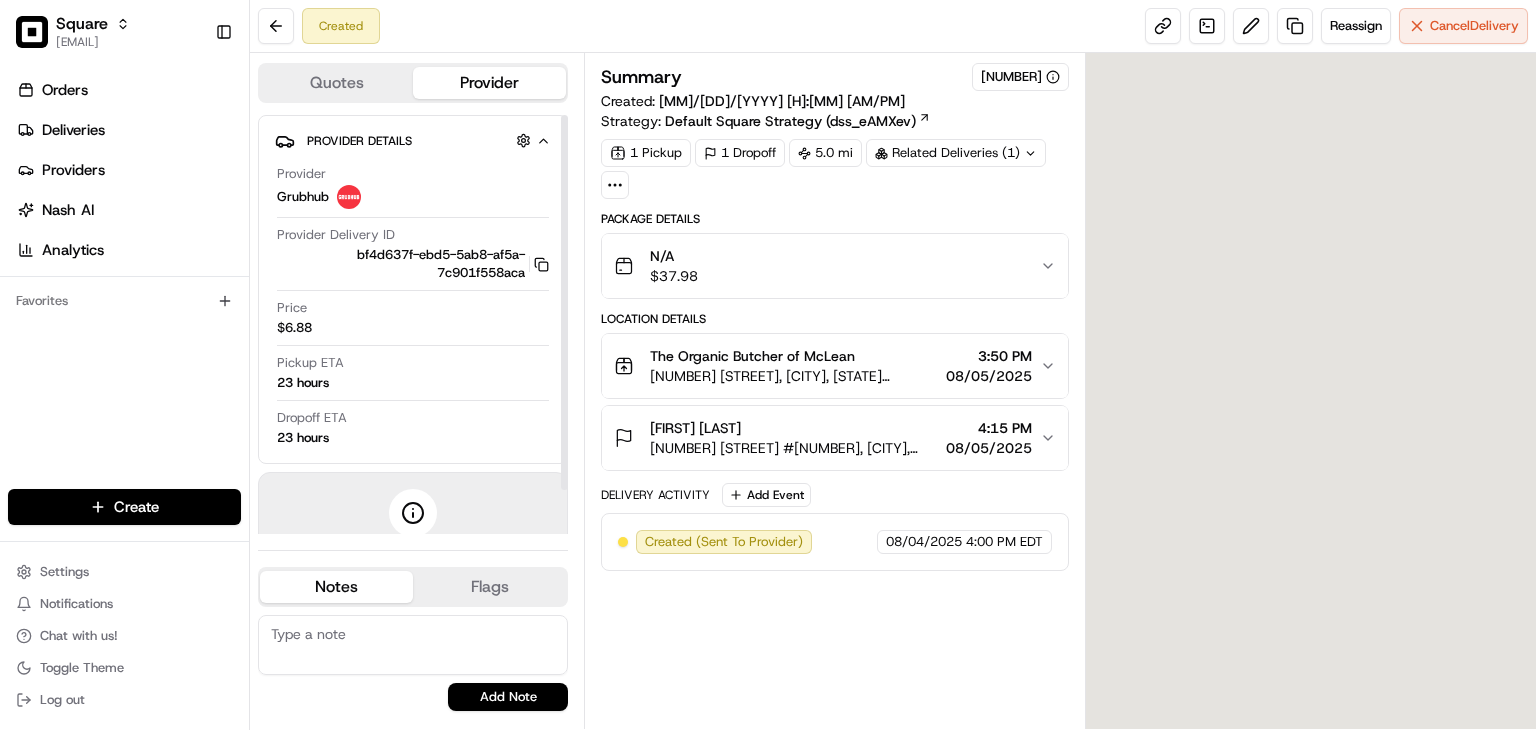 scroll, scrollTop: 0, scrollLeft: 0, axis: both 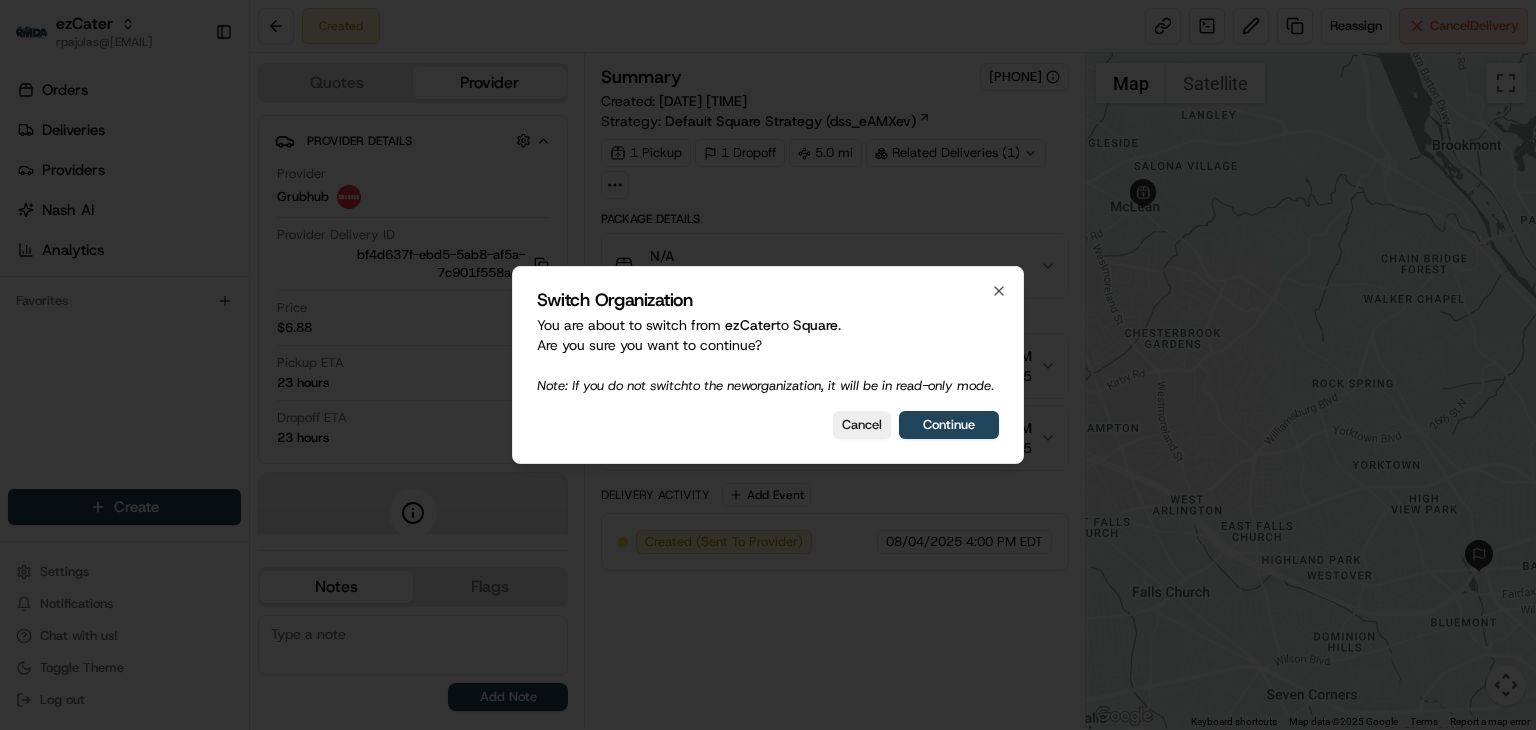 drag, startPoint x: 853, startPoint y: 443, endPoint x: 644, endPoint y: 329, distance: 238.06932 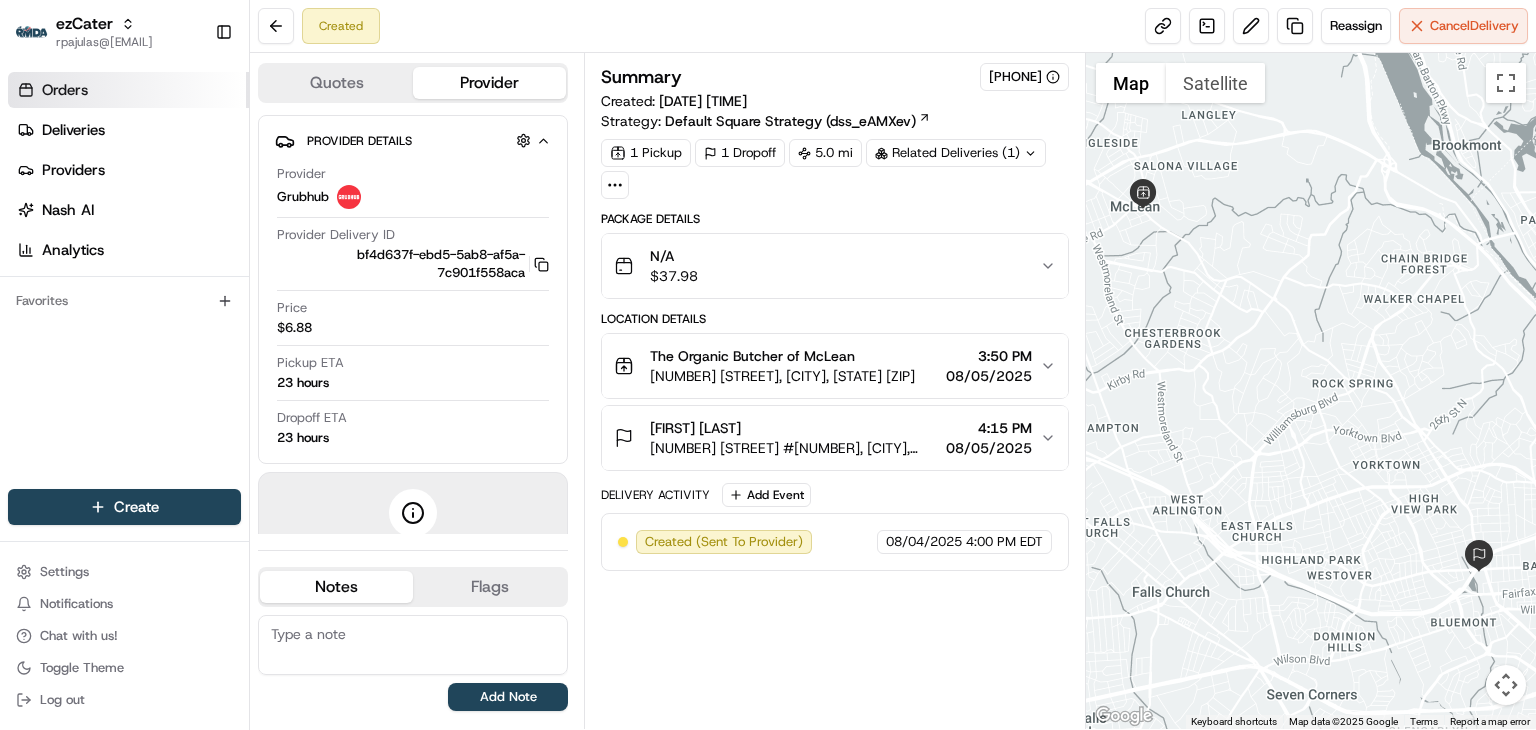click on "Orders" at bounding box center (65, 90) 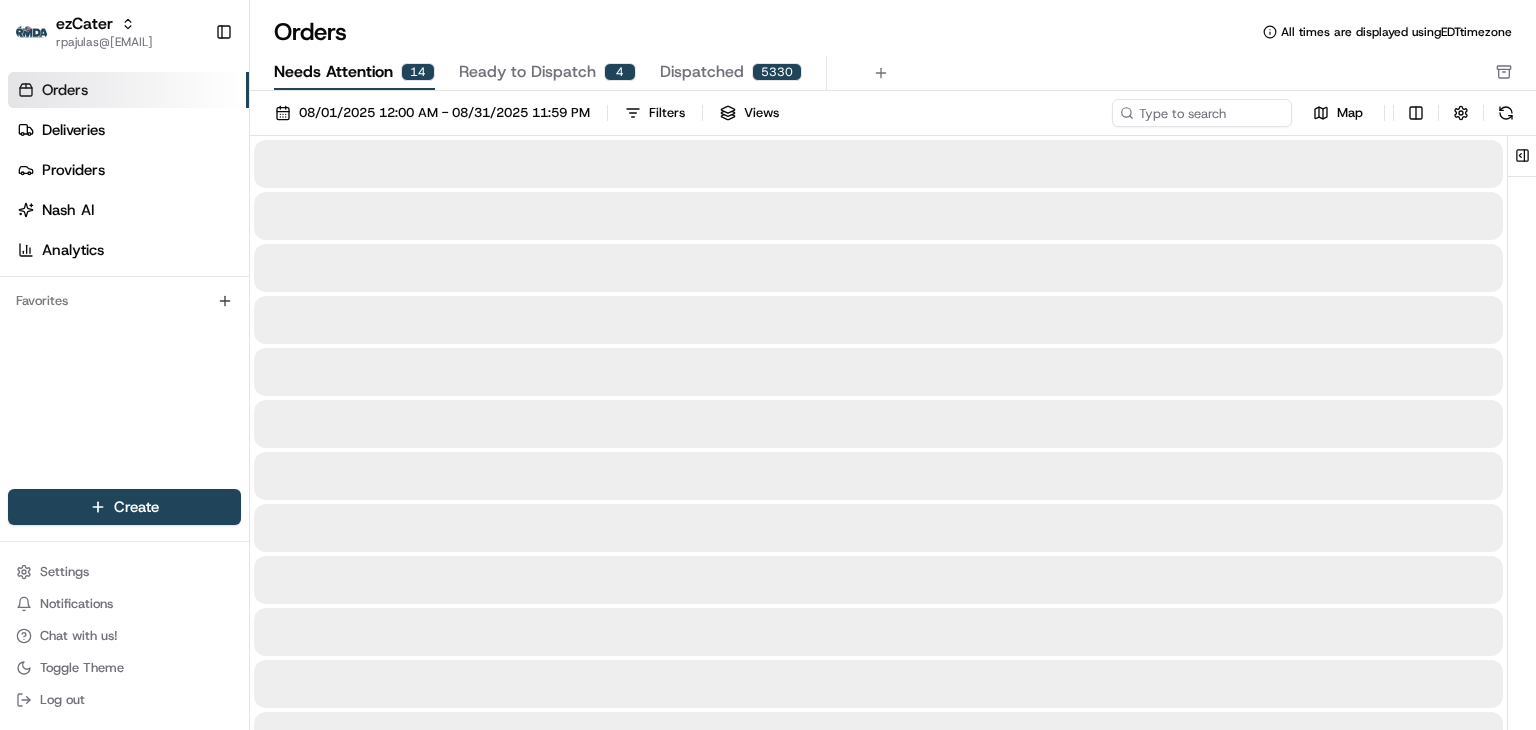 click on "Needs Attention" at bounding box center [333, 72] 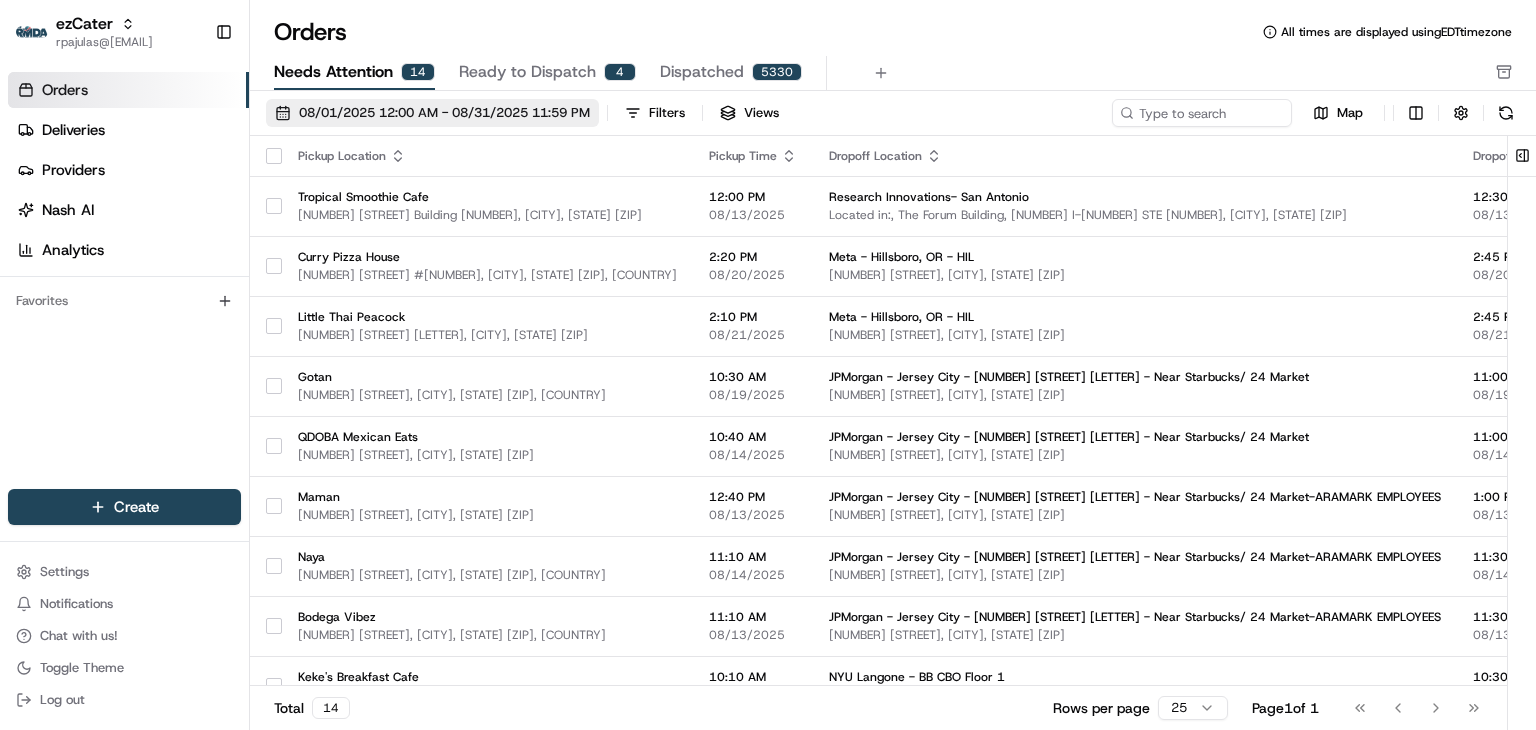 drag, startPoint x: 320, startPoint y: 105, endPoint x: 345, endPoint y: 121, distance: 29.681644 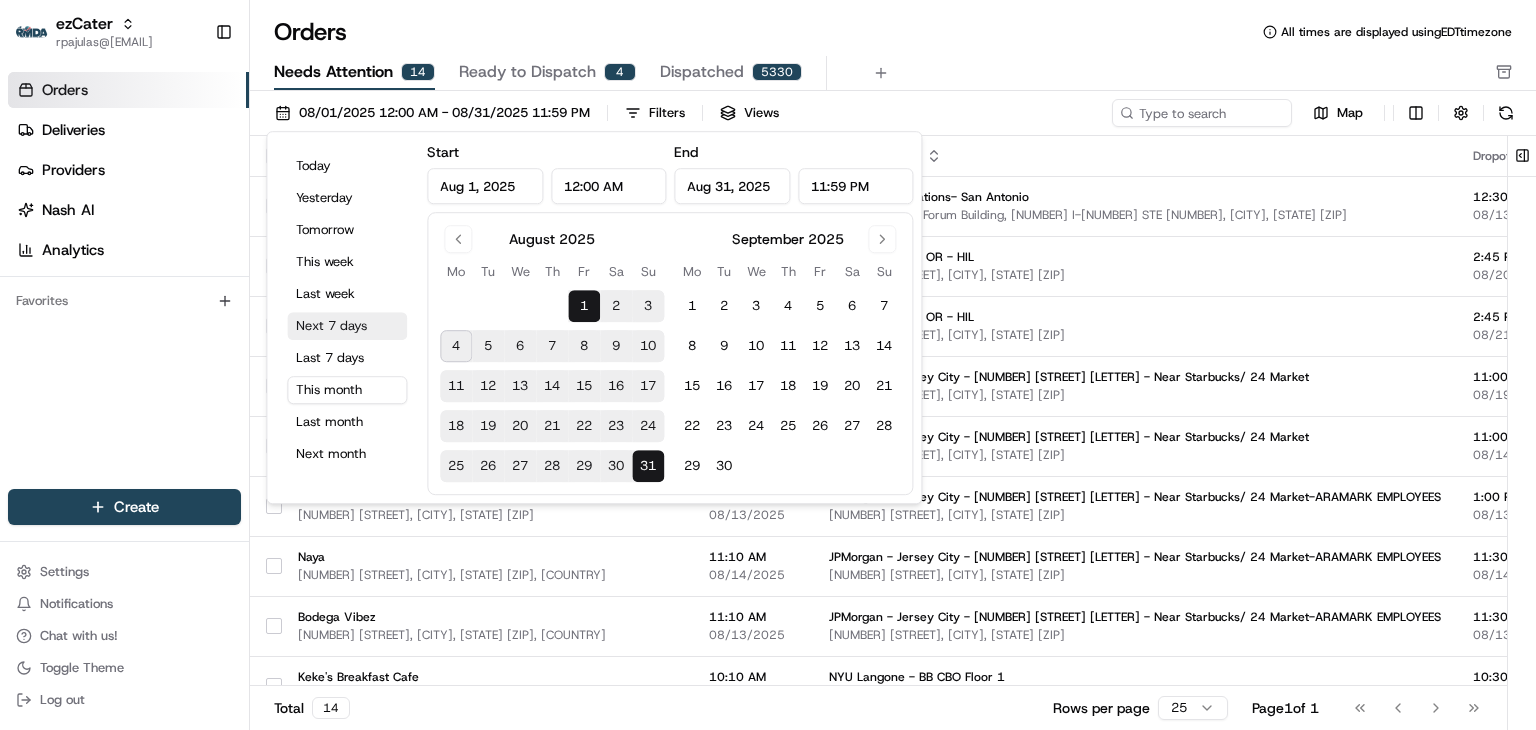 click on "Next 7 days" at bounding box center (347, 326) 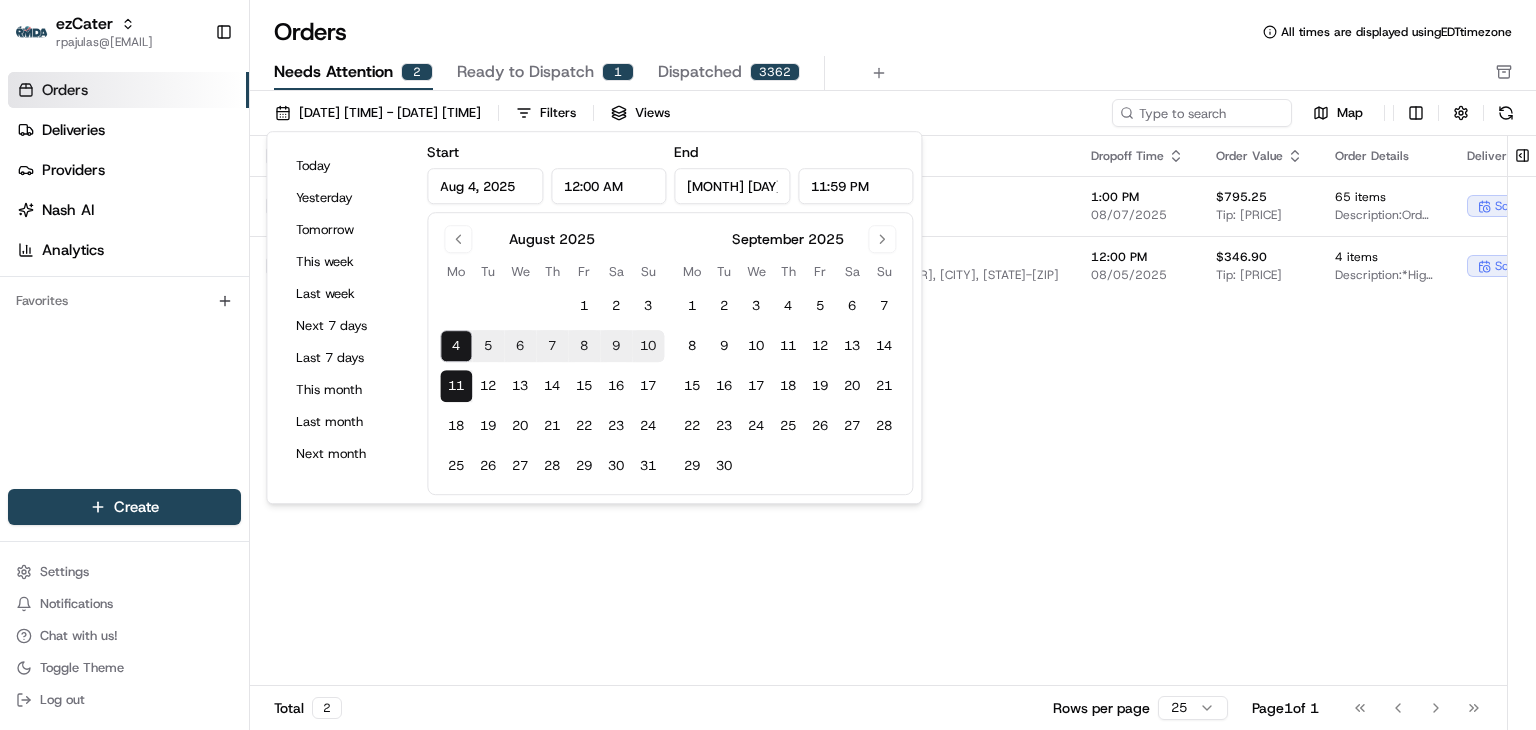 click on "Orders All times are displayed using  EDT  timezone Needs Attention 2 Ready to Dispatch 1 Dispatched 3362" at bounding box center (893, 53) 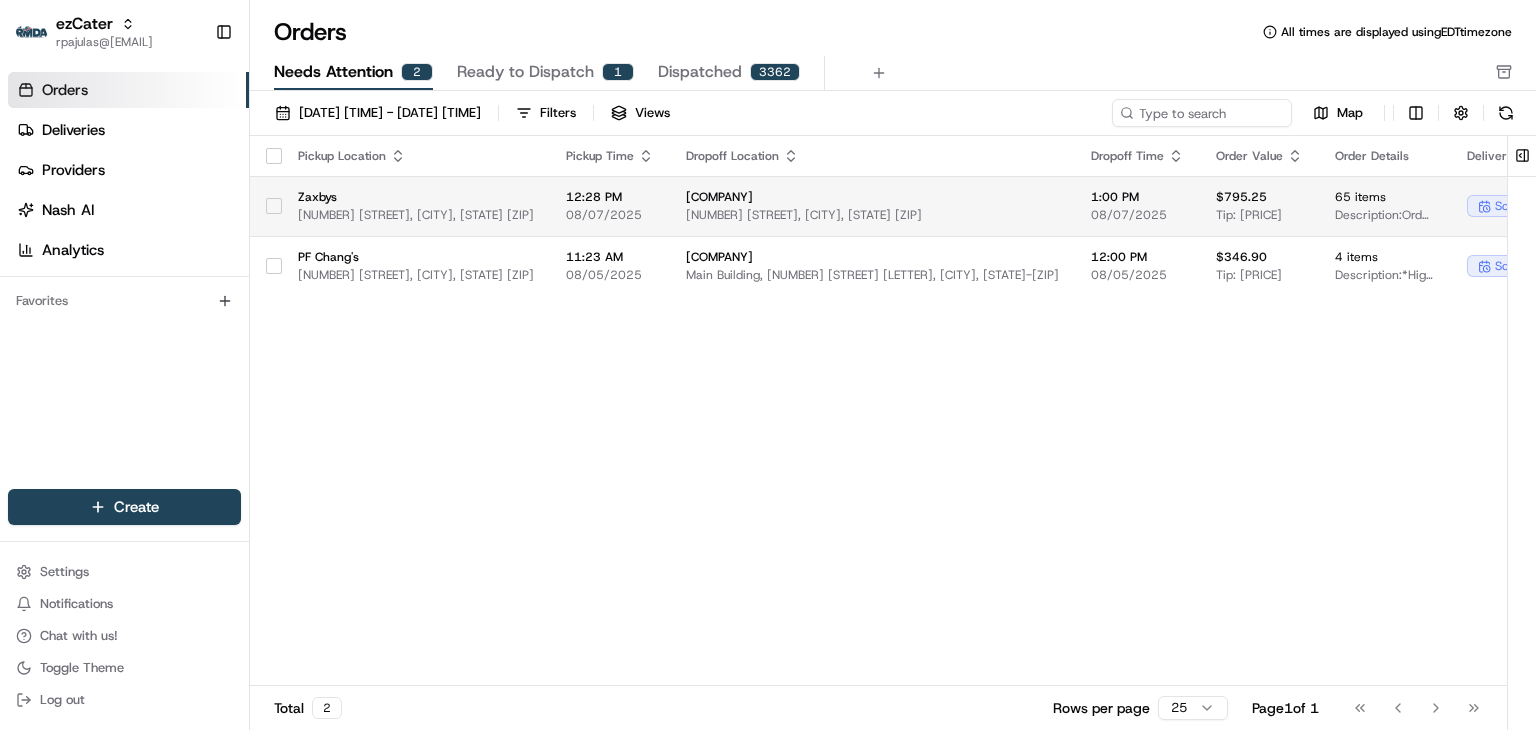 click on "57 Shell St, Saraland, AL 36571, USA" at bounding box center [416, 215] 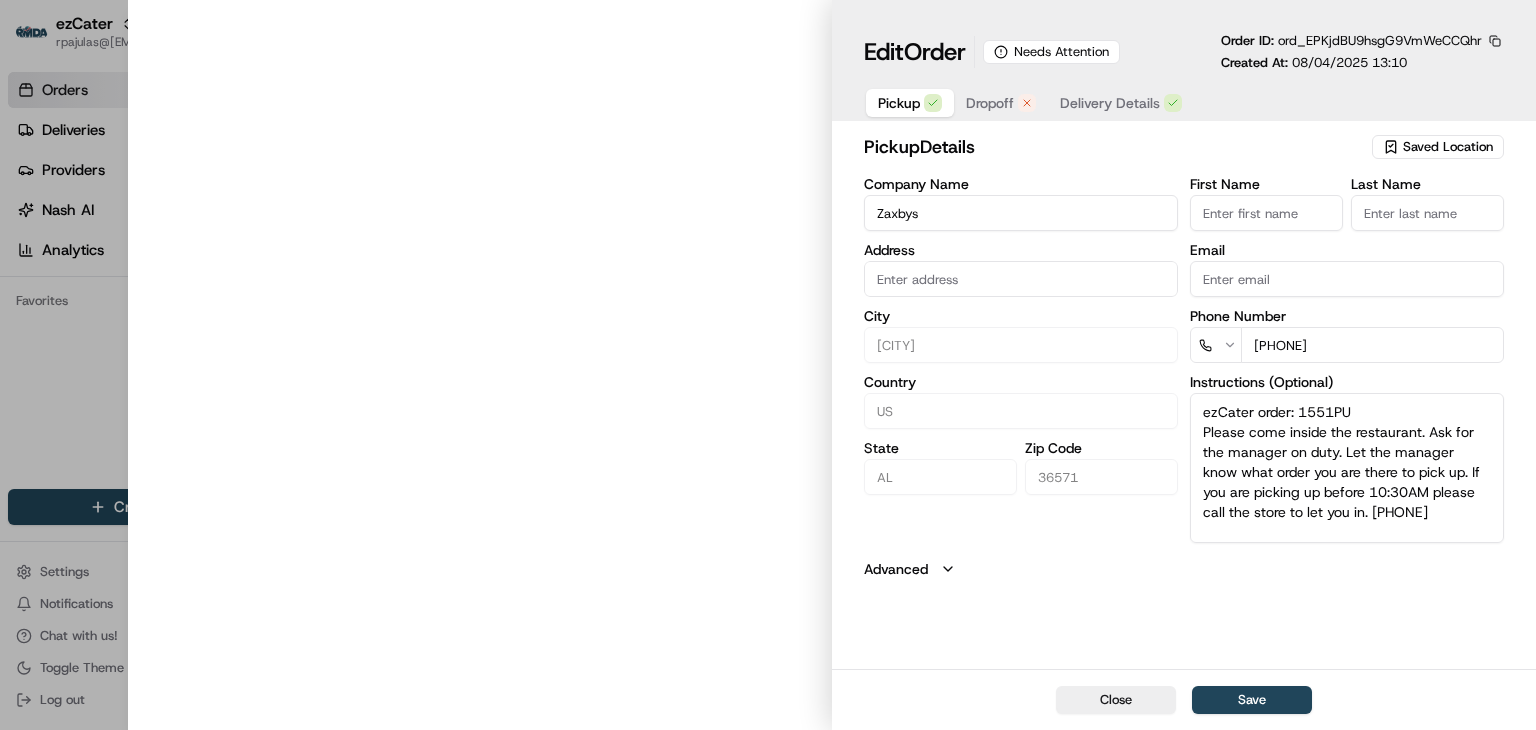 type on "57 Shell St, Saraland, AL, 36571" 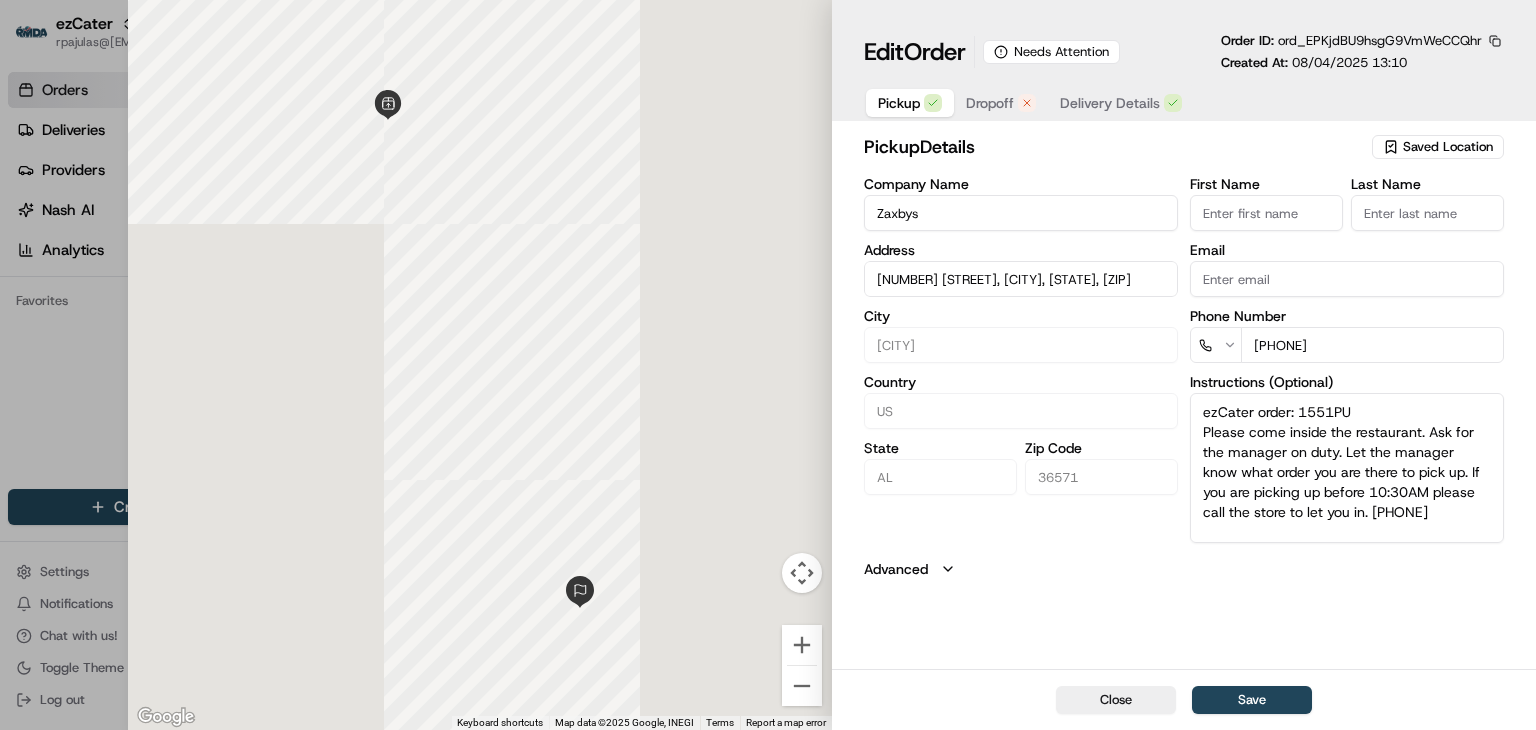 click on "Dropoff" at bounding box center (1001, 103) 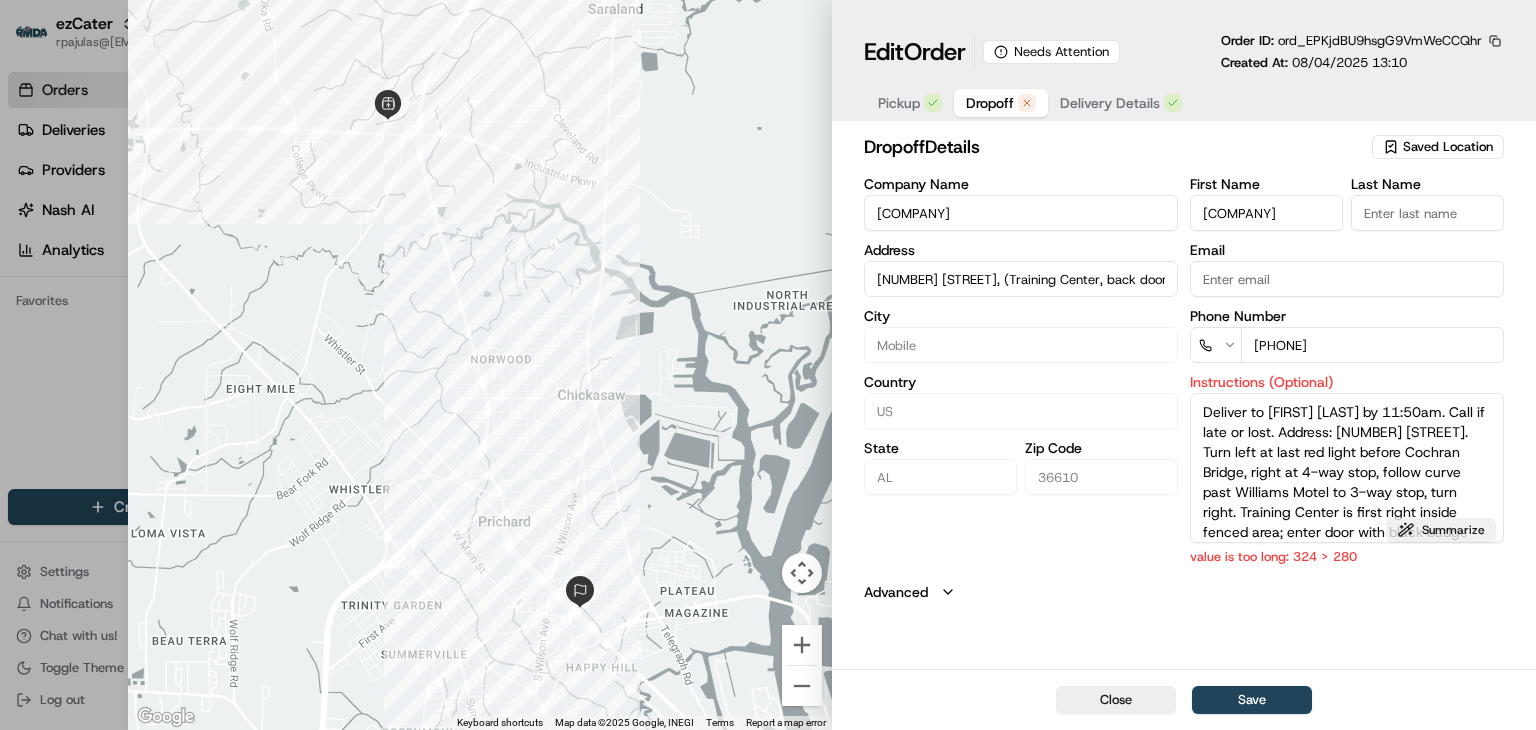 click on "Summarize" at bounding box center [1441, 530] 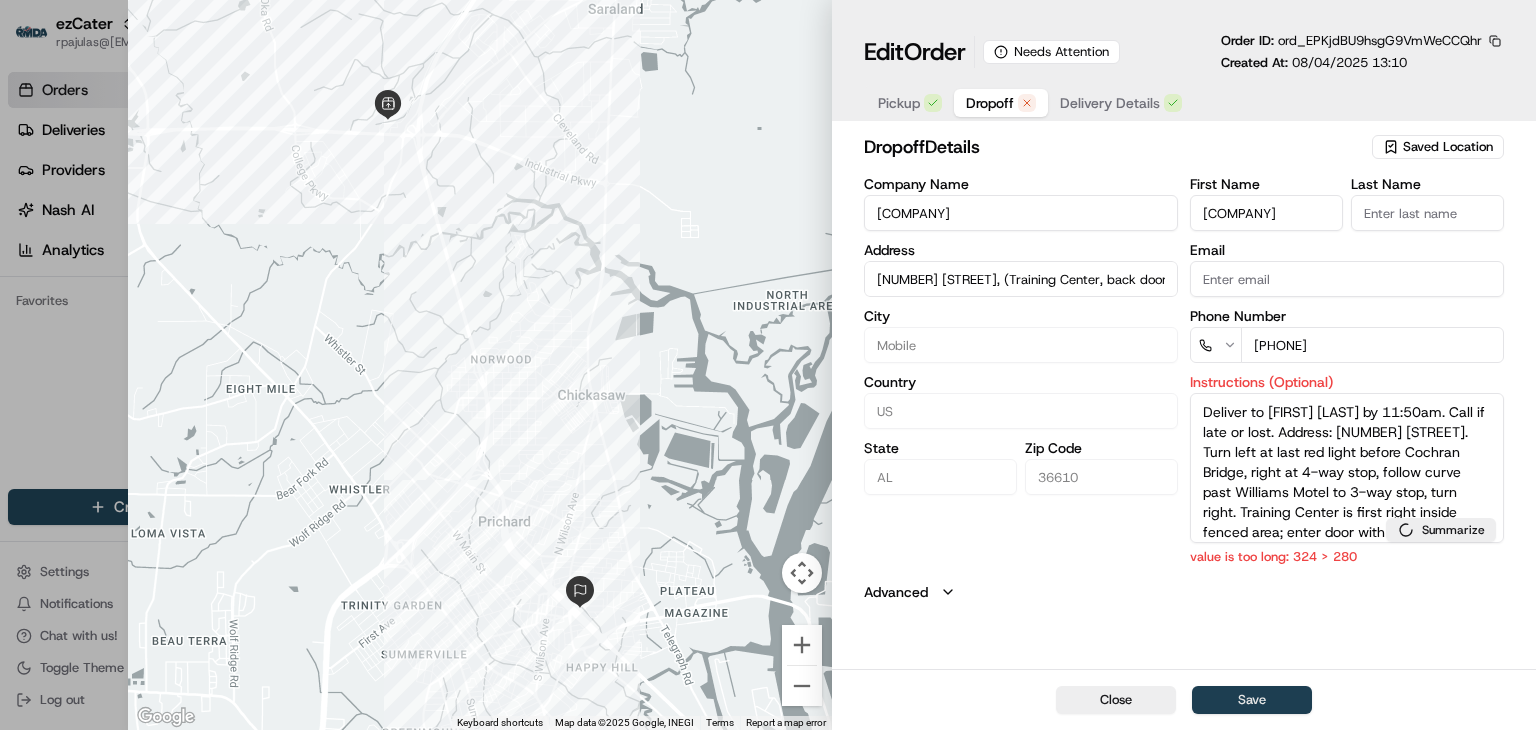 type on "Brittany Jones, 2110 Paper Mill Rd by 11:50am. Call if late/lost. Left at last light before Cochran Bridge, right at 4-way stop, follow curve to 3-way stop, right. Training Center 1st right inside fence, door w/black badge reader by AC unit." 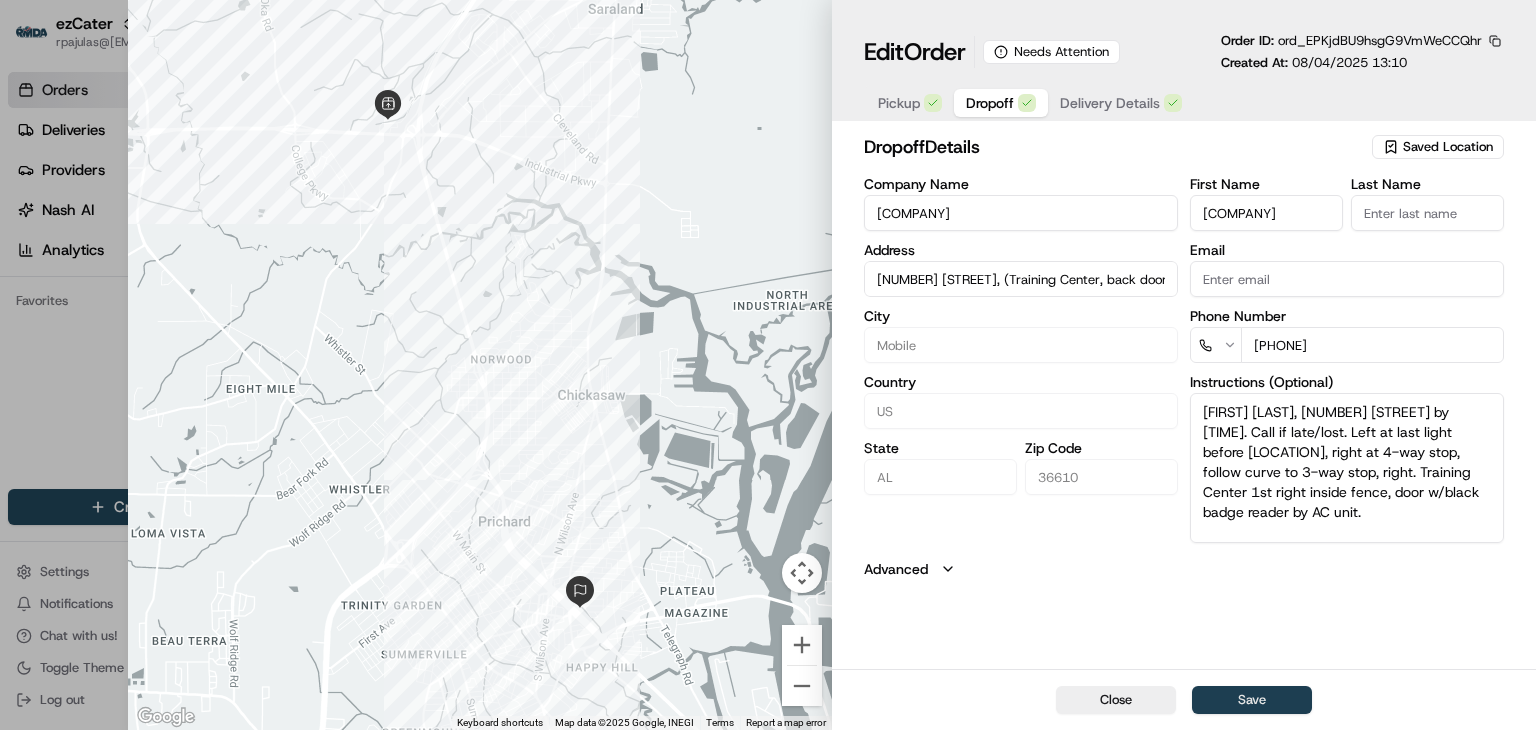 click on "Save" at bounding box center (1252, 700) 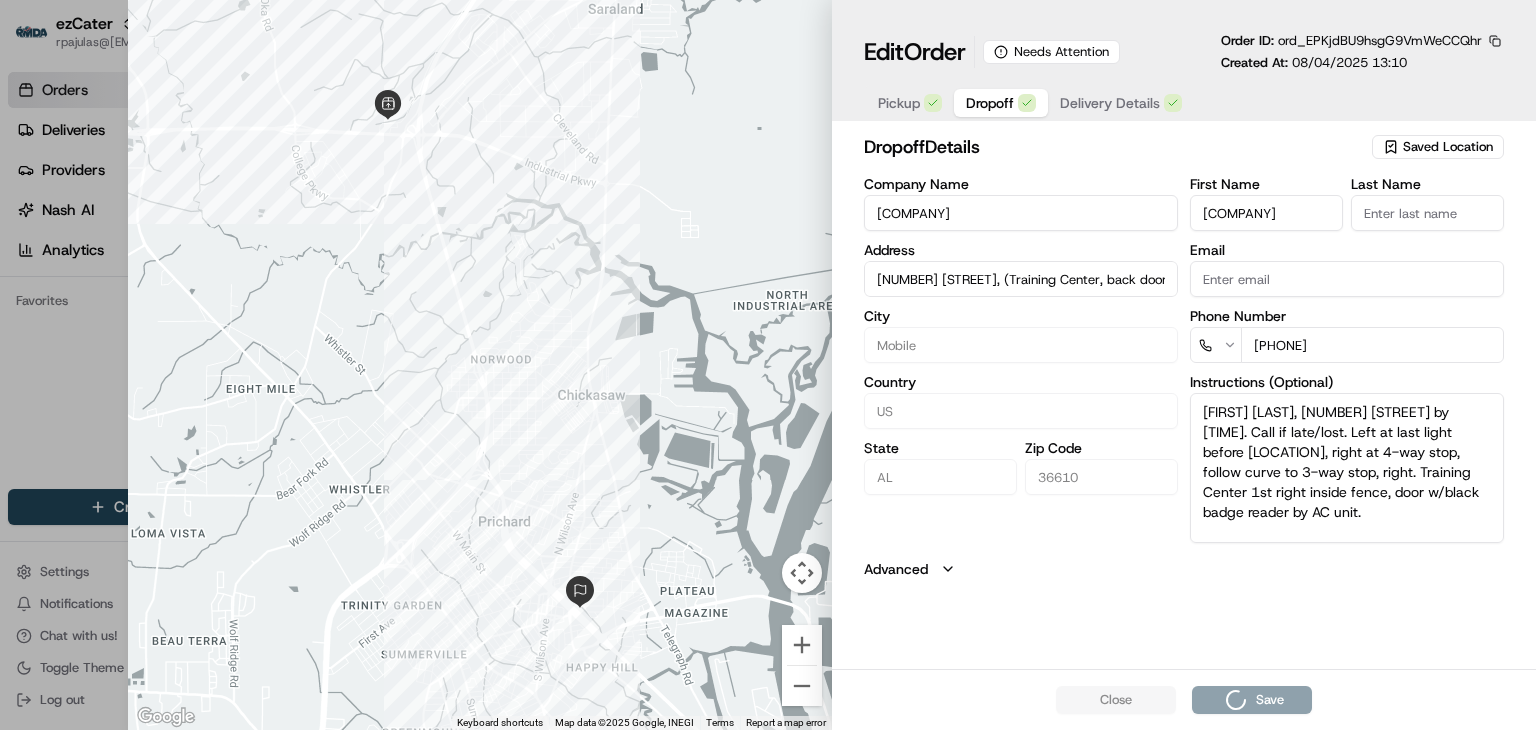 click at bounding box center [768, 365] 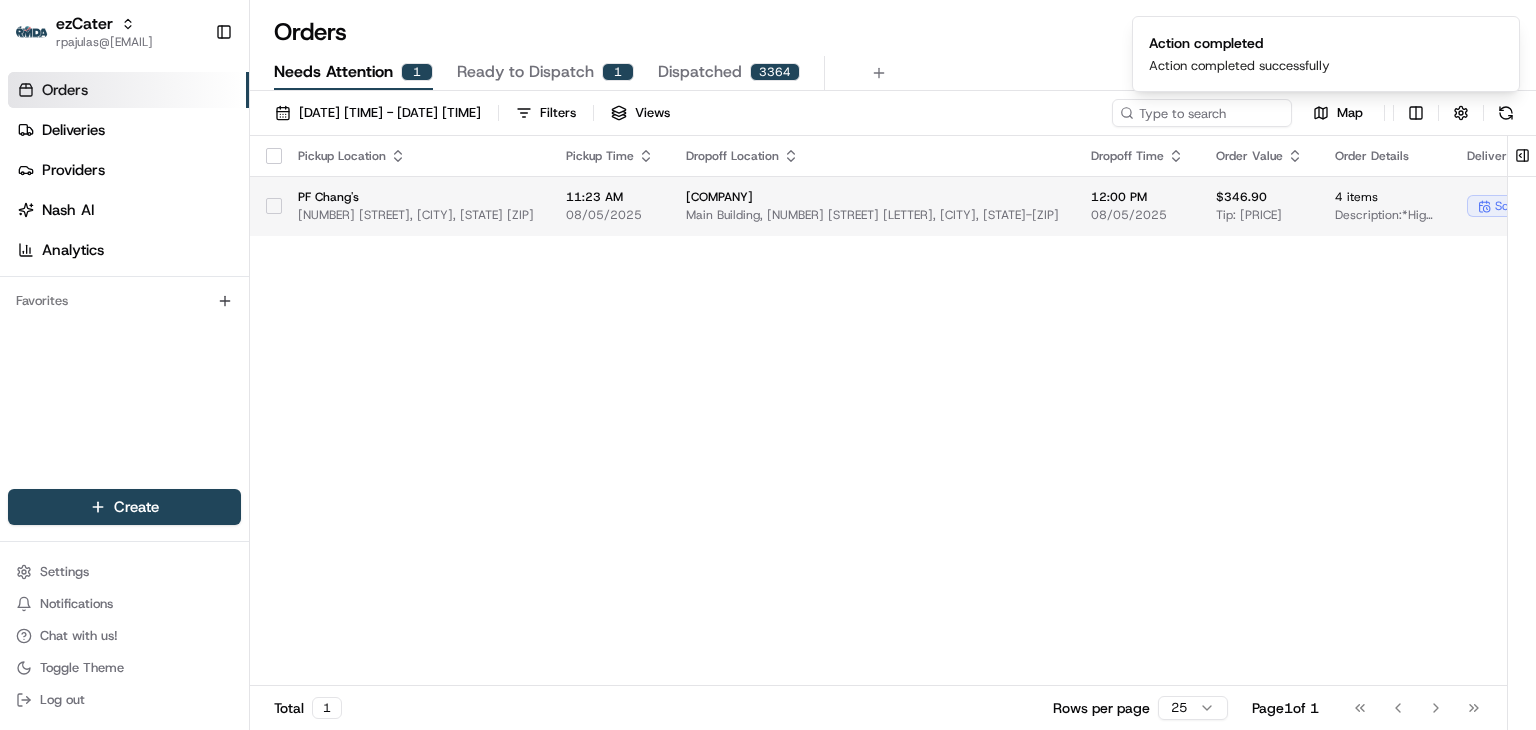 click on "4551 Virginia Beach Blvd, Virginia Beach, VA 23462, USA" at bounding box center (416, 215) 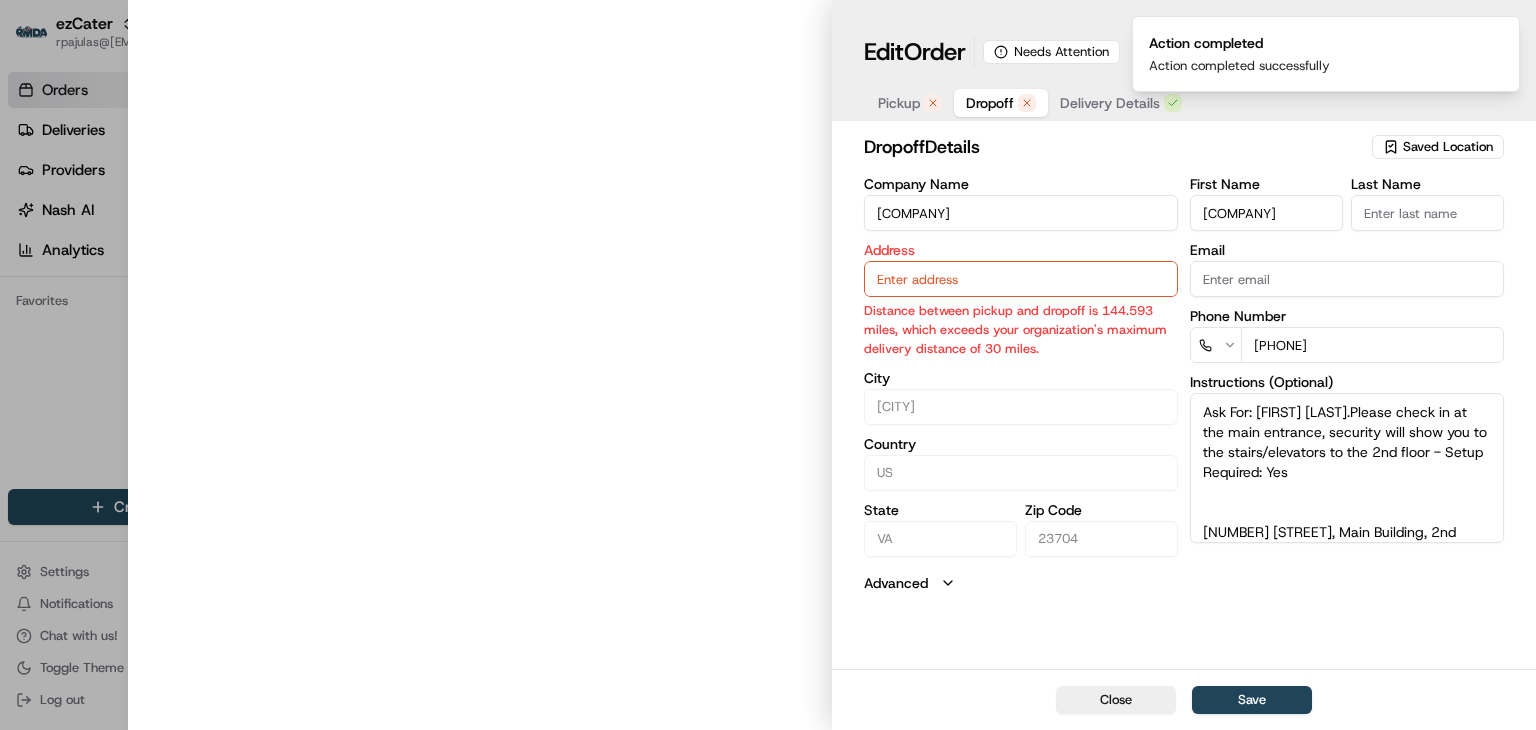 type on "1811 King St, Main Building, 2nd Floor, Portsmouth, VA, 23704" 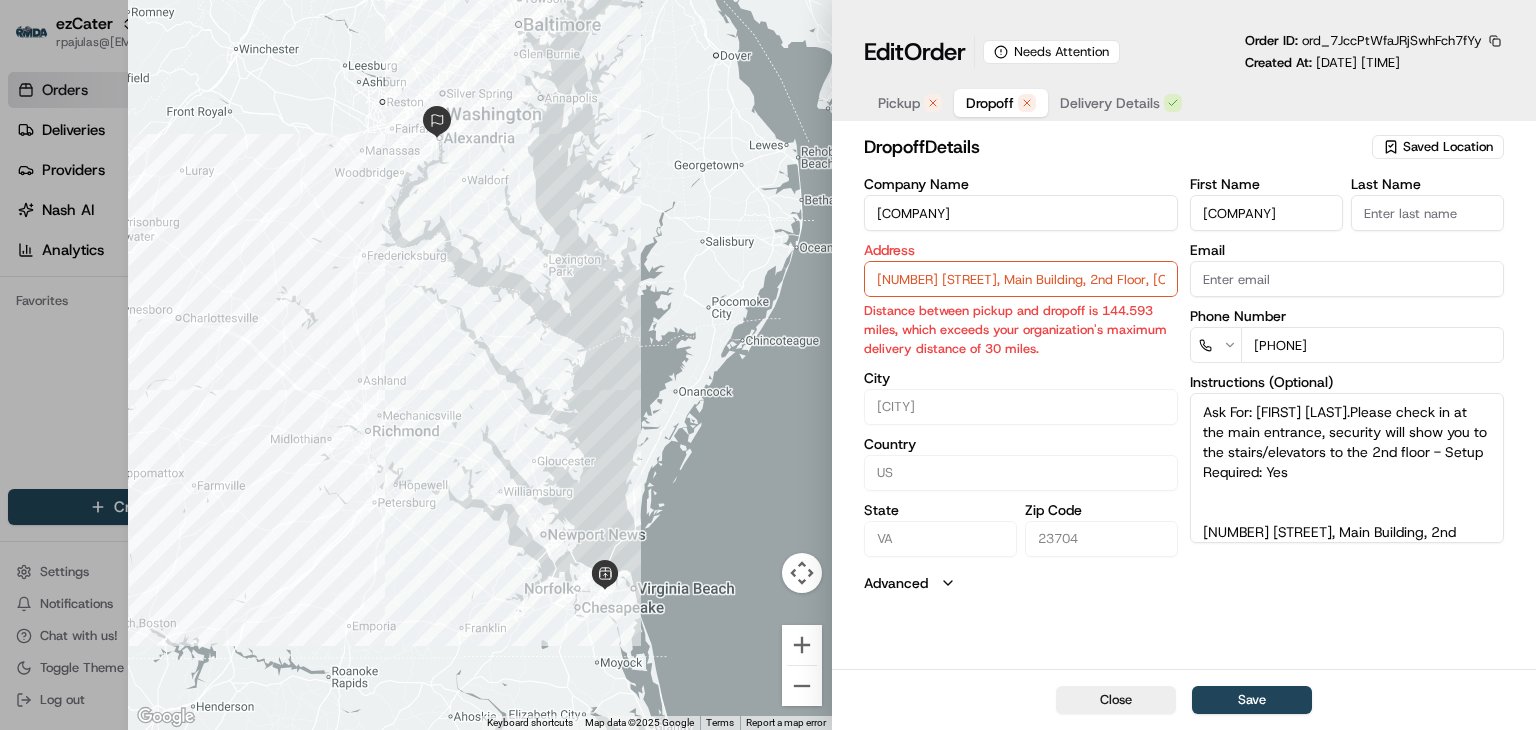 click on "Pickup" at bounding box center [899, 103] 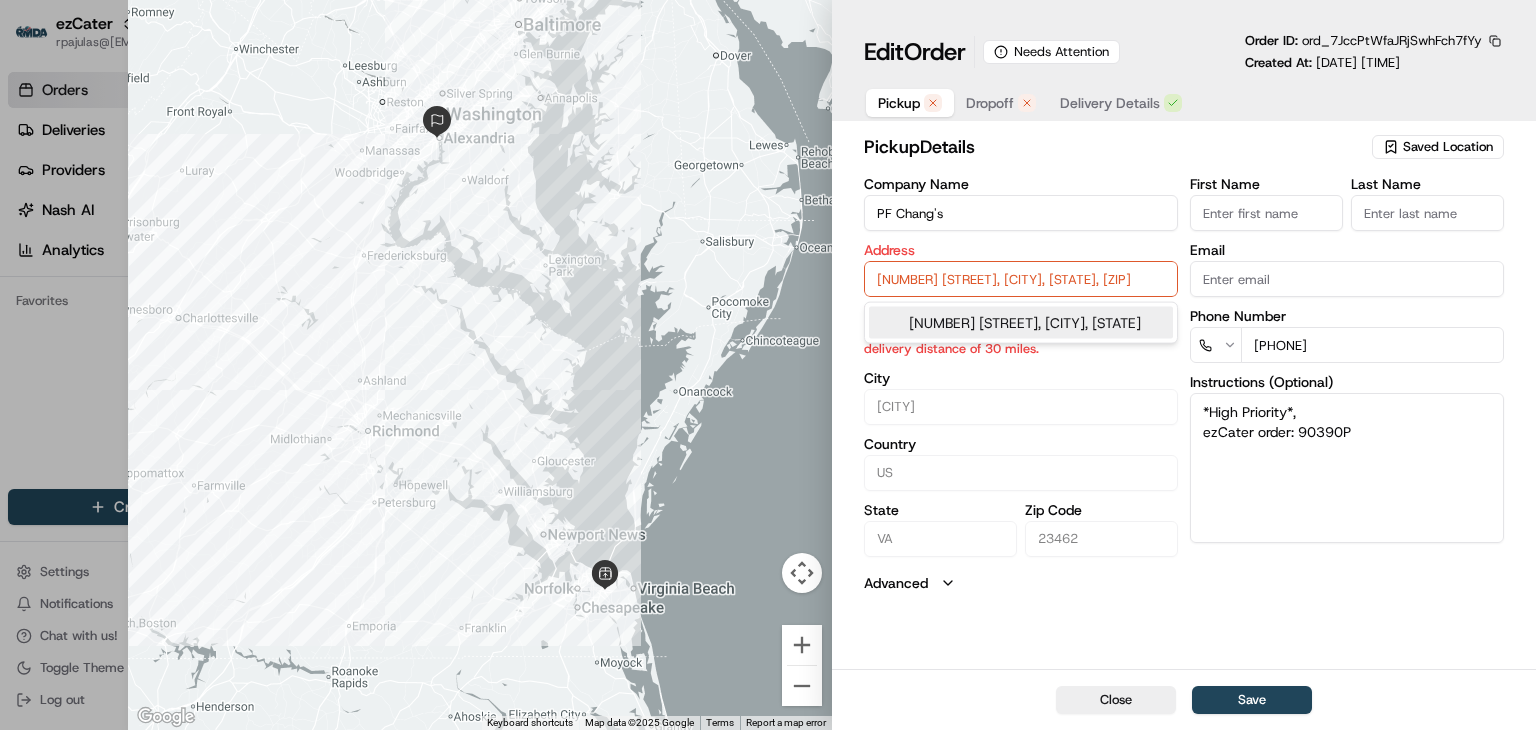 click on "4551 Virginia Beach Blvd, Virginia Beach, VA, 23462" at bounding box center (1021, 279) 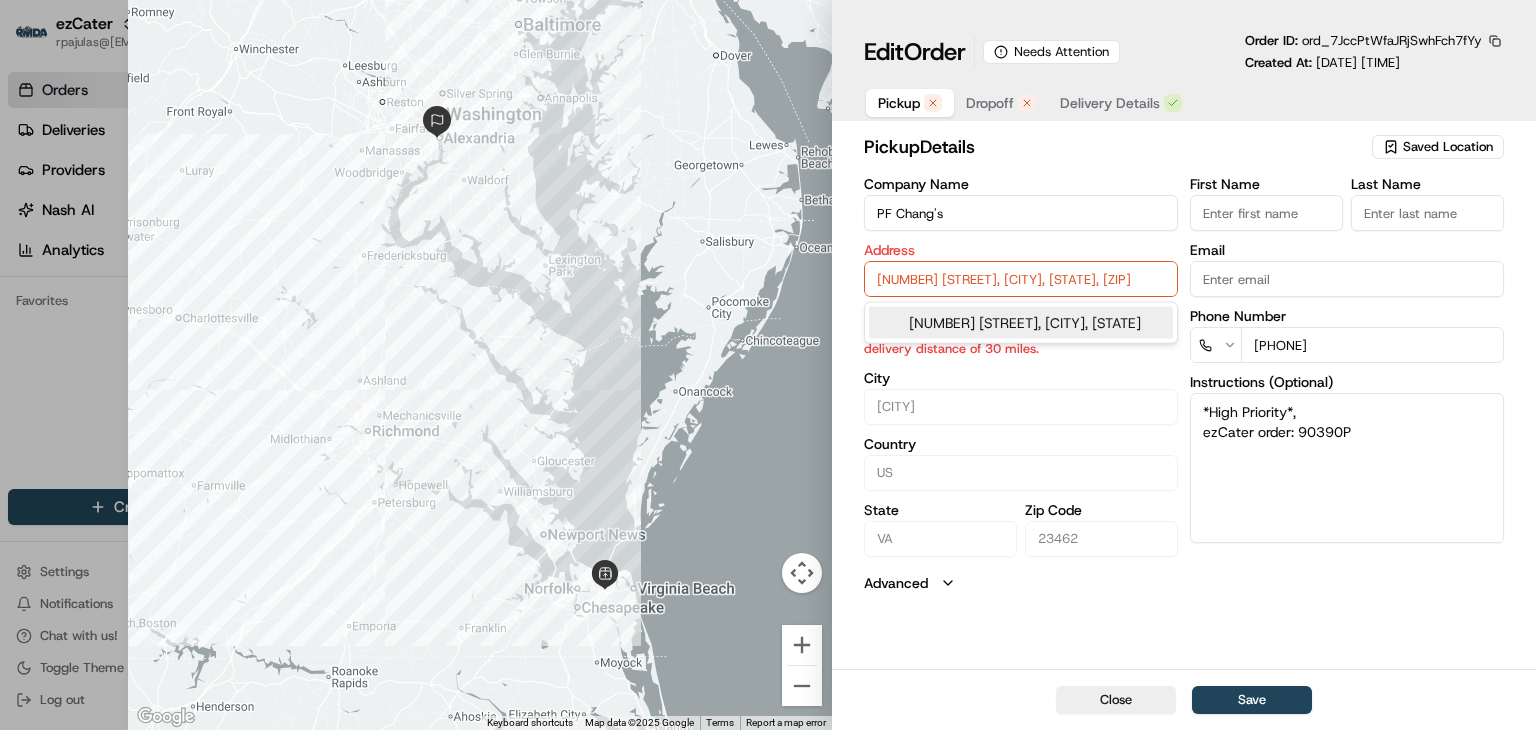 paste on "Virginia Beach, VA 23462, USA" 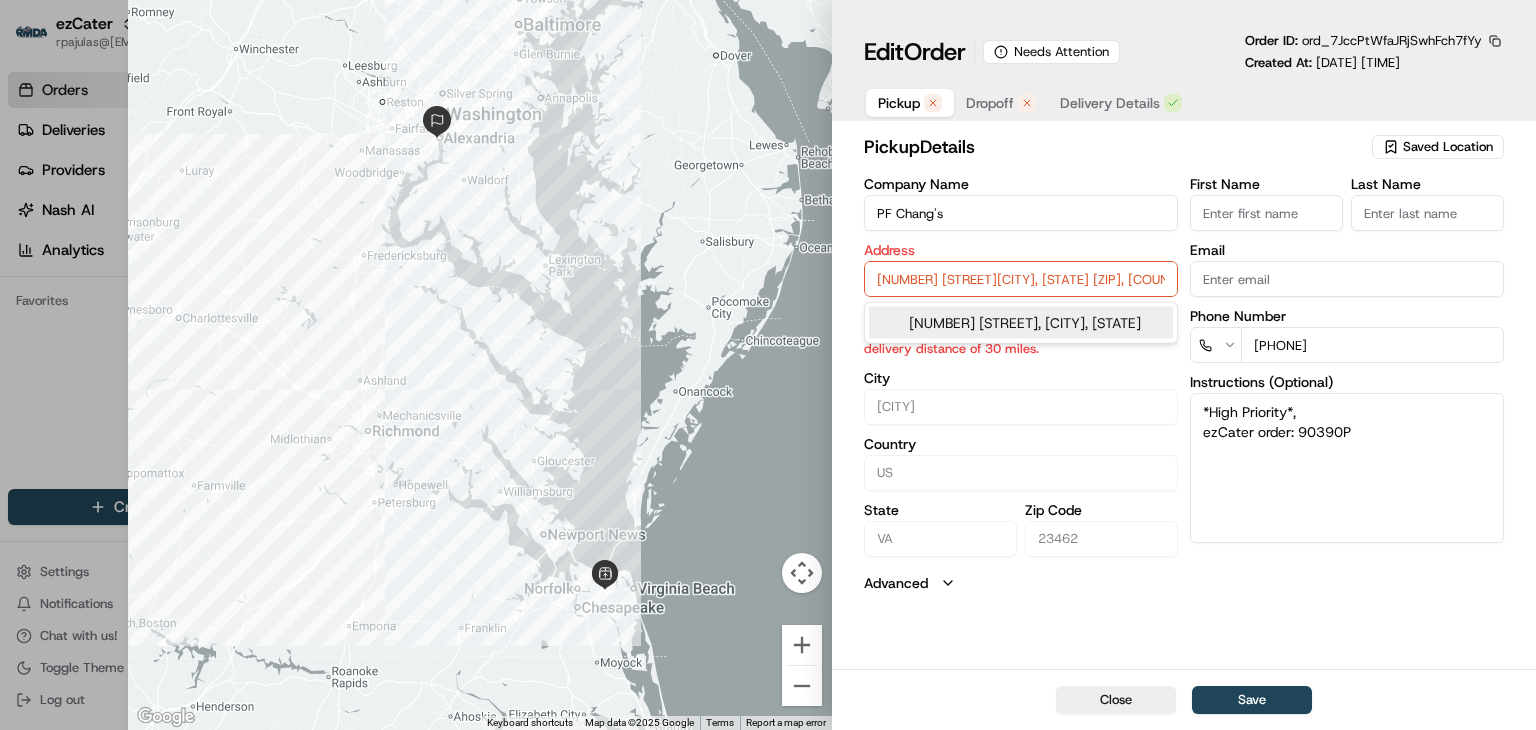 scroll, scrollTop: 0, scrollLeft: 48, axis: horizontal 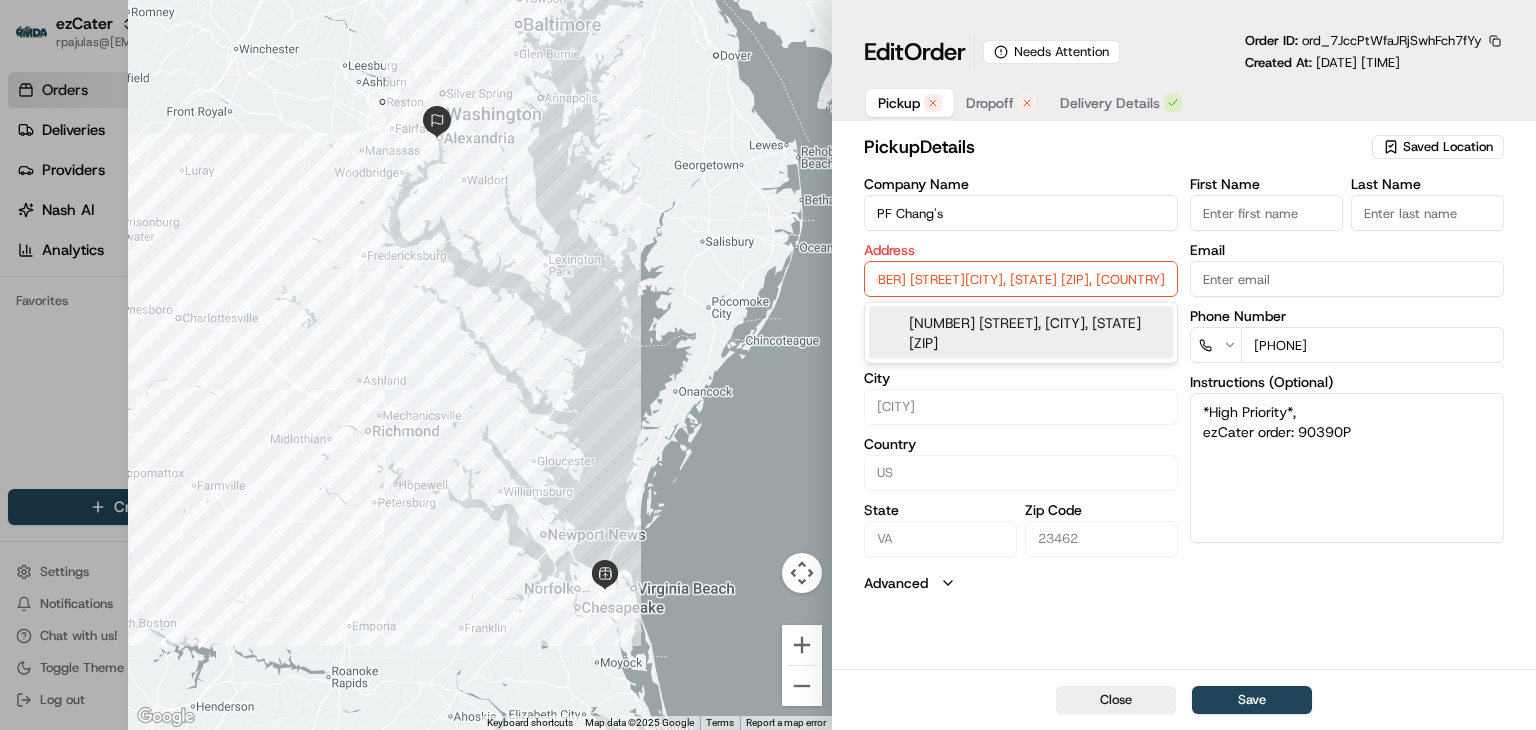 click on "4551 Virginia Beach Blvd, Virginia Beach, VA 23462, USA" at bounding box center (1021, 333) 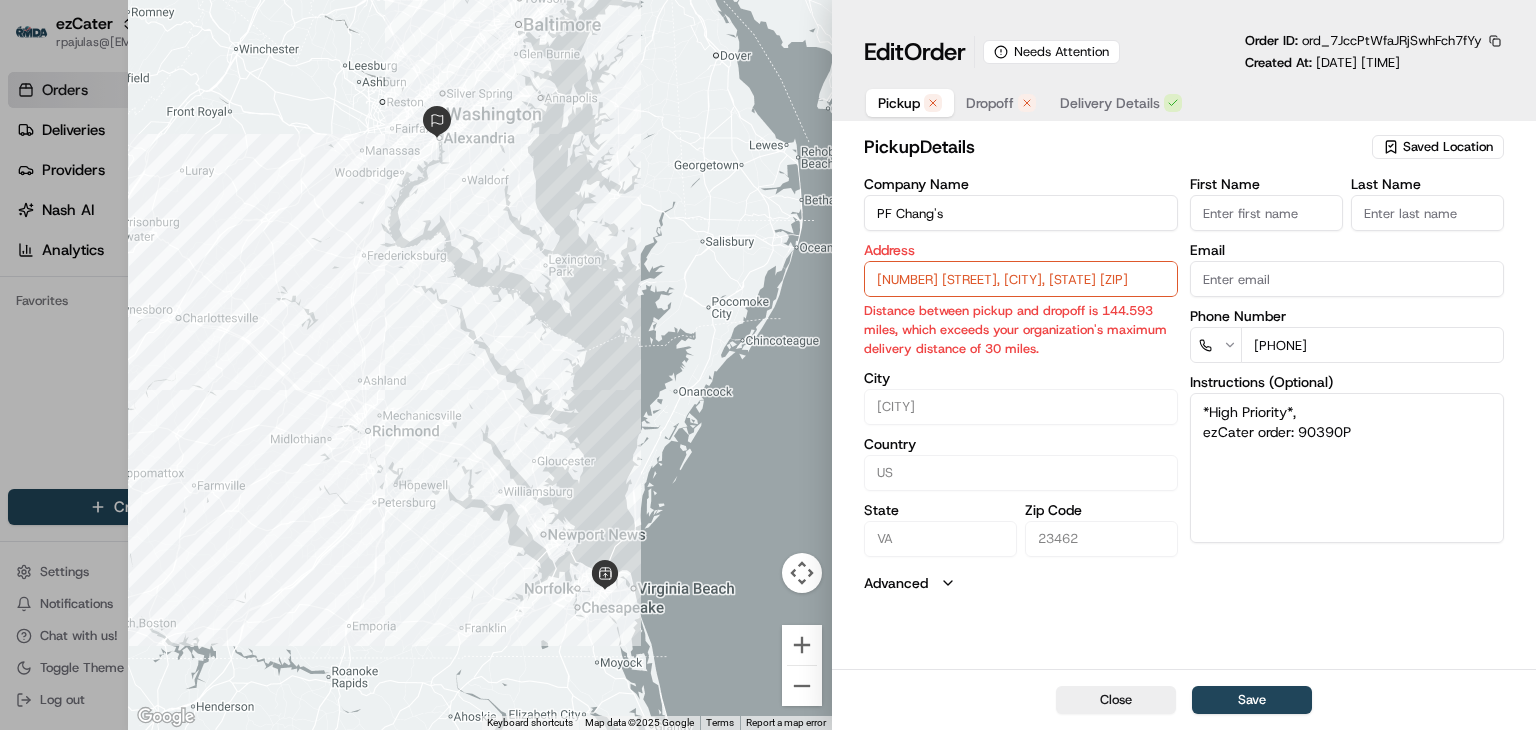 type on "United States" 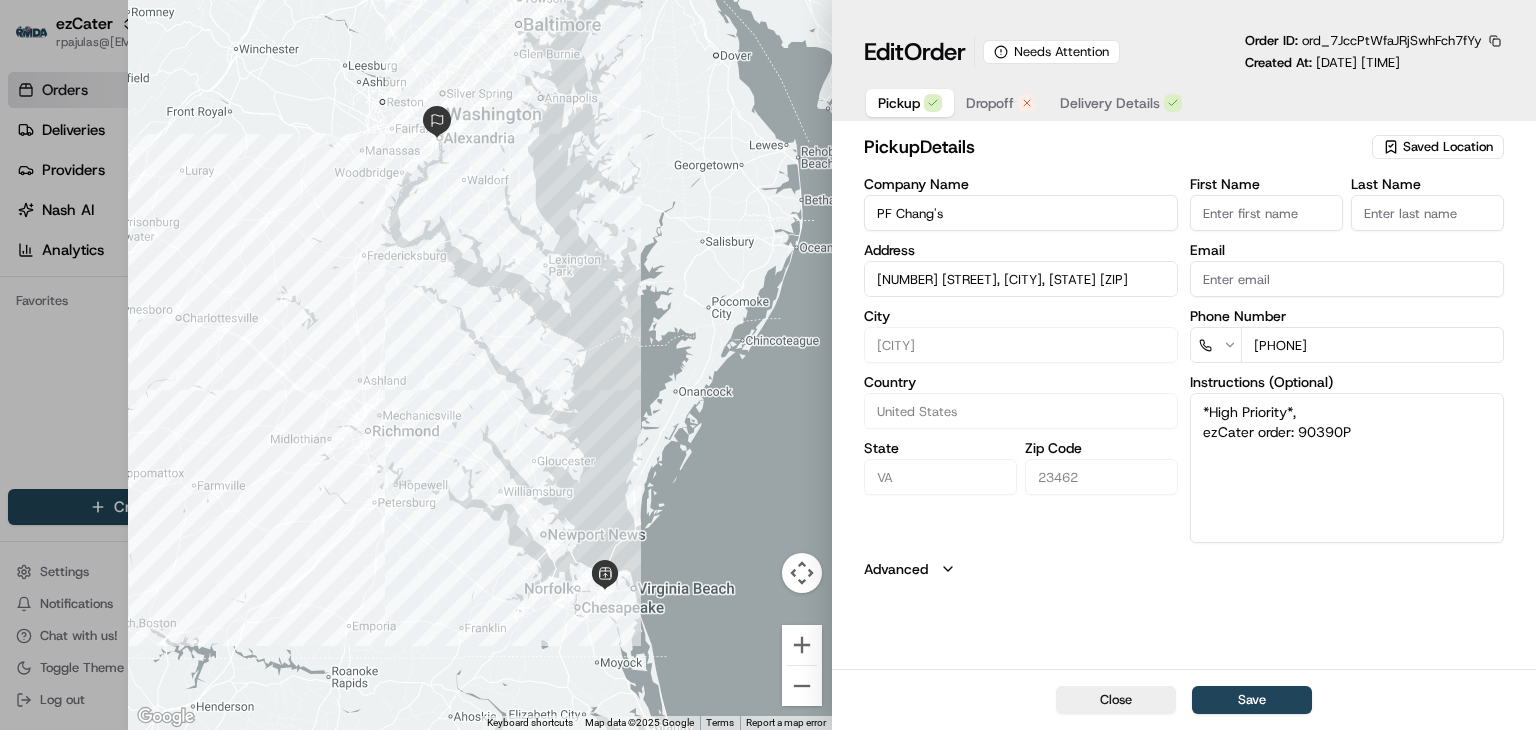 click on "Dropoff" at bounding box center [990, 103] 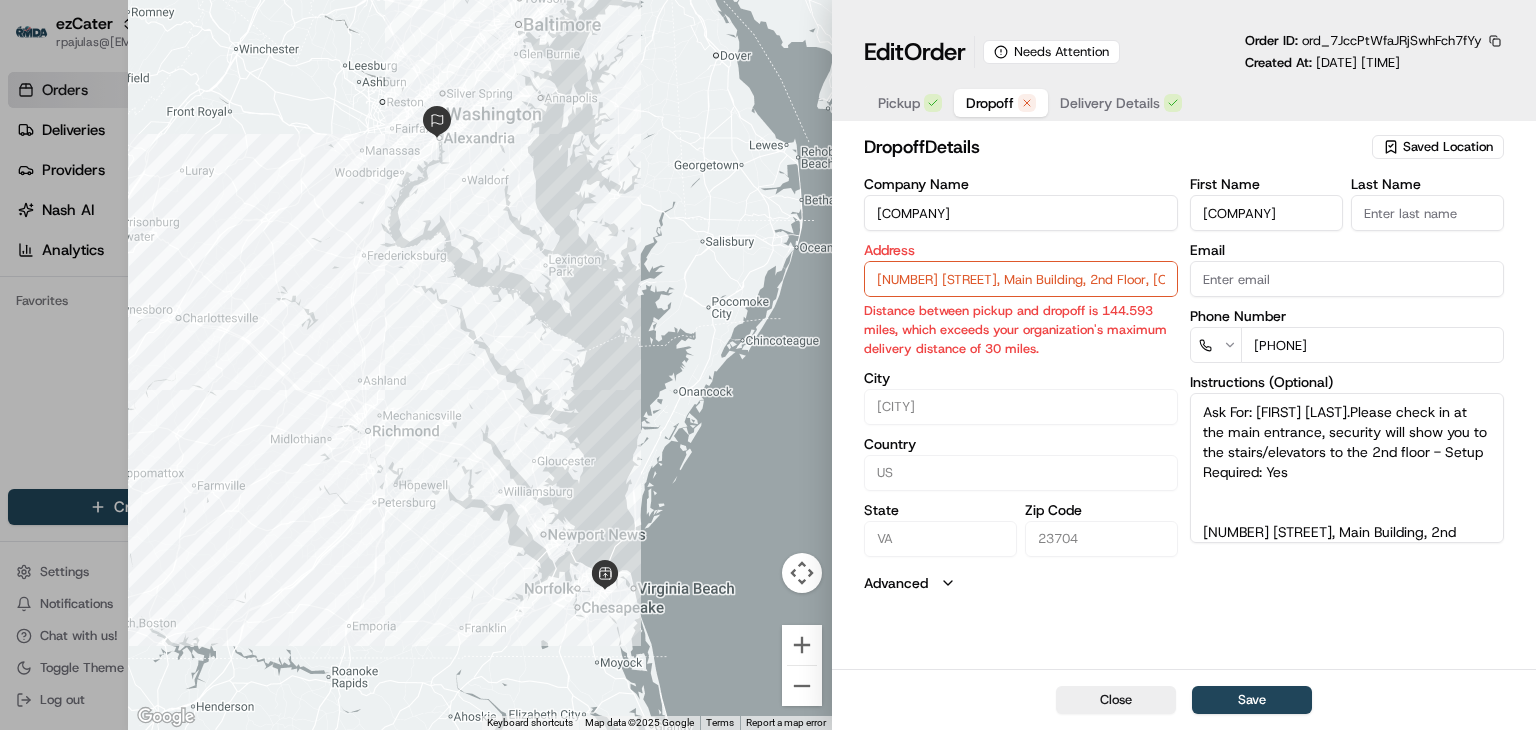 click on "1811 King St, Main Building, 2nd Floor, Portsmouth, VA, 23704" at bounding box center [1021, 279] 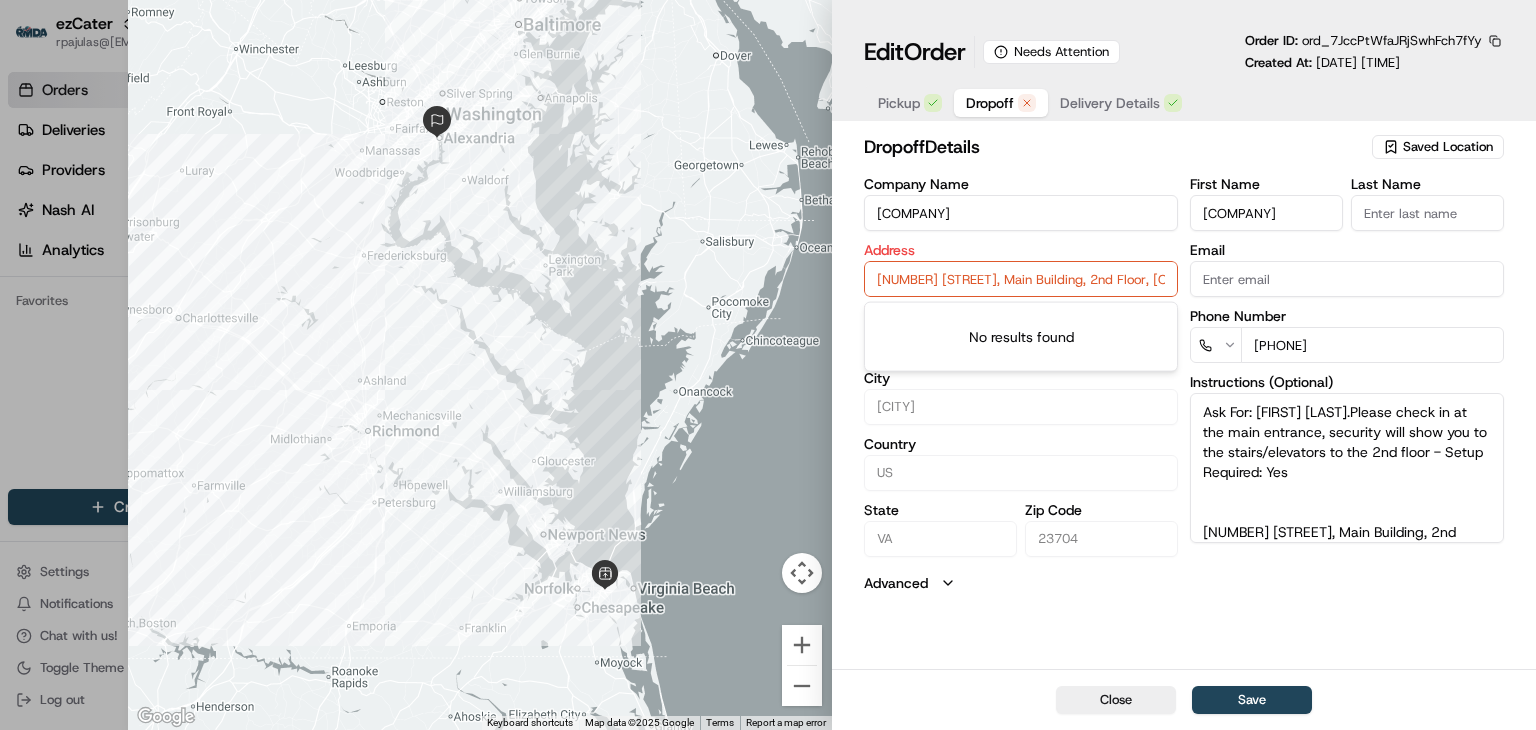 click on "1811 King St, Main Building, 2nd Floor, Portsmouth, VA, 23704" at bounding box center (1021, 279) 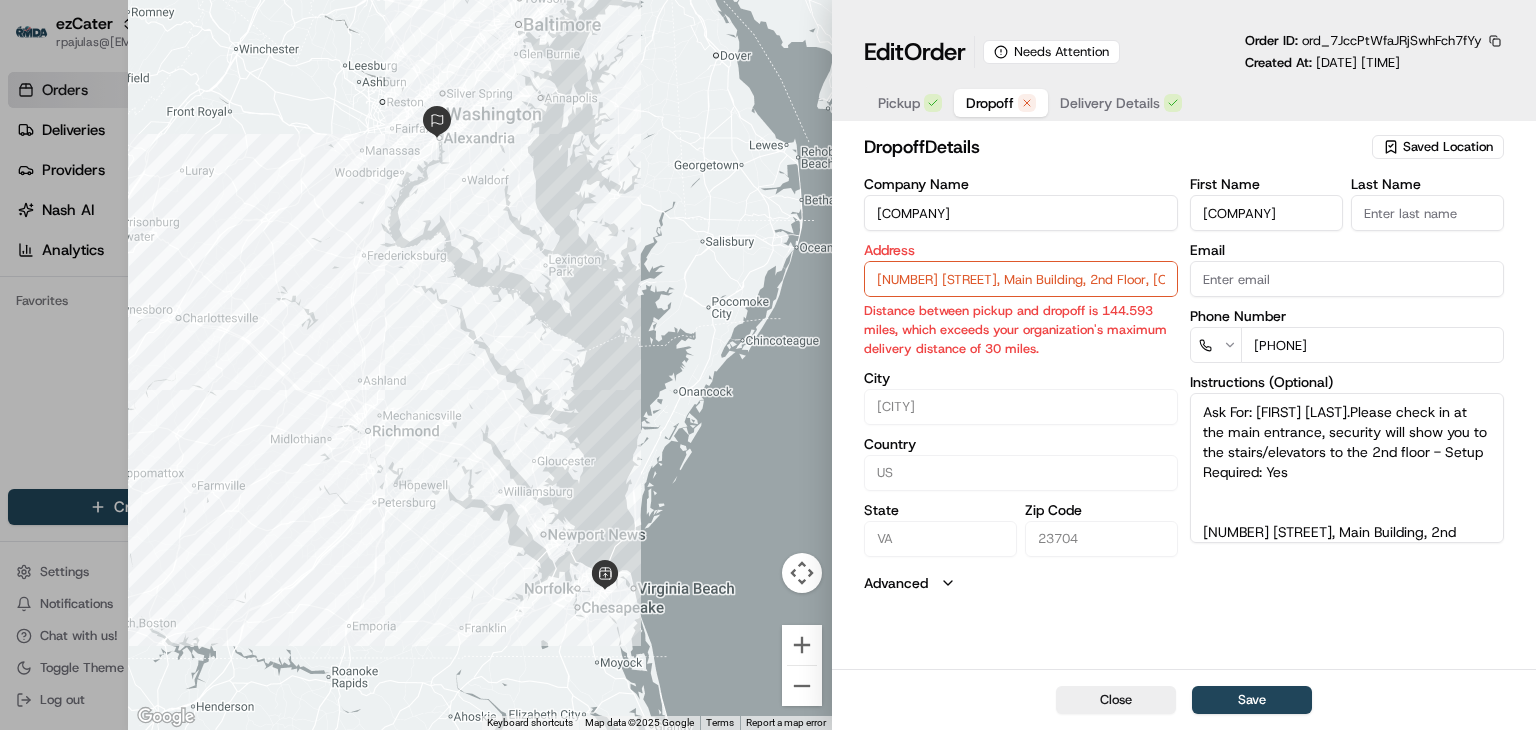 click on "Pickup" at bounding box center (899, 103) 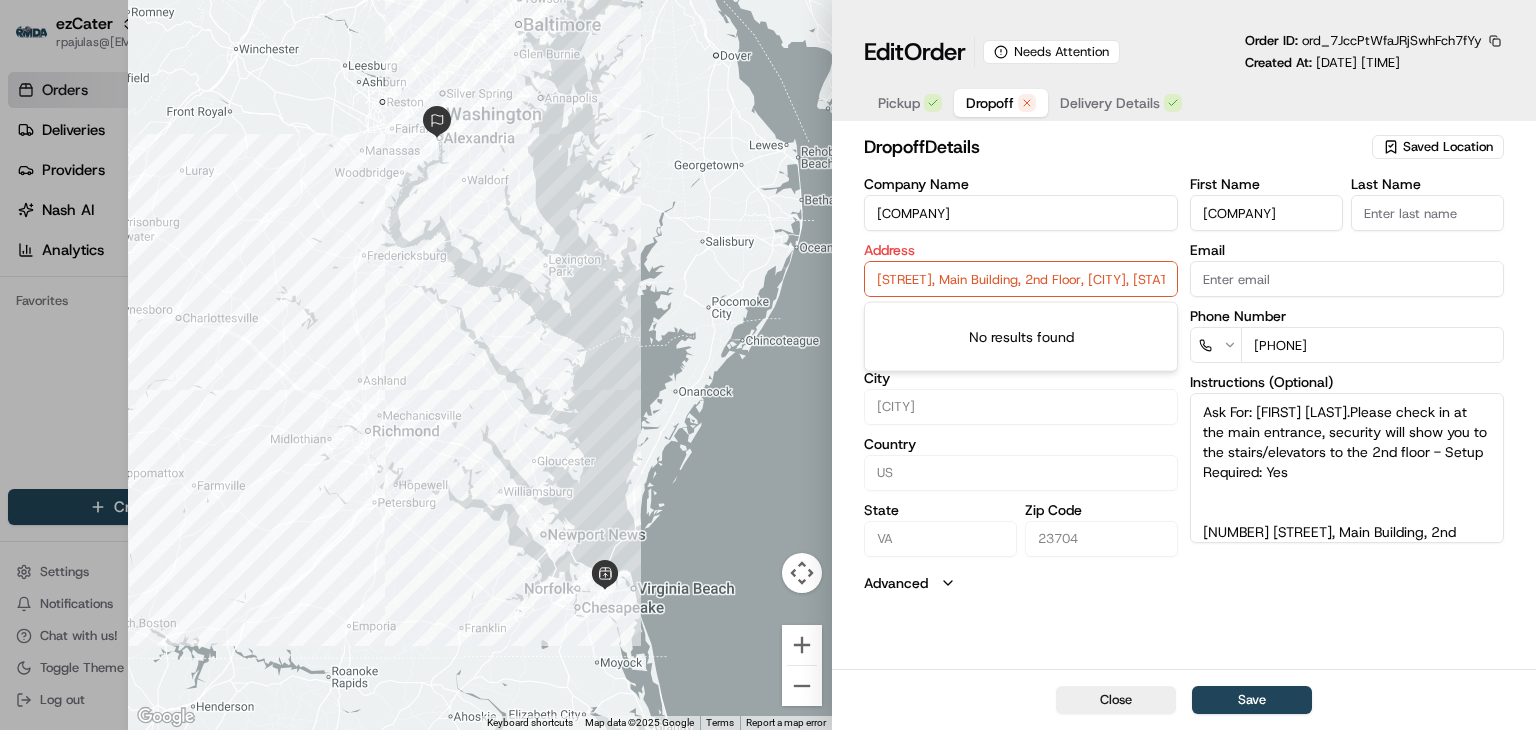 scroll, scrollTop: 0, scrollLeft: 88, axis: horizontal 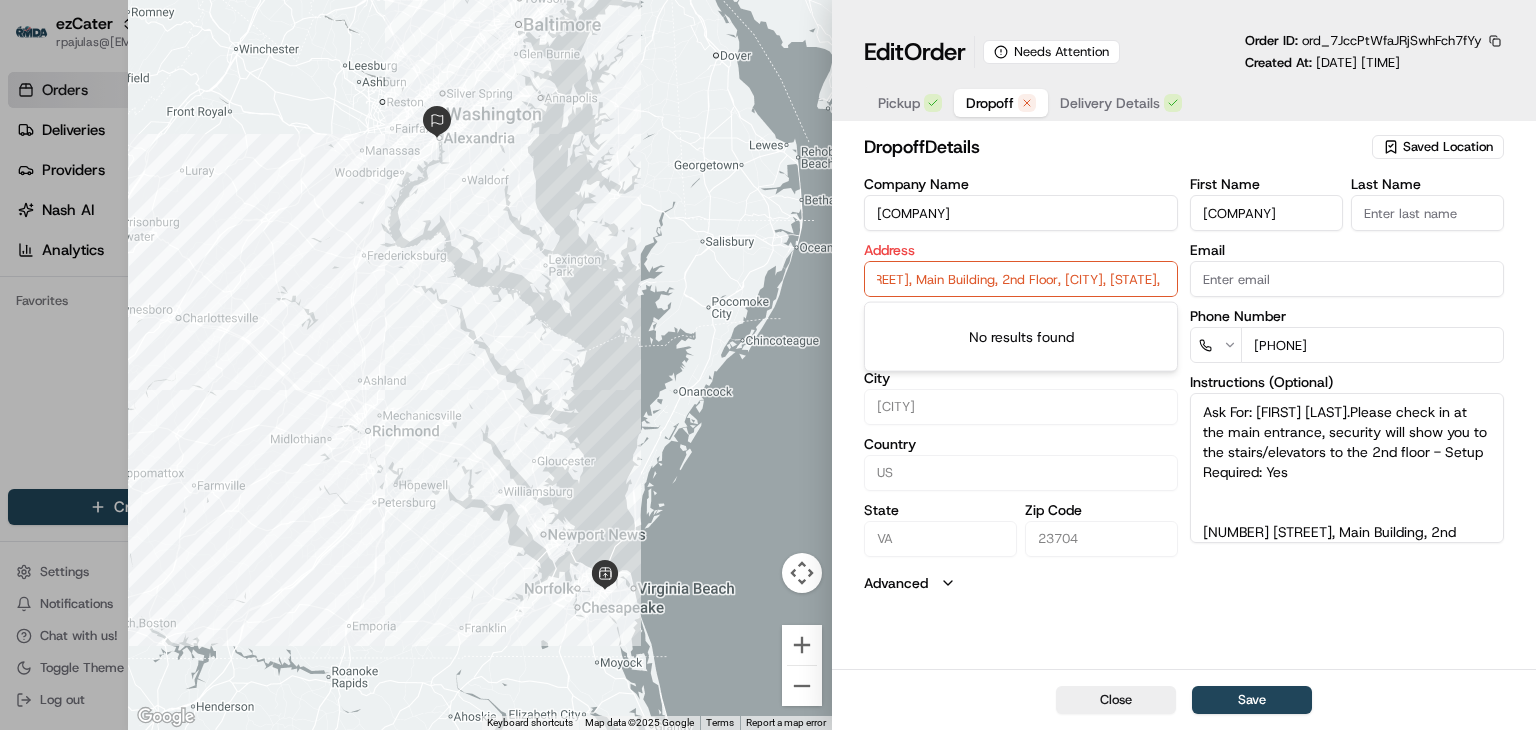 click on "1811 King St, Main Building, 2nd Floor, Portsmouth, VA, 23704" at bounding box center (1021, 279) 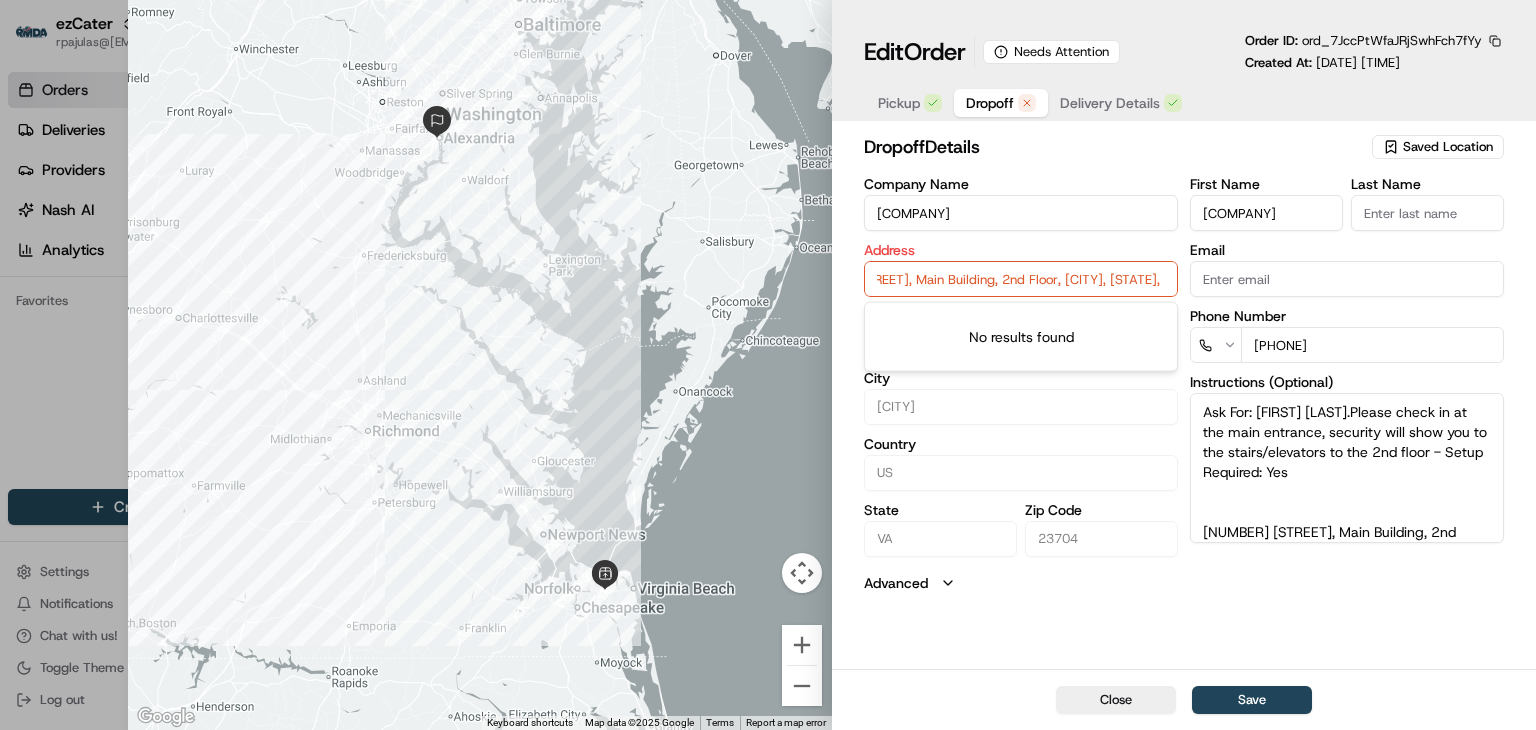 click on "Ask For: Marisse Hammer.
Please check in at the main entrance, security will show you to the stairs/elevators to the 2nd floor - Setup Required: Yes" at bounding box center [1347, 468] 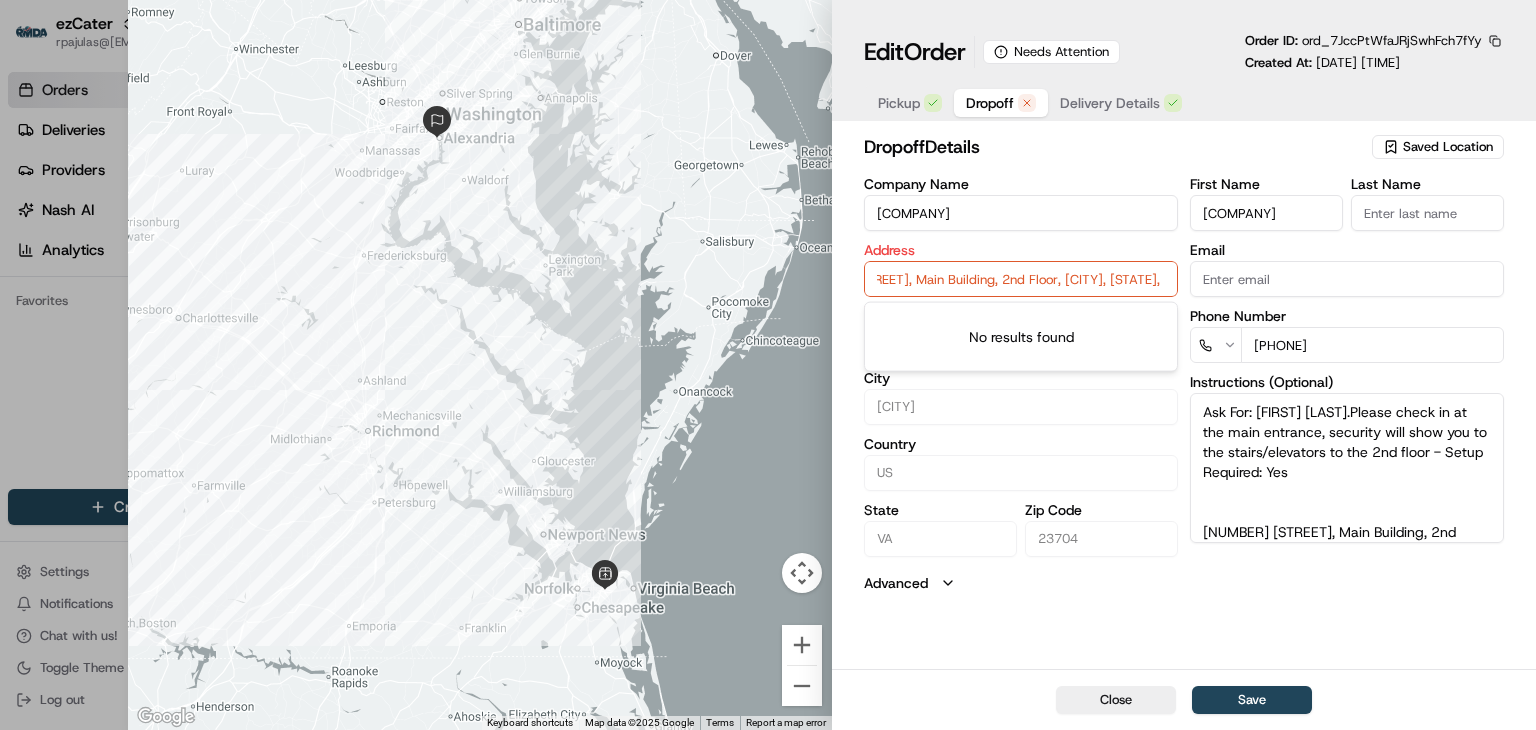 scroll, scrollTop: 0, scrollLeft: 0, axis: both 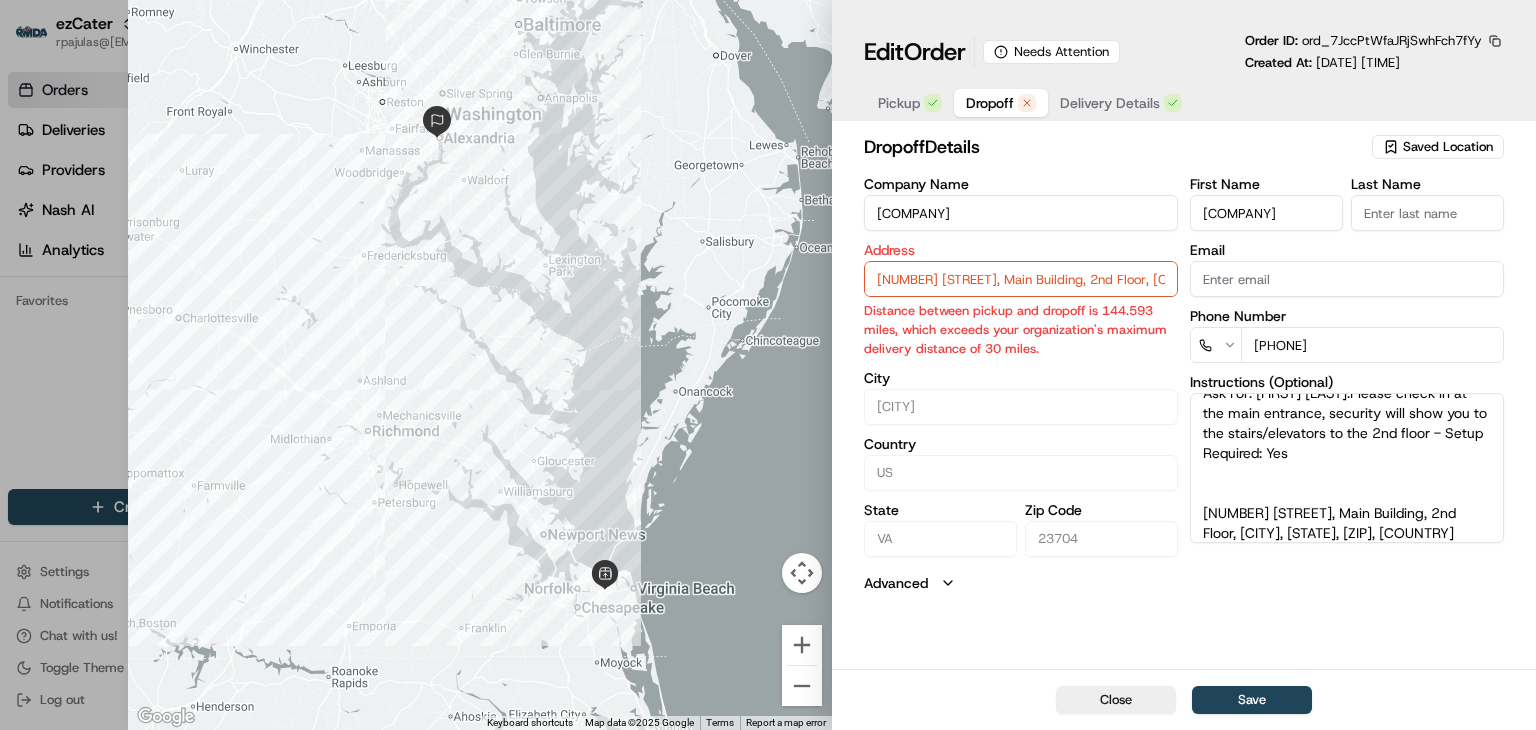 paste on "1811 King St, Main Building, 2nd Floor, Portsmouth, VA, 23704" 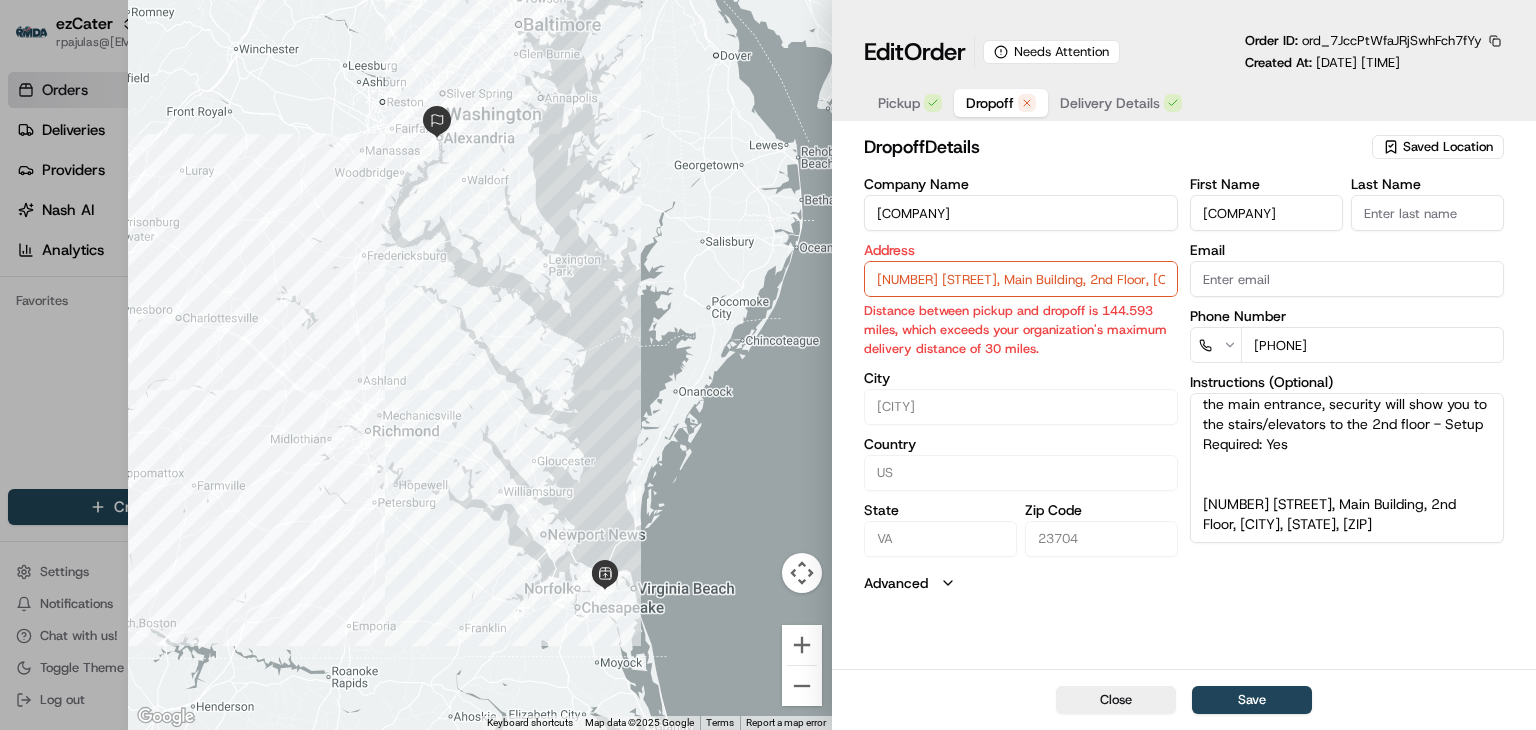 scroll, scrollTop: 48, scrollLeft: 0, axis: vertical 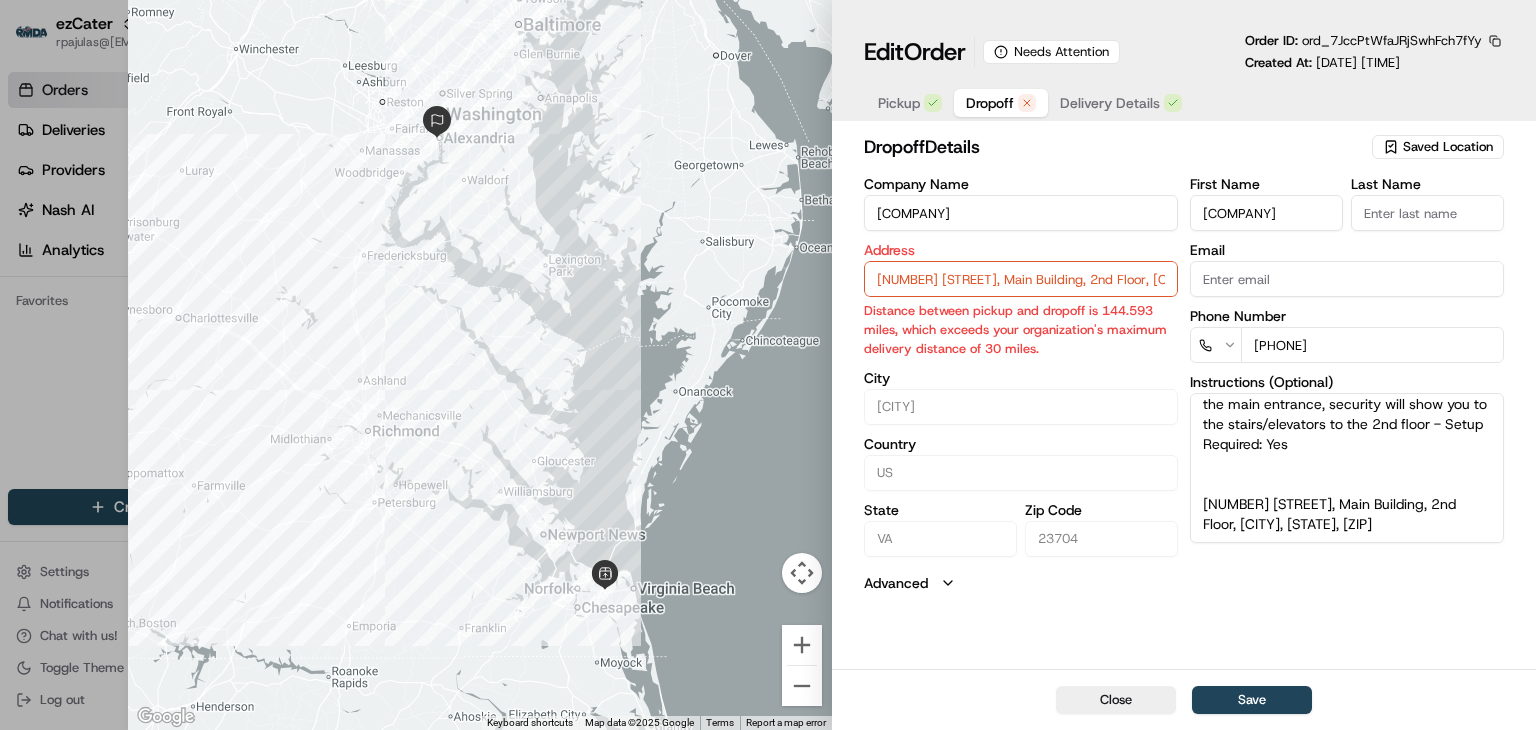 click on "1811 King St, Main Building, 2nd Floor, Portsmouth, VA, 23704" at bounding box center [1021, 279] 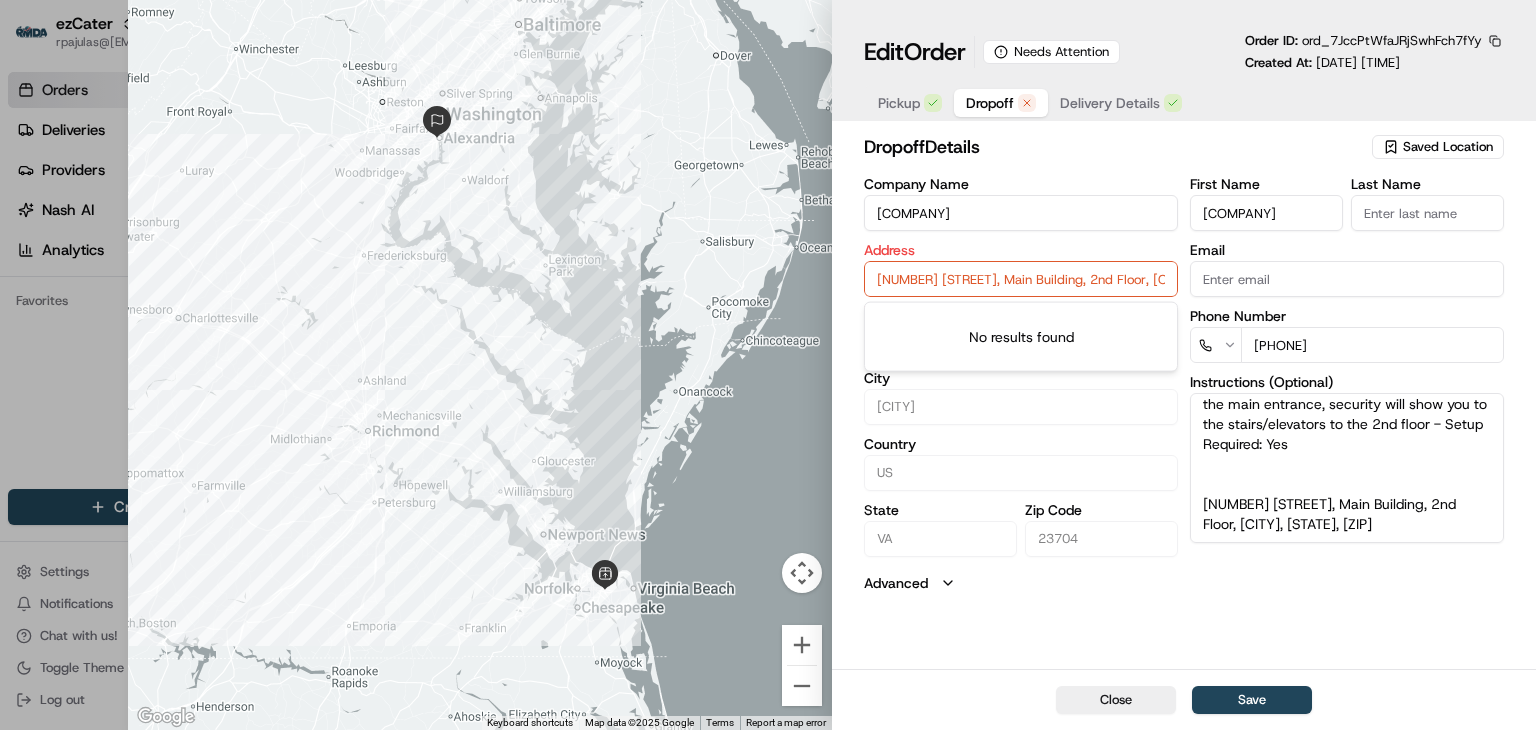 click on "1811 King St, Main Building, 2nd Floor, Portsmouth, VA, 23704" at bounding box center (1021, 279) 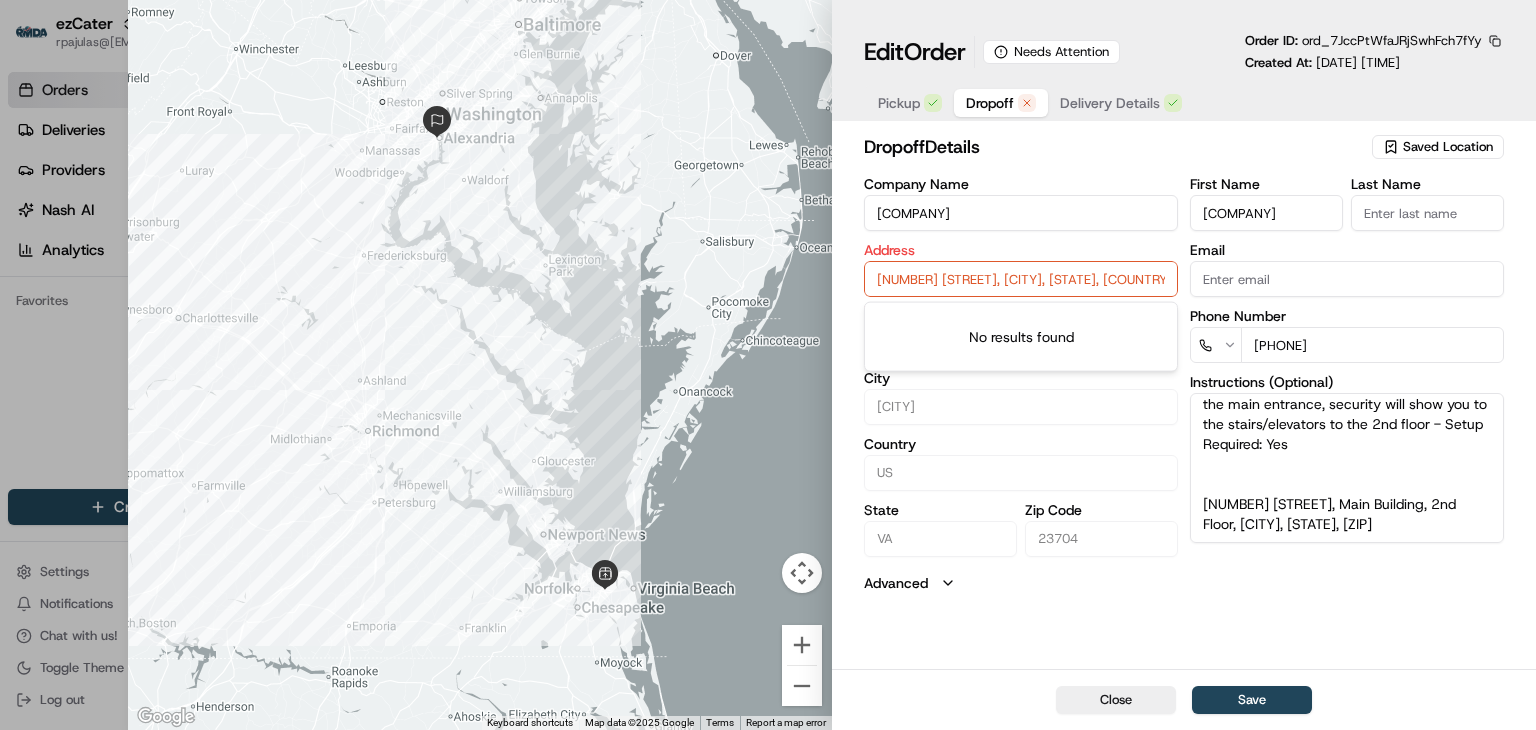 scroll, scrollTop: 0, scrollLeft: 22, axis: horizontal 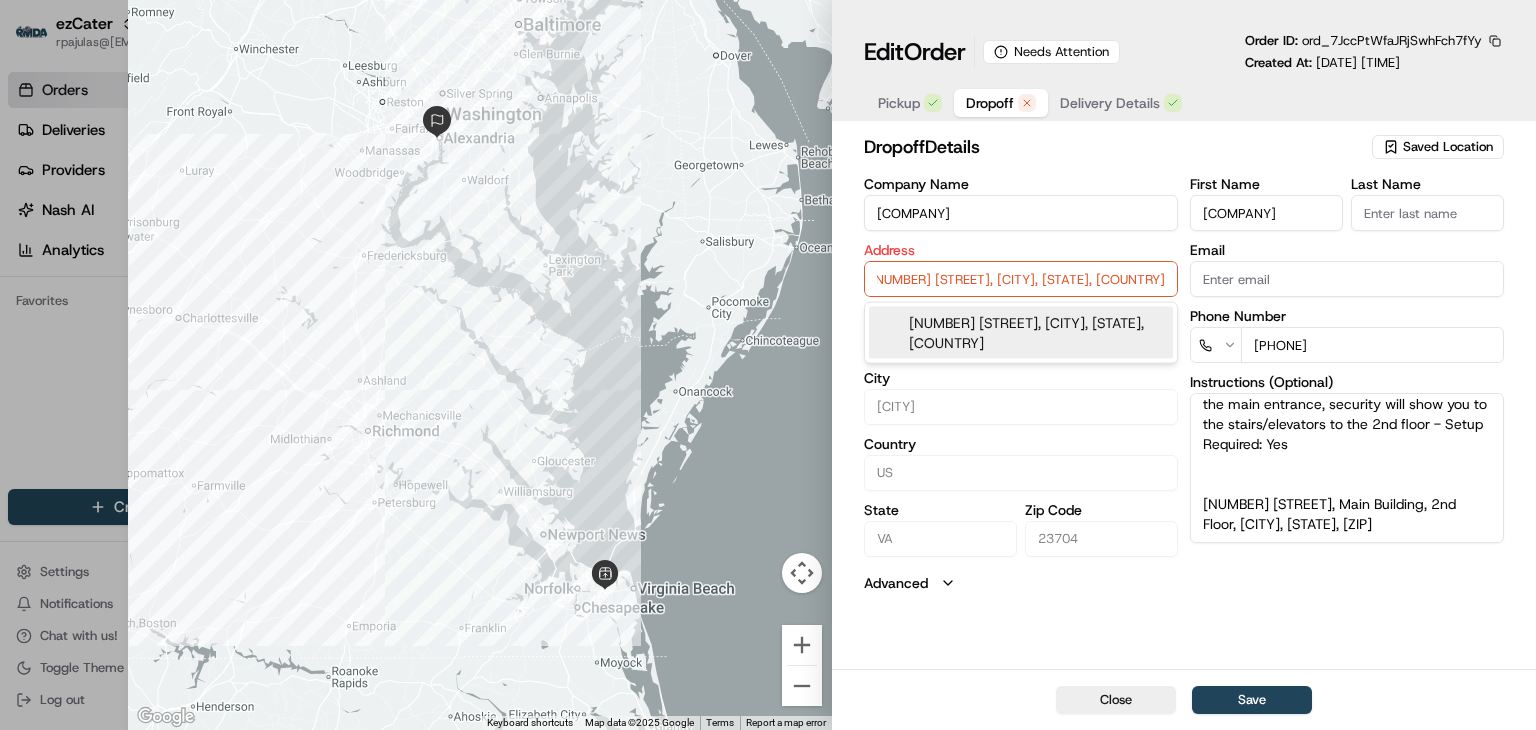 click on "1811 King St, Portsmouth, VA 23704, United States" at bounding box center [1021, 333] 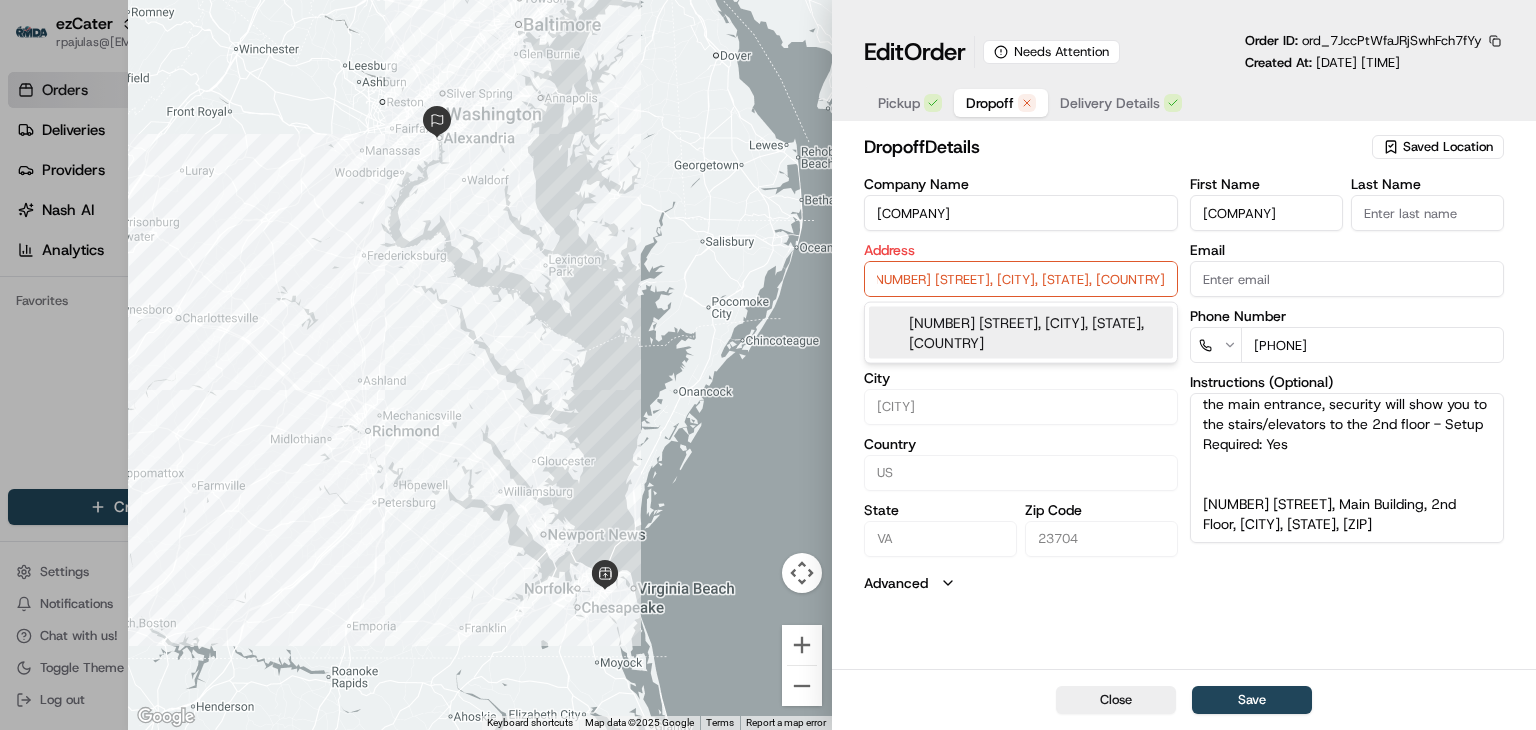 type on "1811 King St, Portsmouth, VA 23704, USA" 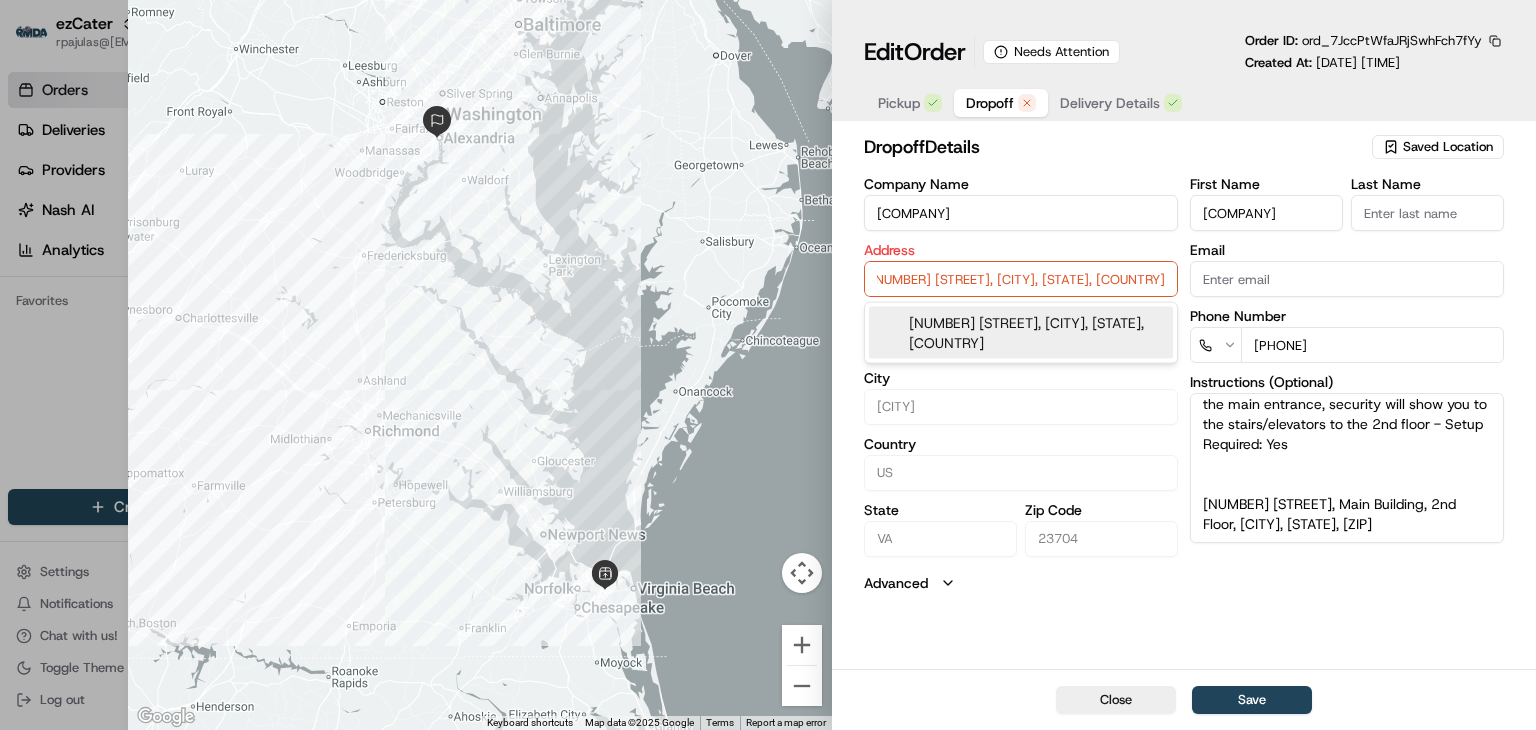 type on "United States" 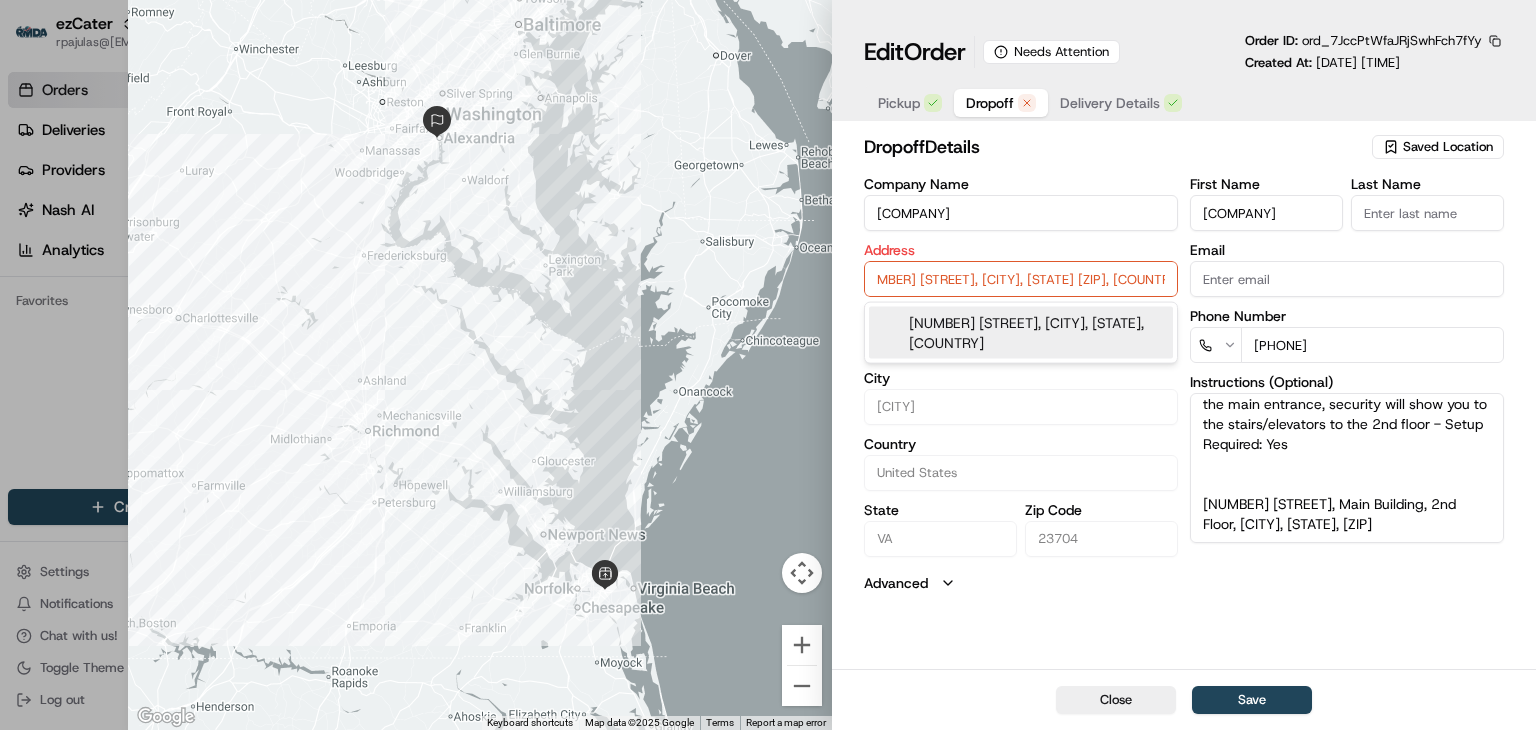 scroll, scrollTop: 0, scrollLeft: 0, axis: both 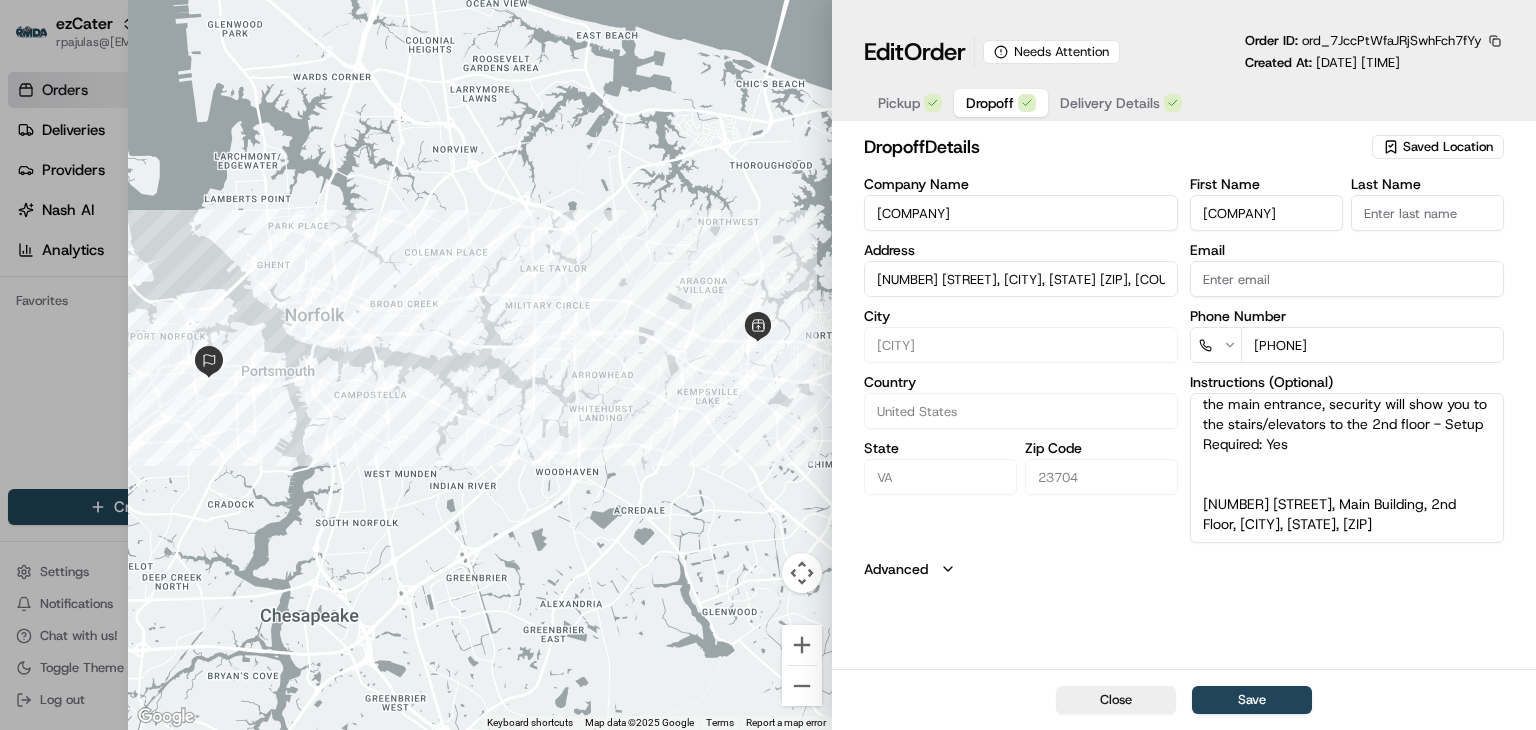 click on "Pickup" at bounding box center (899, 103) 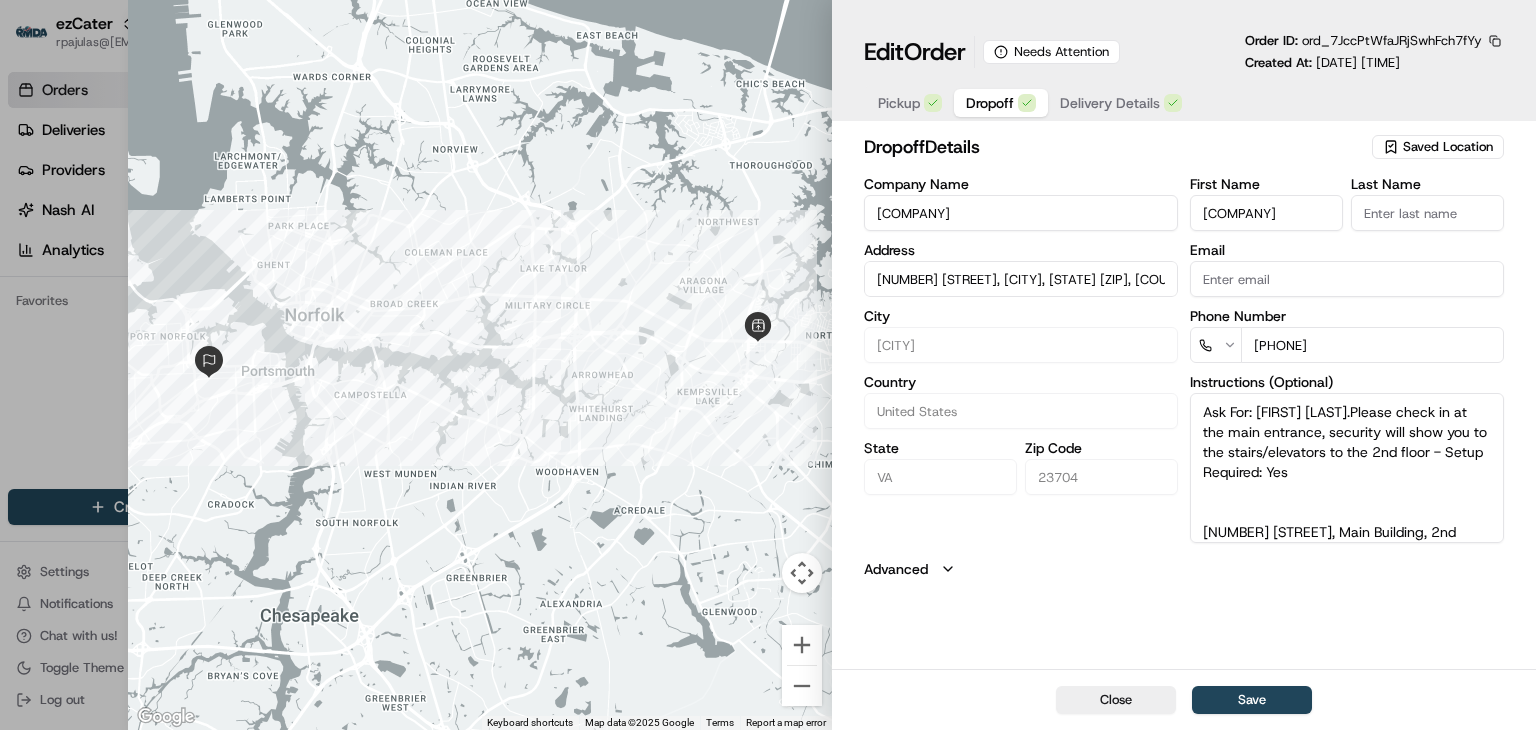 click on "Dropoff" at bounding box center (990, 103) 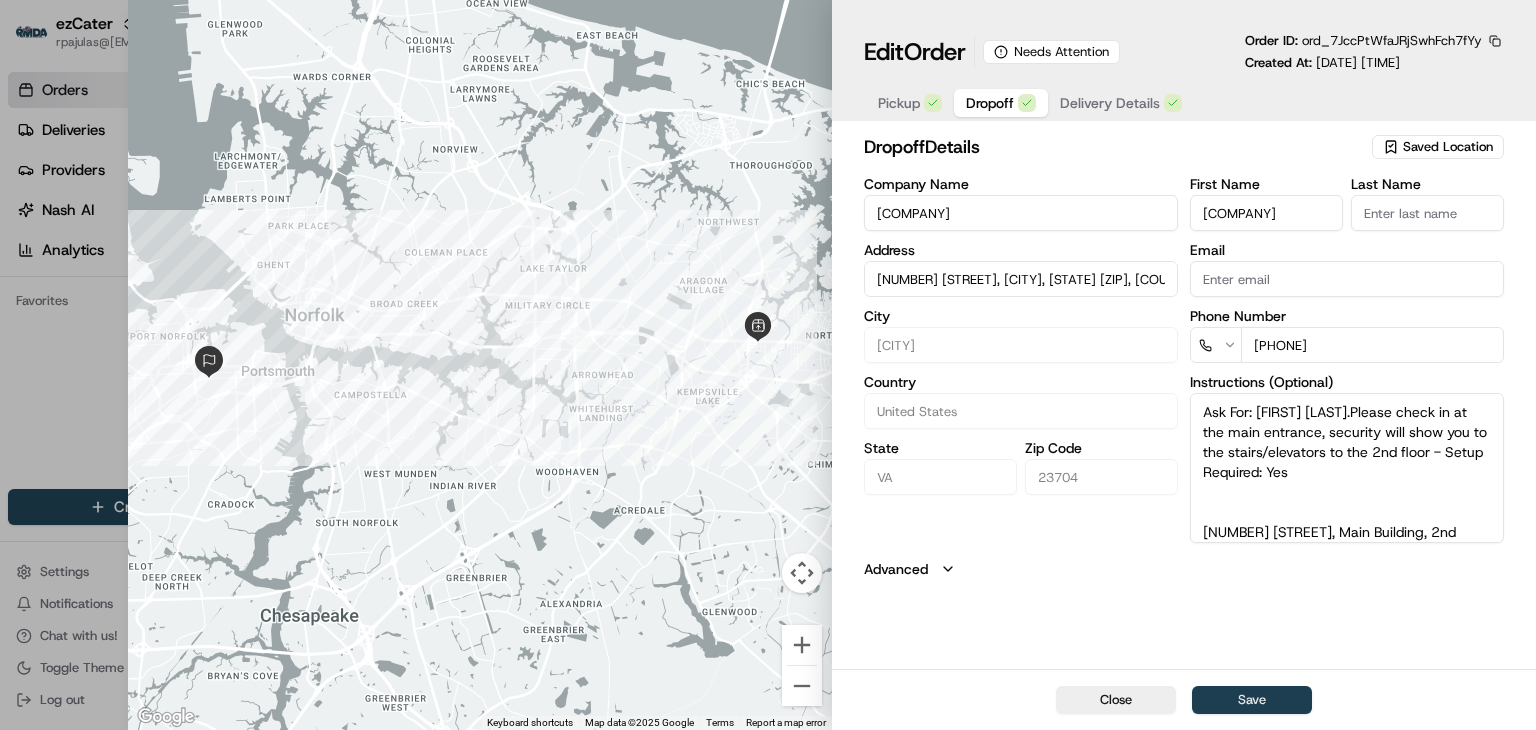 click on "Save" at bounding box center [1252, 700] 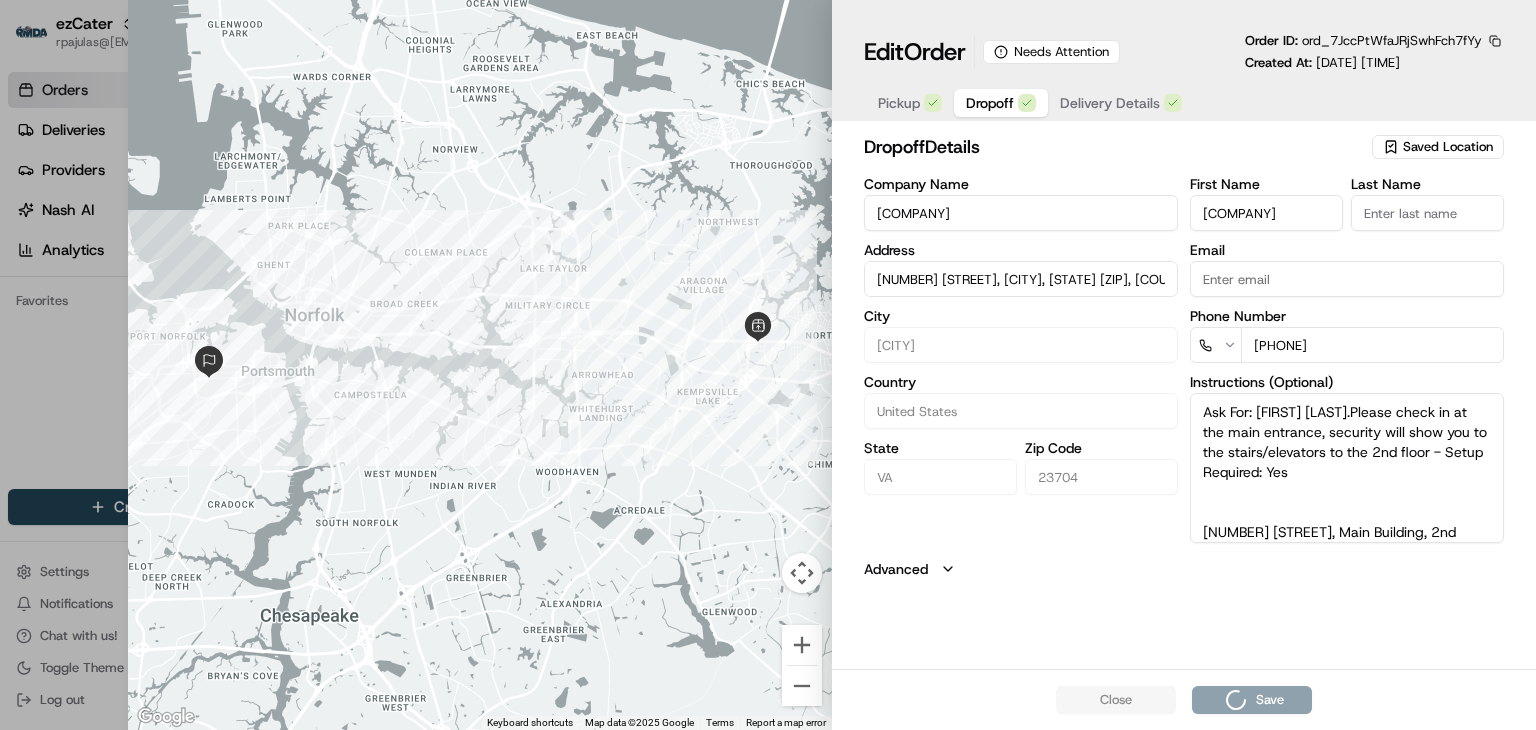 type 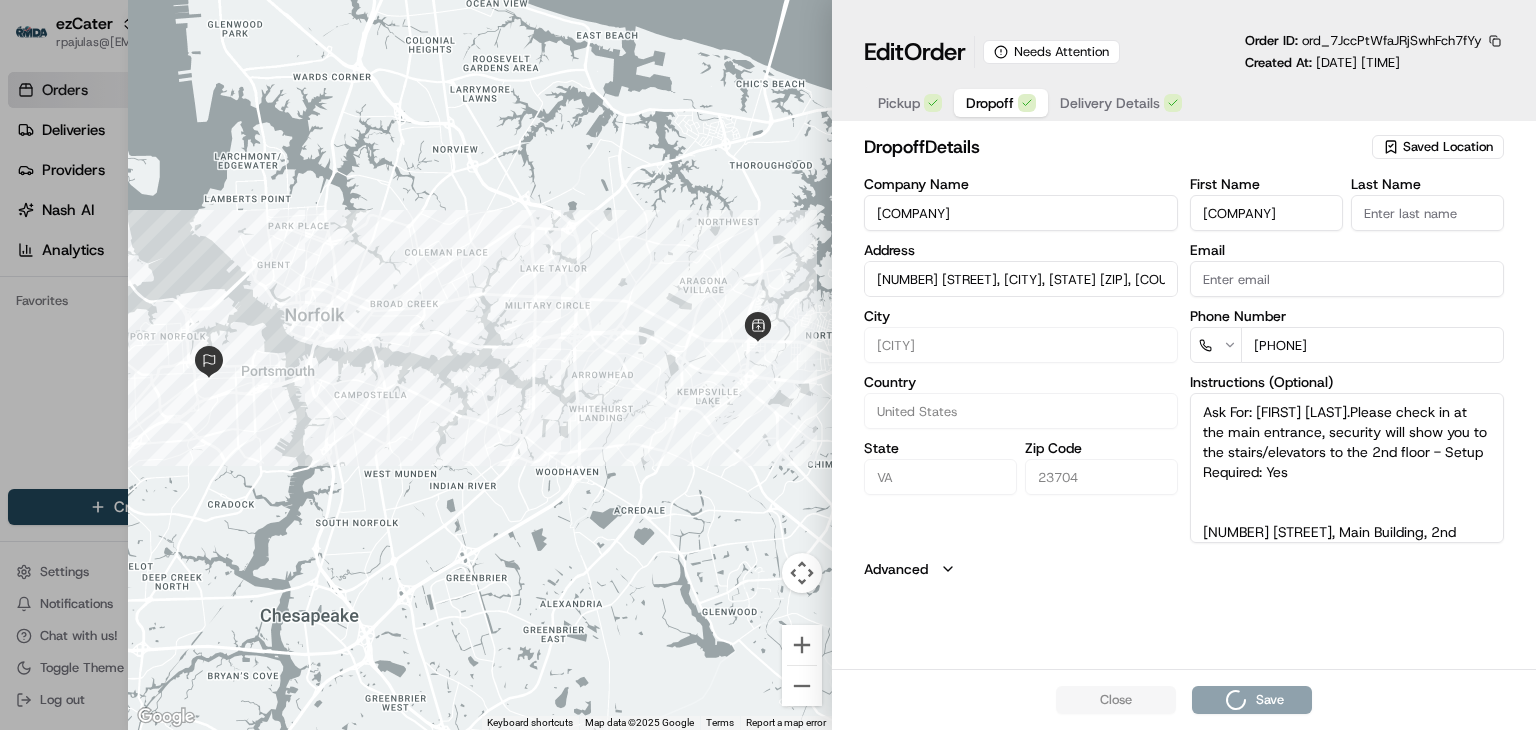 type 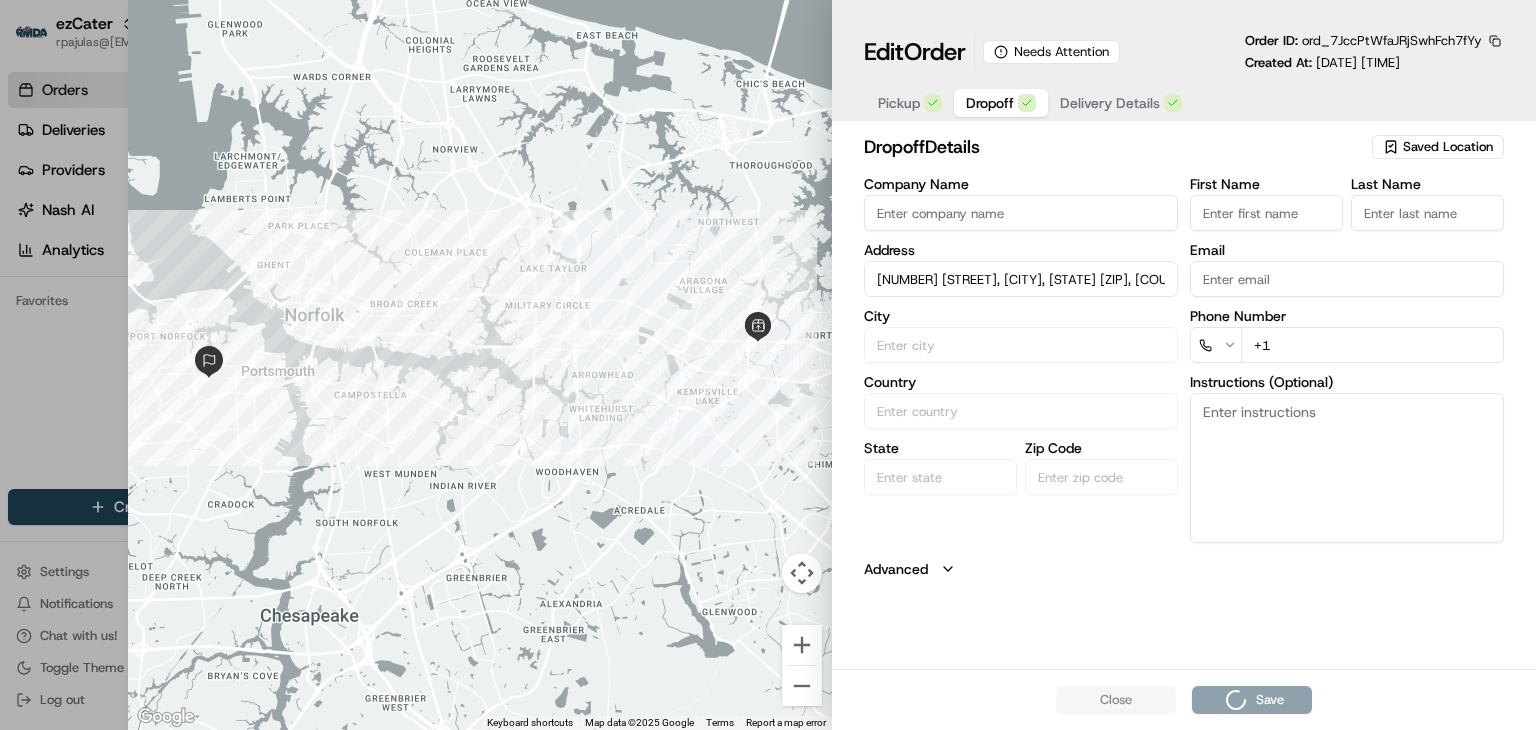 type 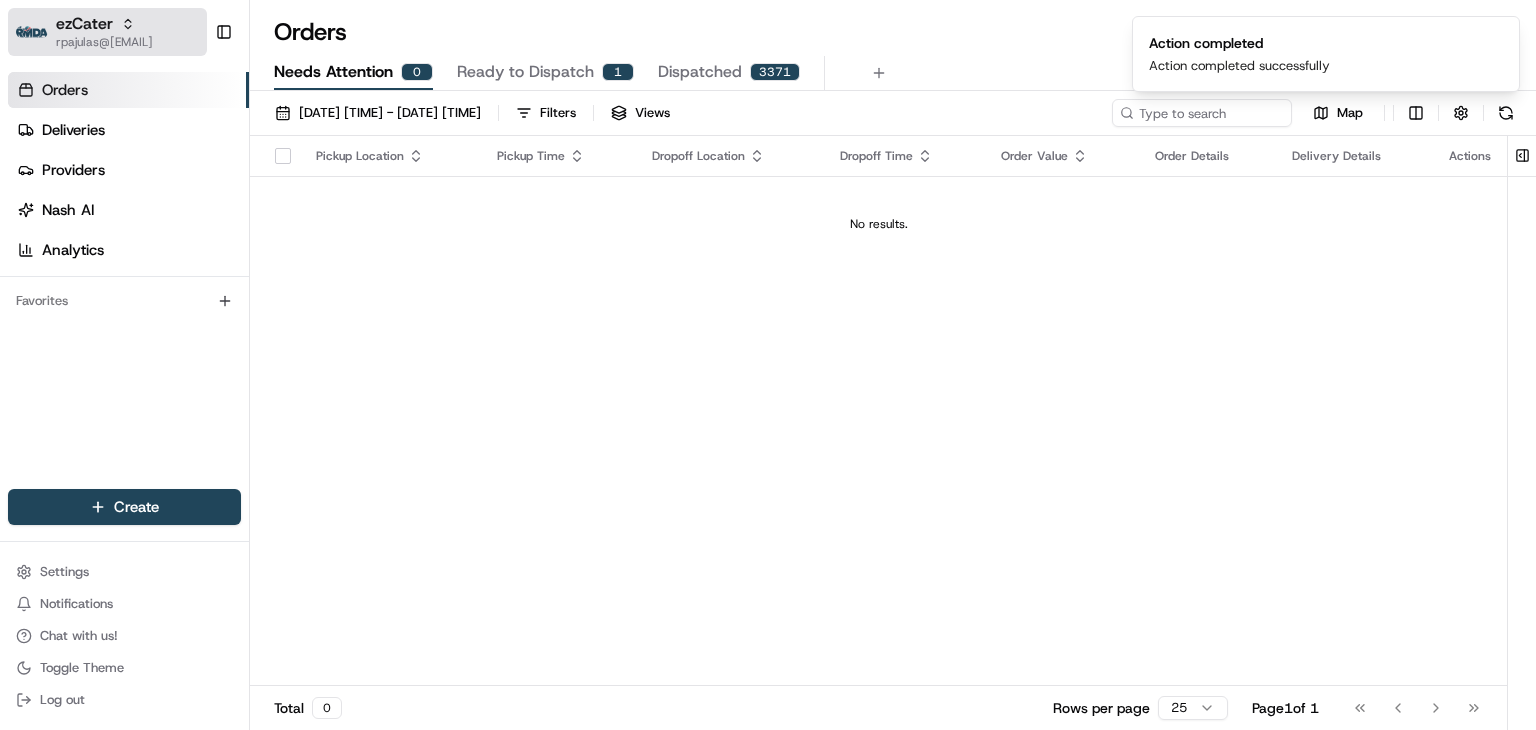 click on "[USERNAME]@example.com" at bounding box center [104, 42] 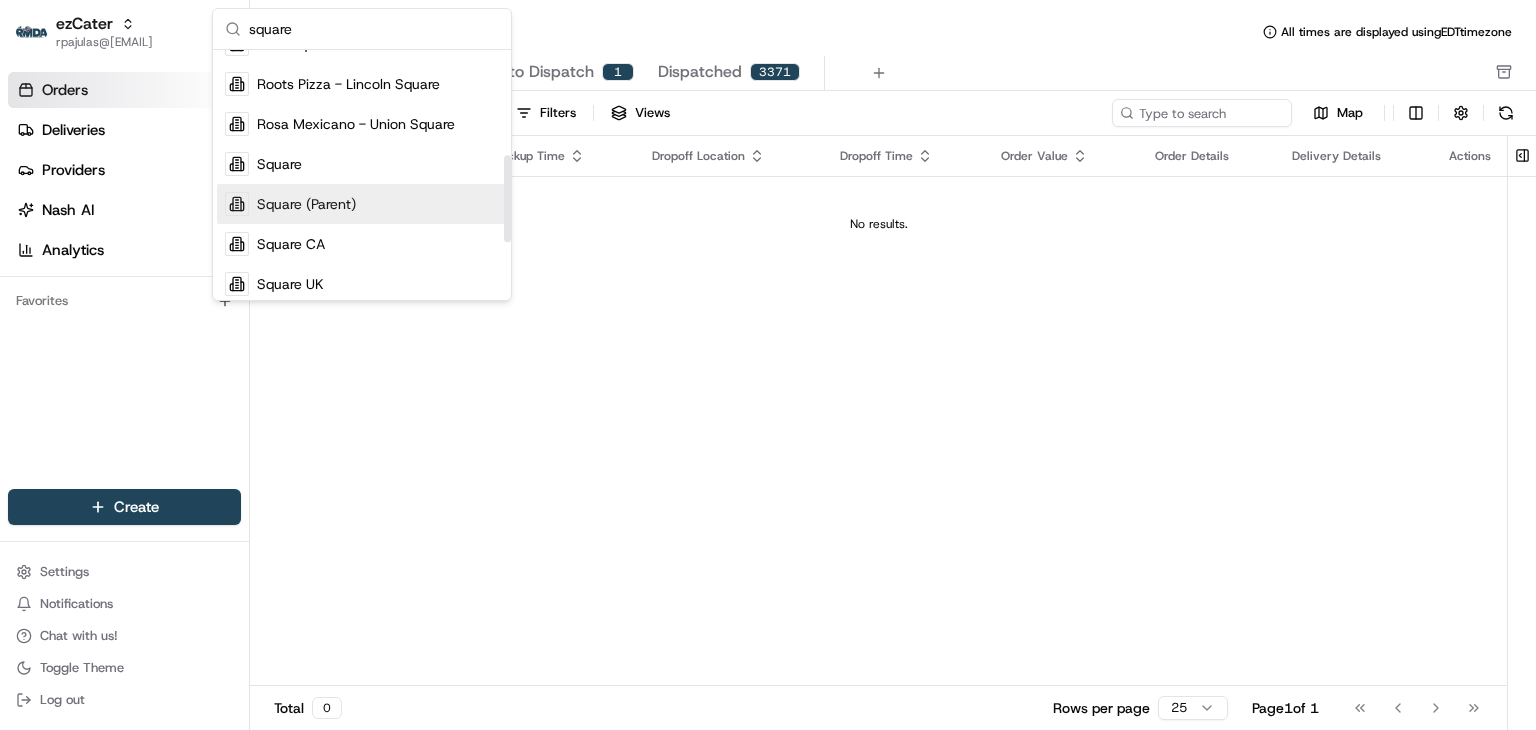 scroll, scrollTop: 304, scrollLeft: 0, axis: vertical 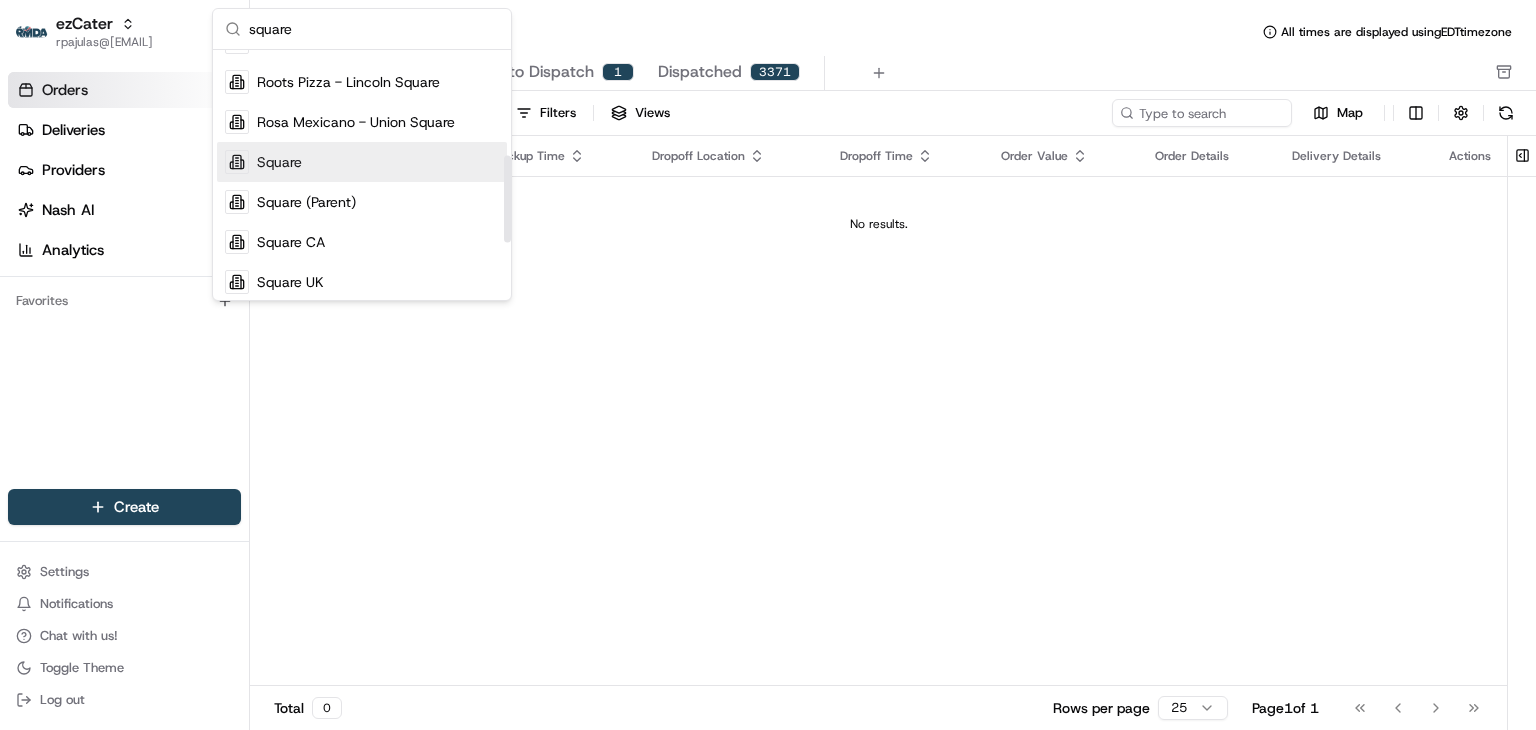 type on "square" 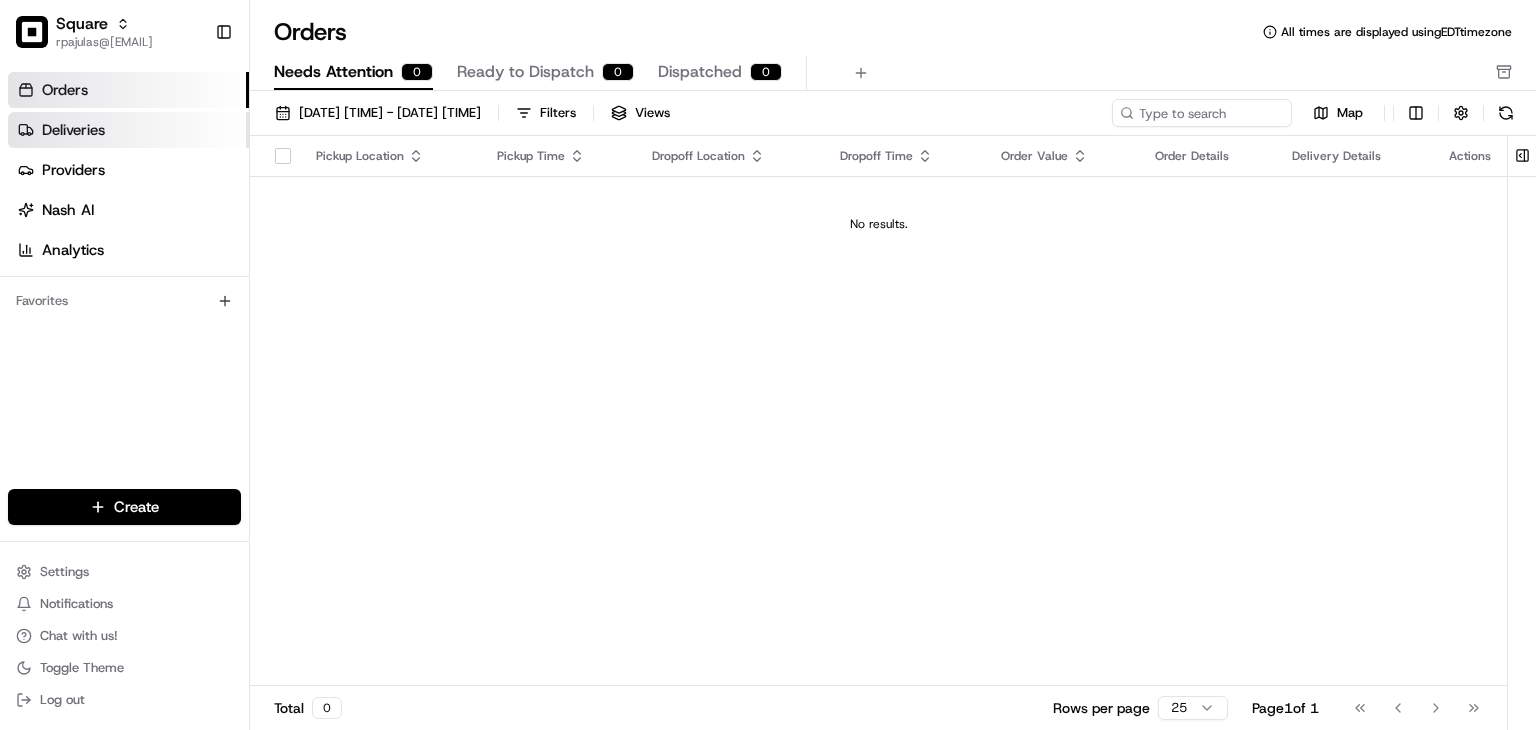 click on "Deliveries" at bounding box center (128, 130) 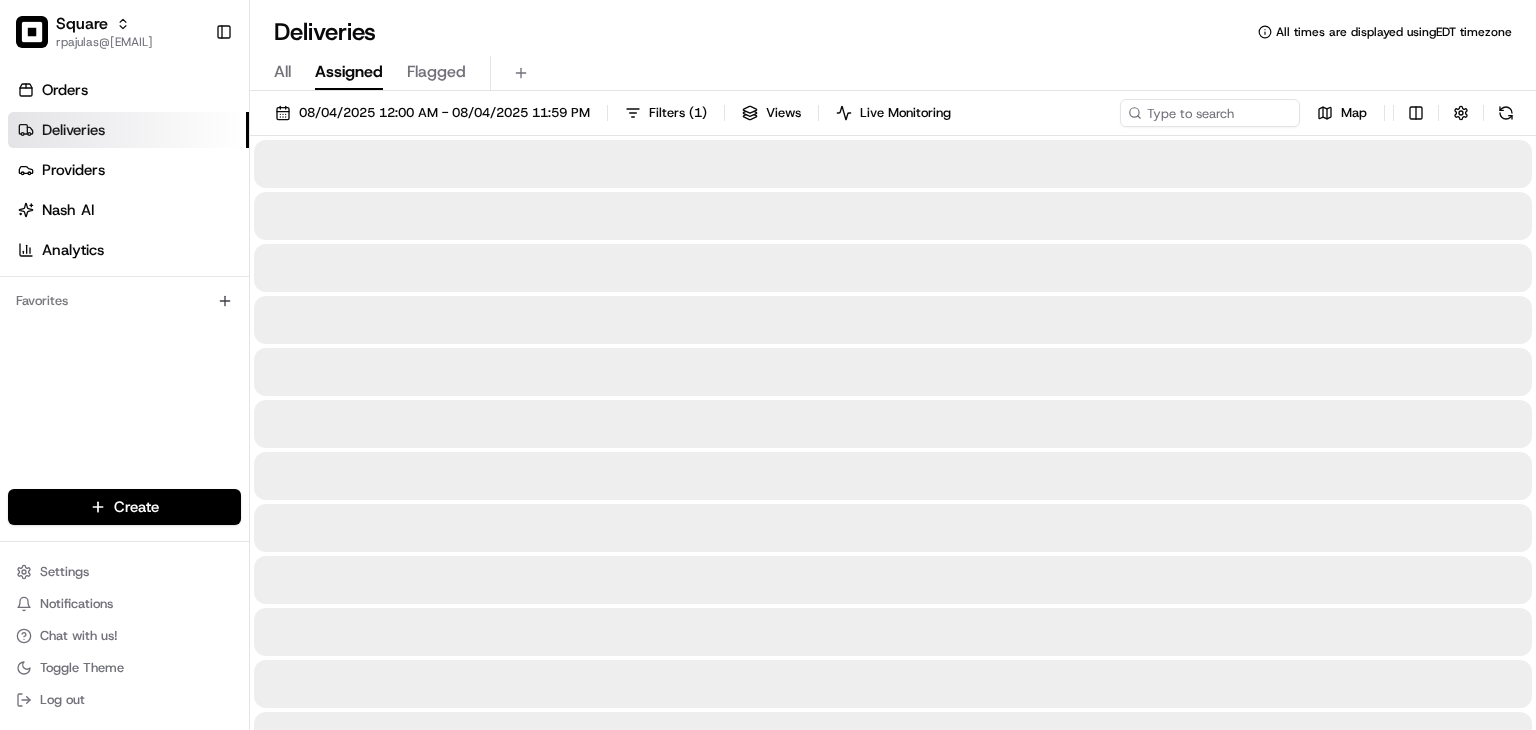 click on "Deliveries All times are displayed using  EDT   timezone" at bounding box center (893, 32) 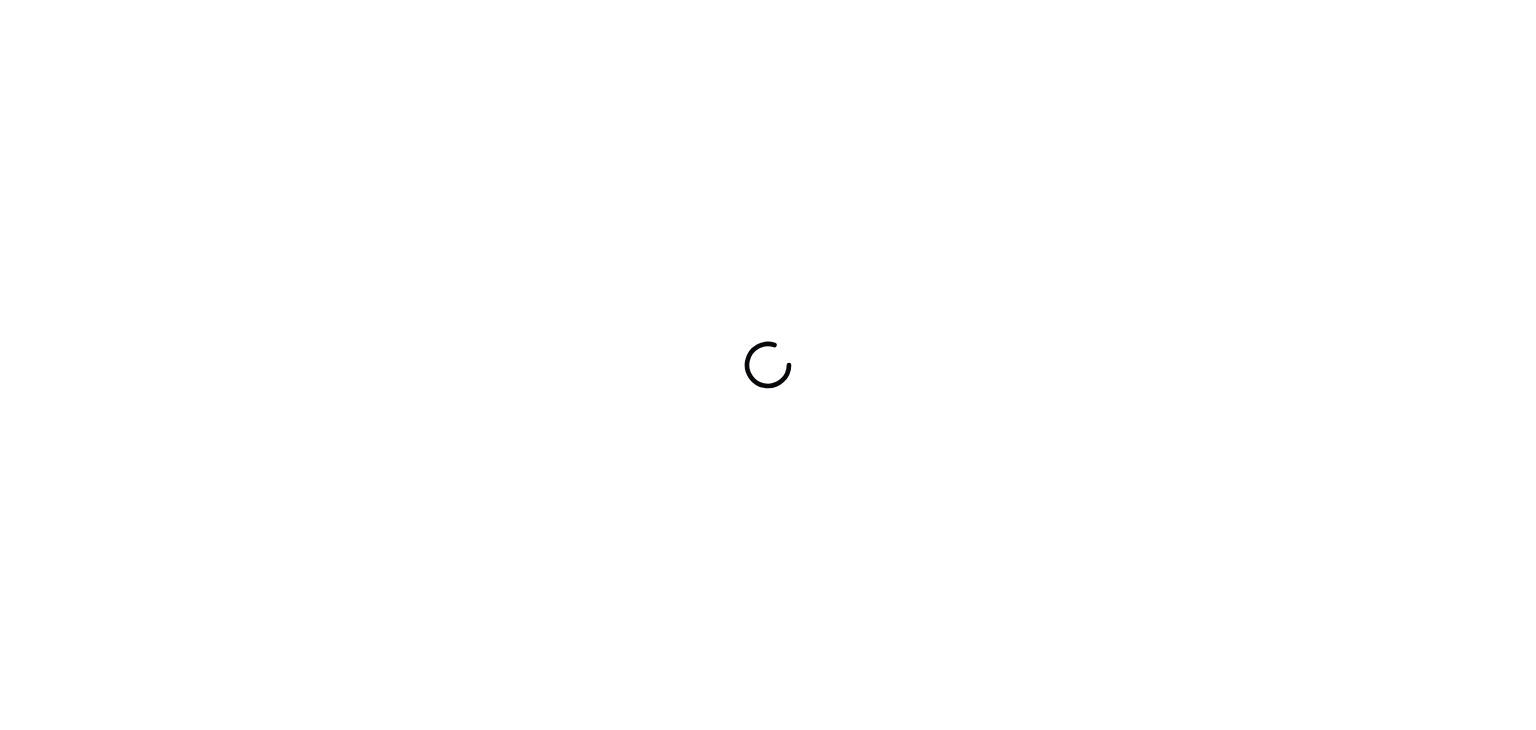 scroll, scrollTop: 0, scrollLeft: 0, axis: both 